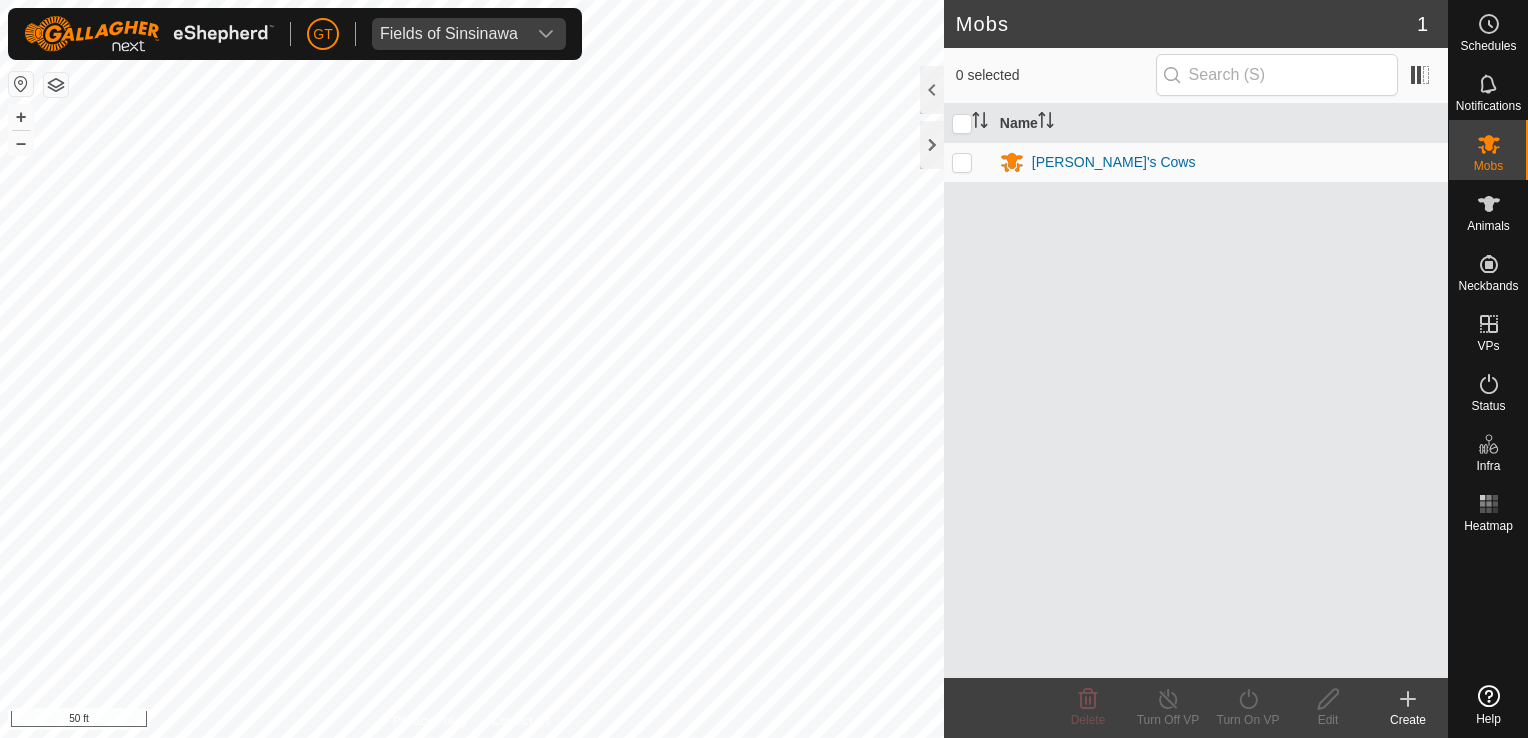 scroll, scrollTop: 0, scrollLeft: 0, axis: both 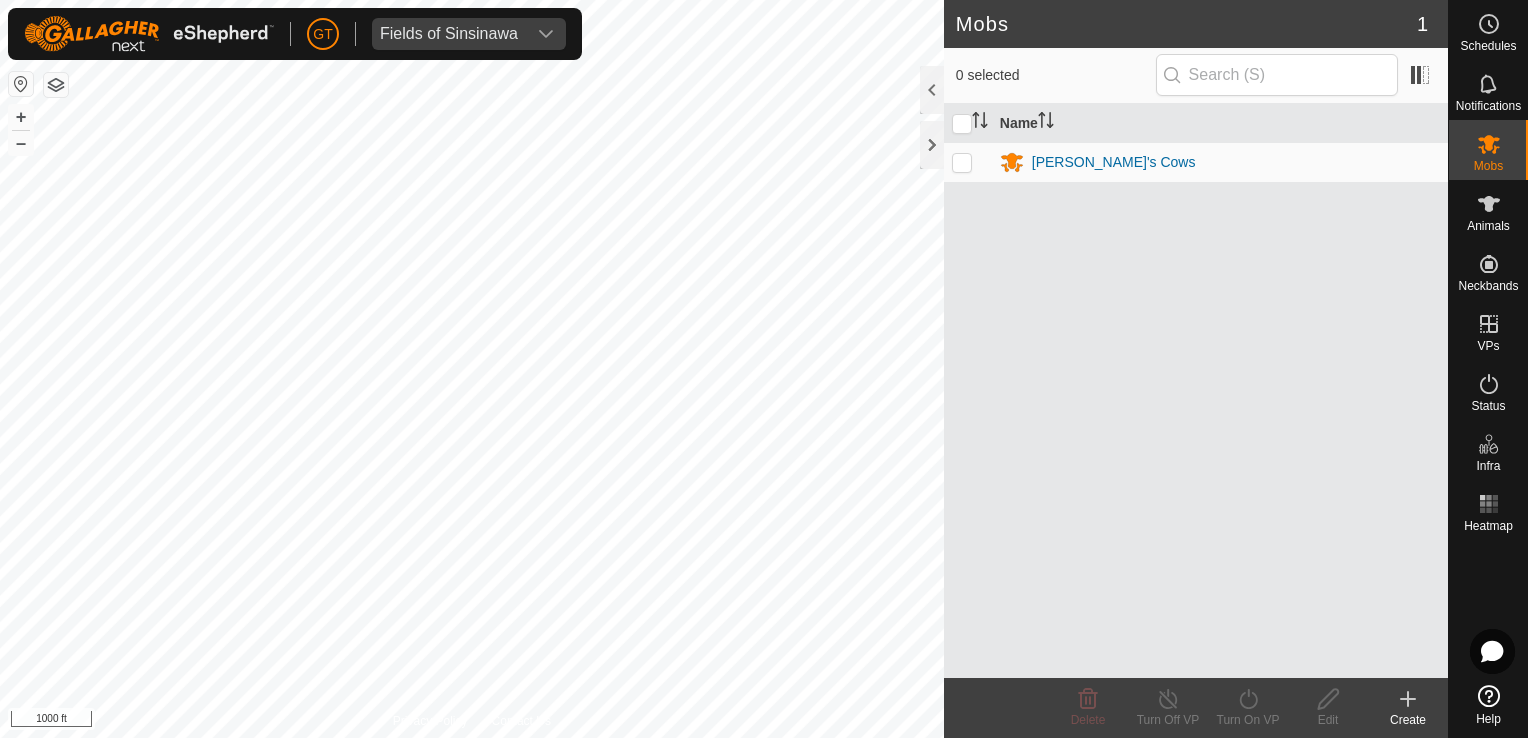 click on "GT Fields of Sinsinawa Schedules Notifications Mobs Animals Neckbands VPs Status Infra Heatmap Help Mobs 1  0 selected   Name  [PERSON_NAME]'s Cows Delete  Turn Off VP   Turn On VP   Edit   Create  Privacy Policy Contact Us
198
3816179872
[PERSON_NAME]'s Cows
- + – ⇧ i 1000 ft" at bounding box center (764, 369) 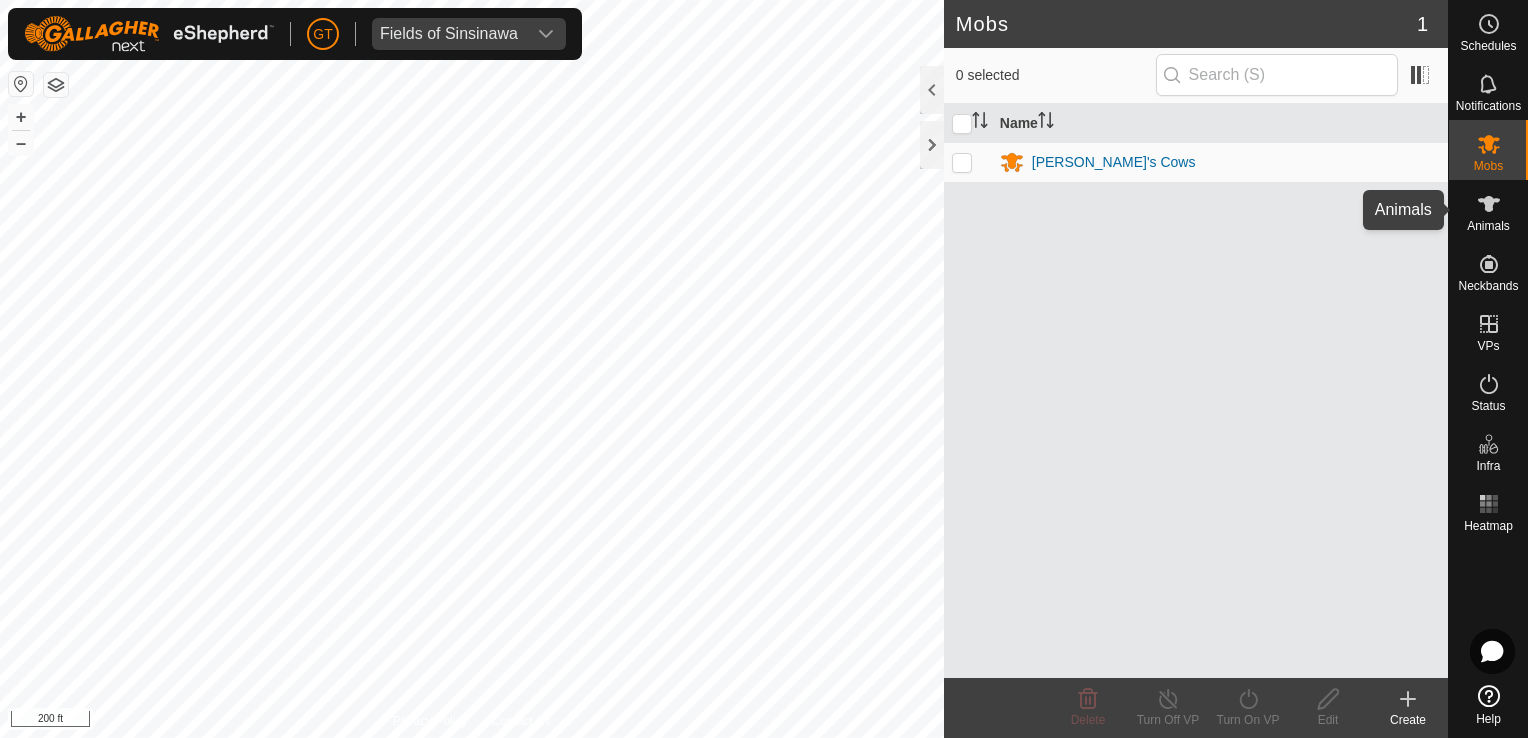 click 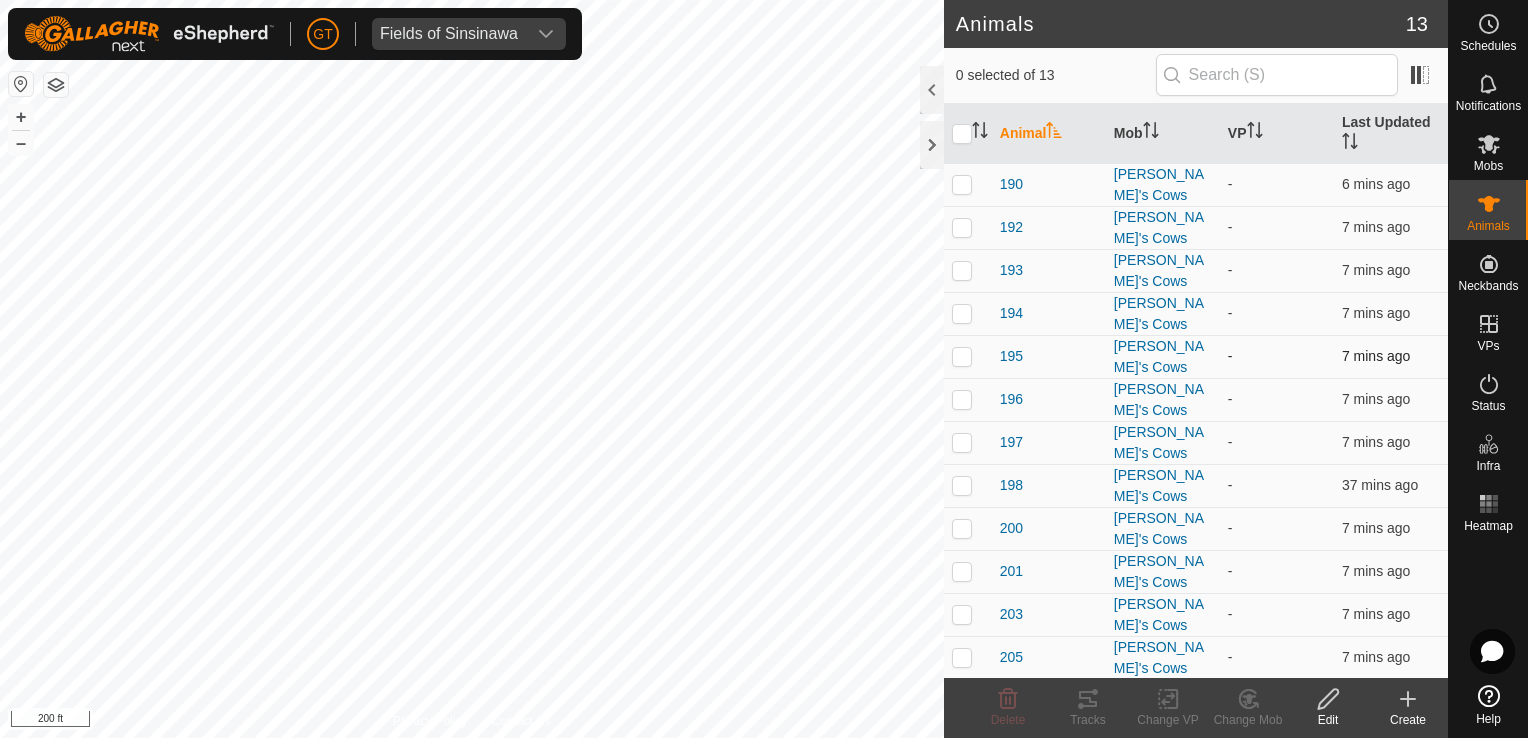 scroll, scrollTop: 4, scrollLeft: 0, axis: vertical 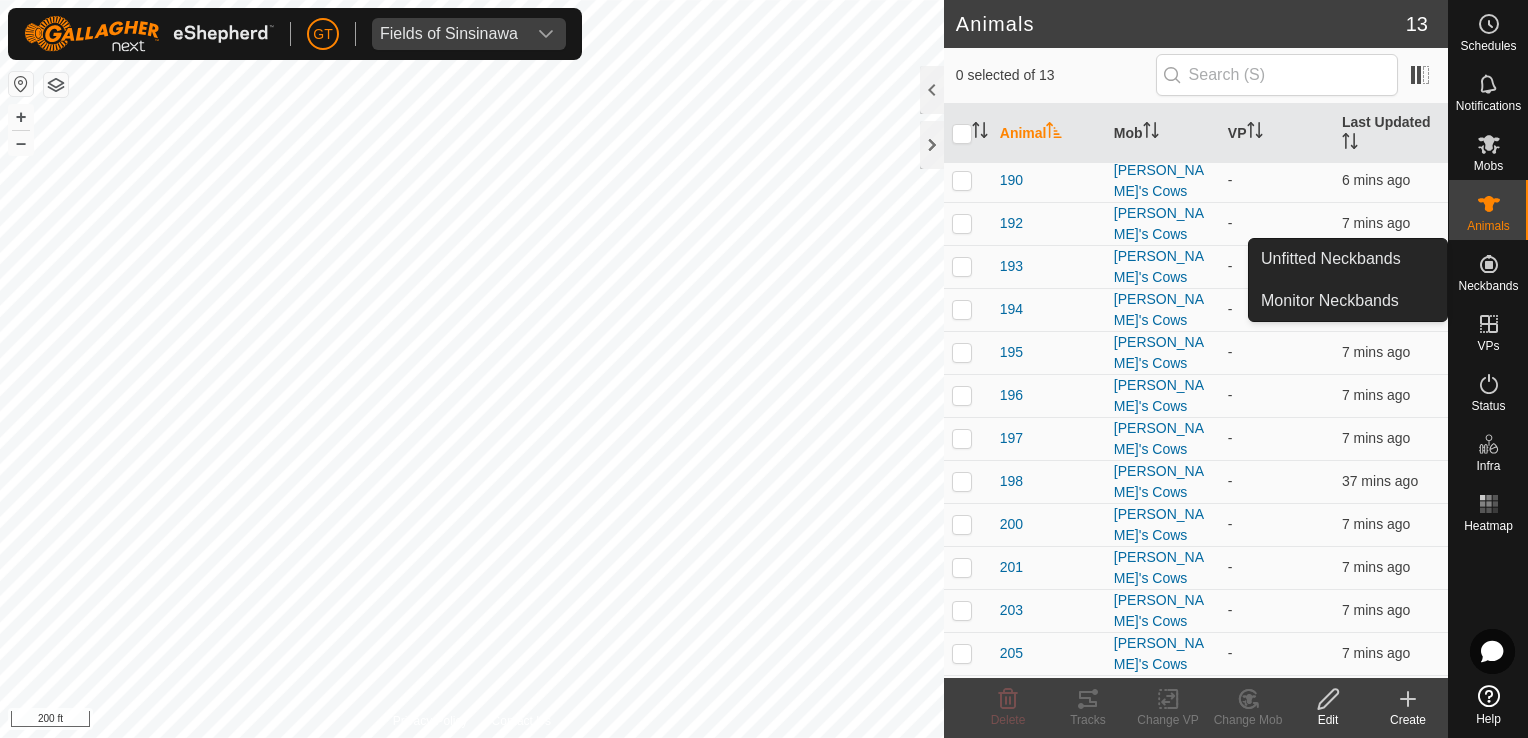 click 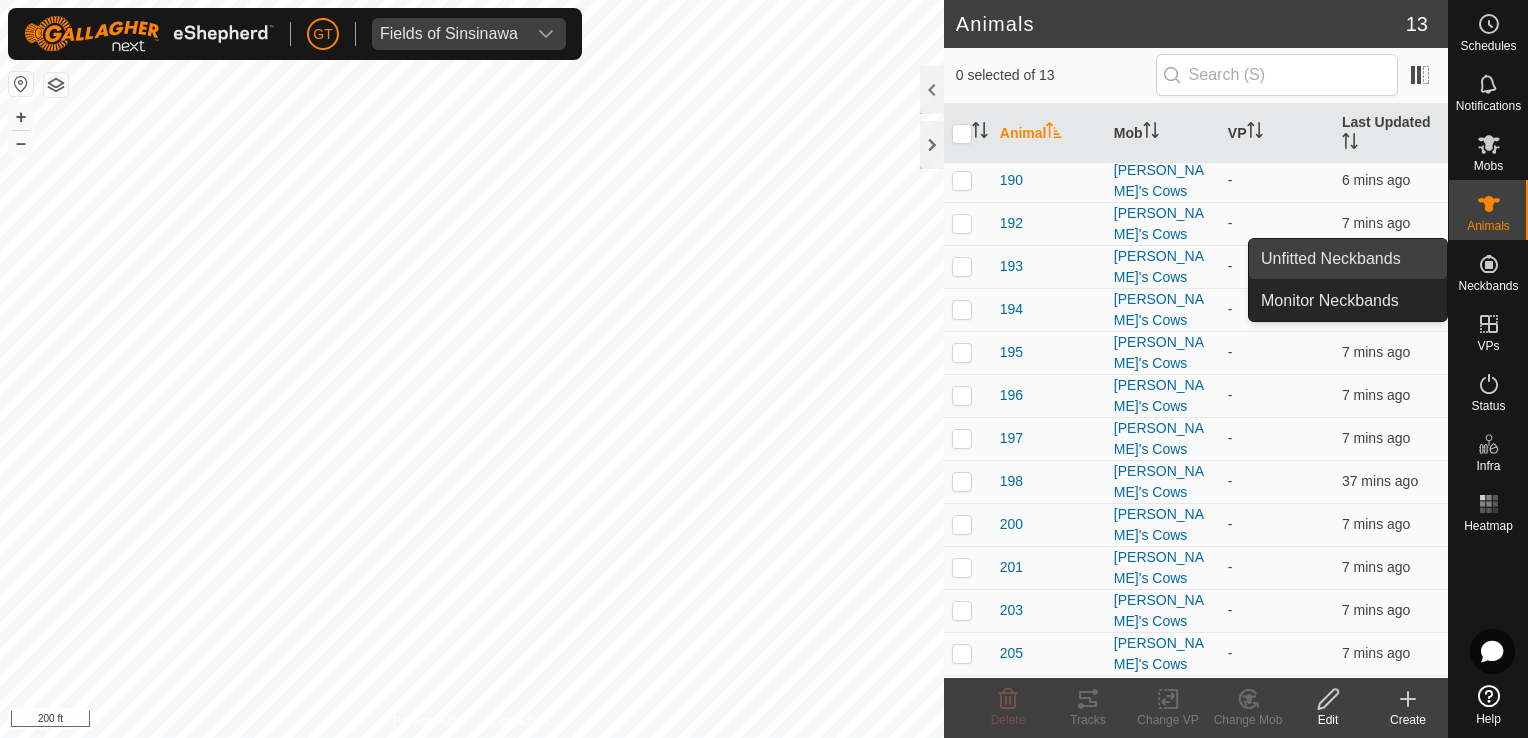 click on "Unfitted Neckbands" at bounding box center [1348, 259] 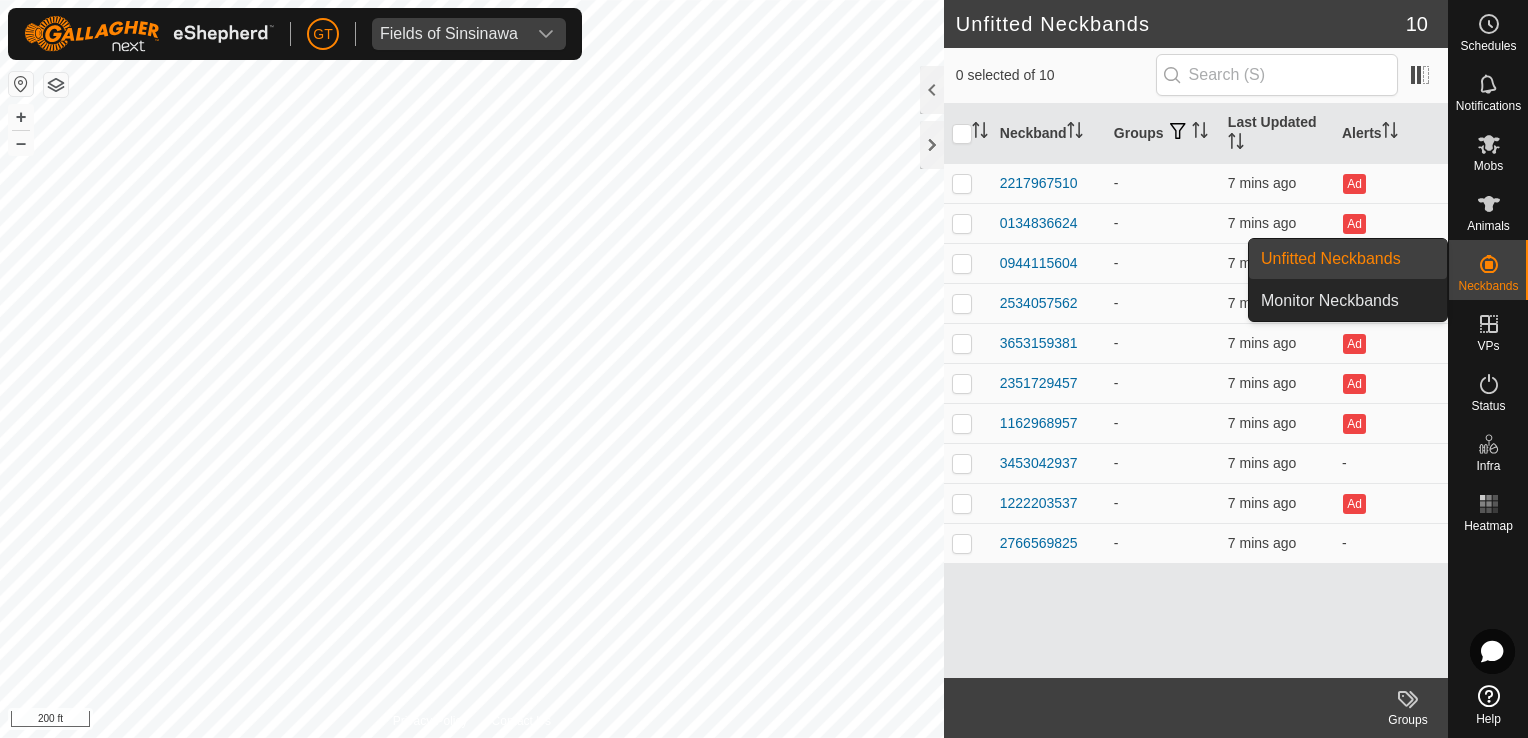 click 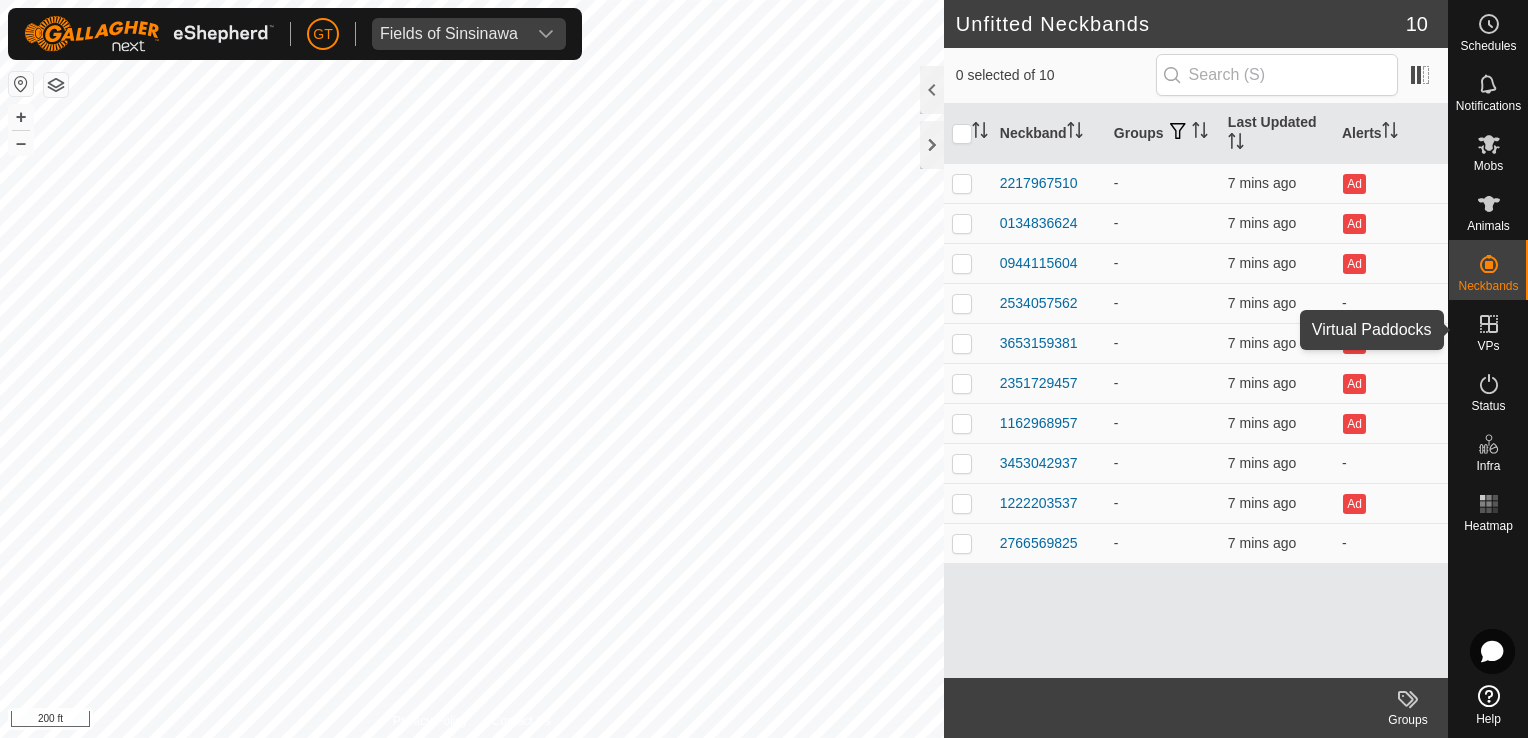 click 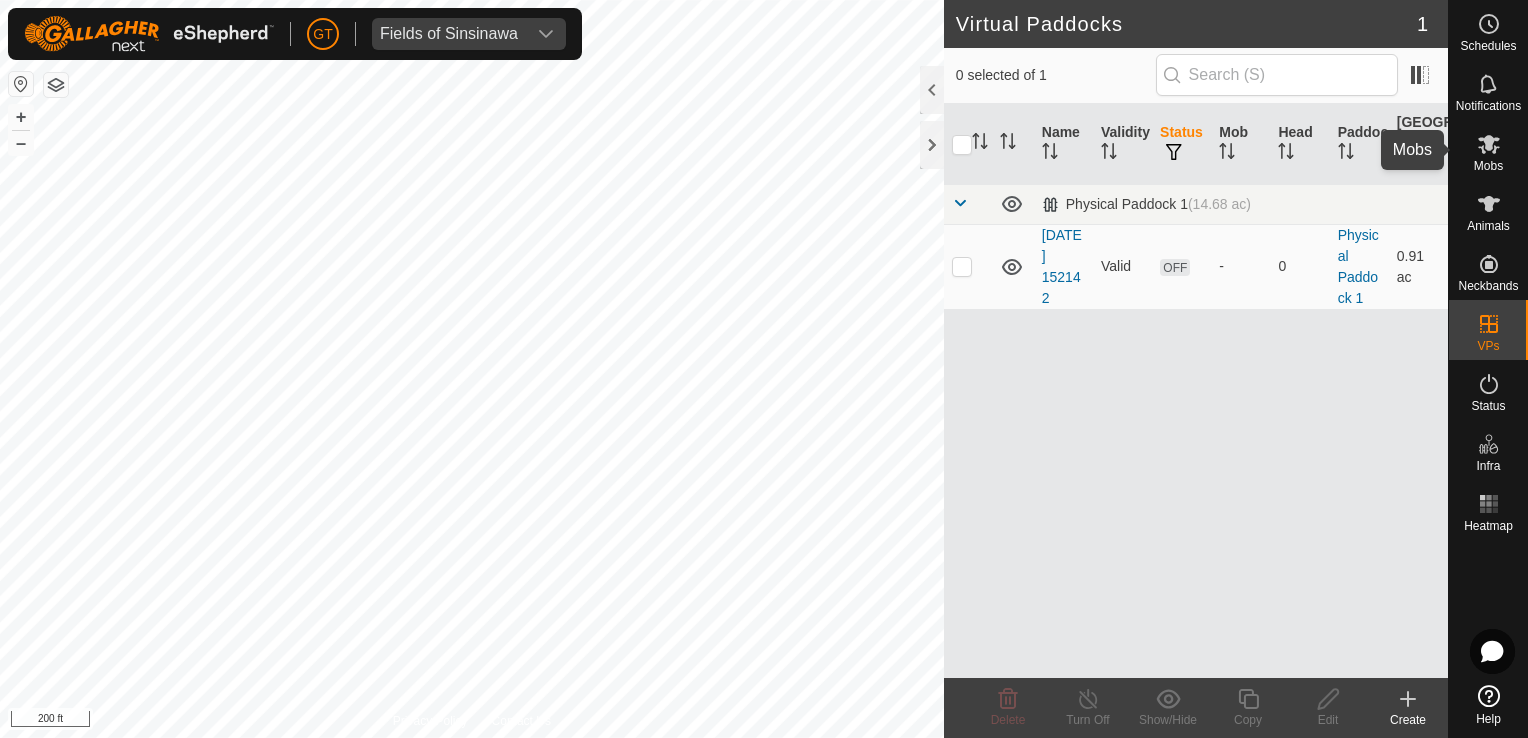 click on "Mobs" at bounding box center (1488, 166) 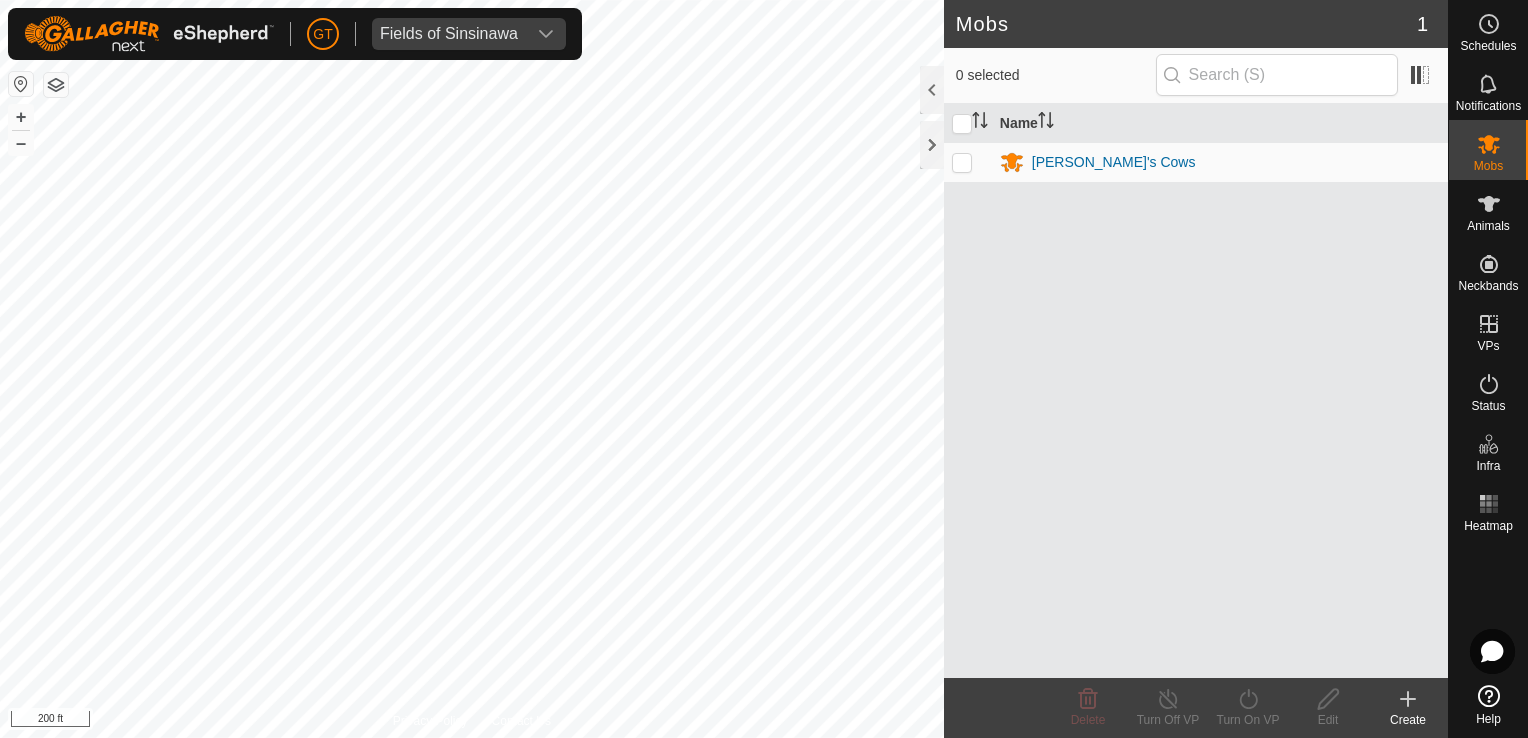 click at bounding box center (962, 162) 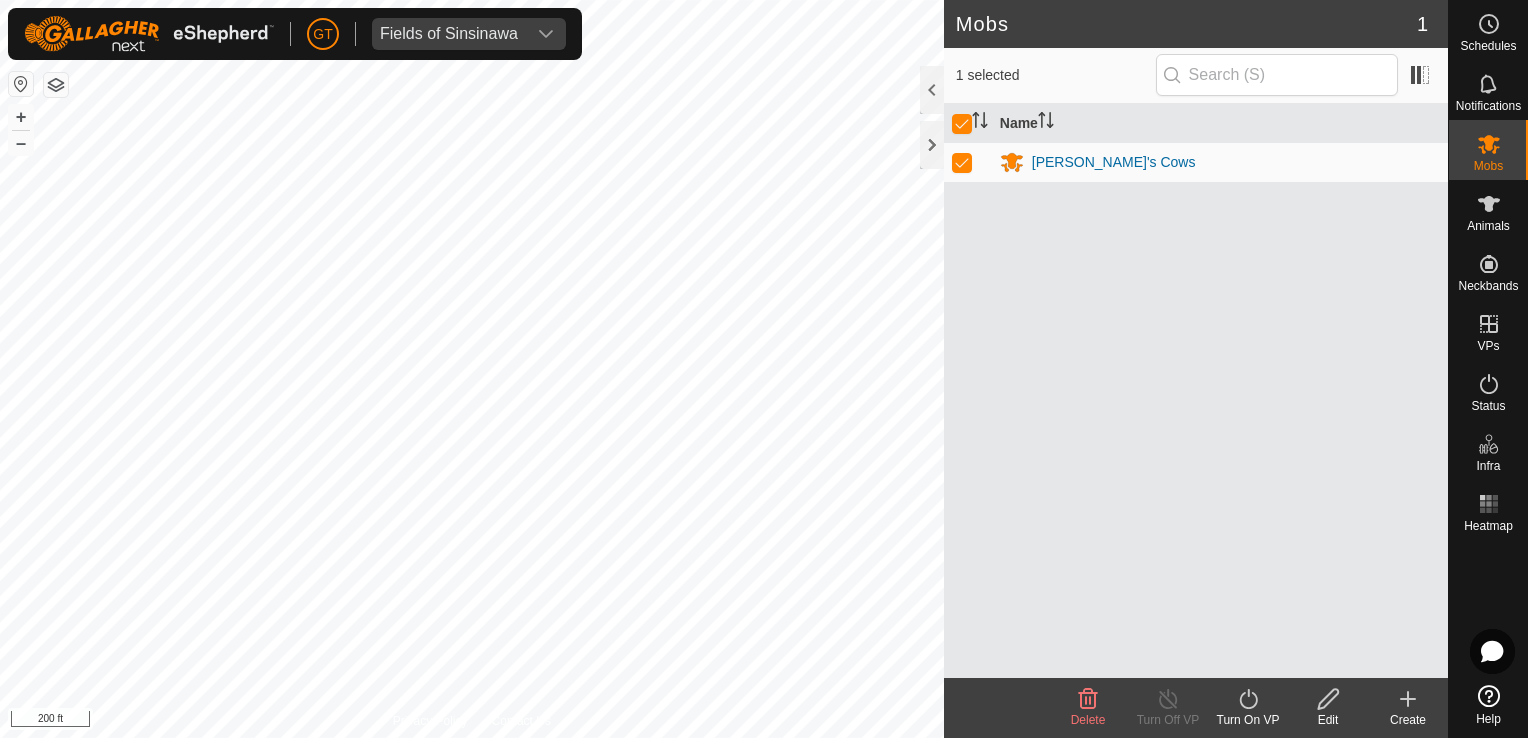 click 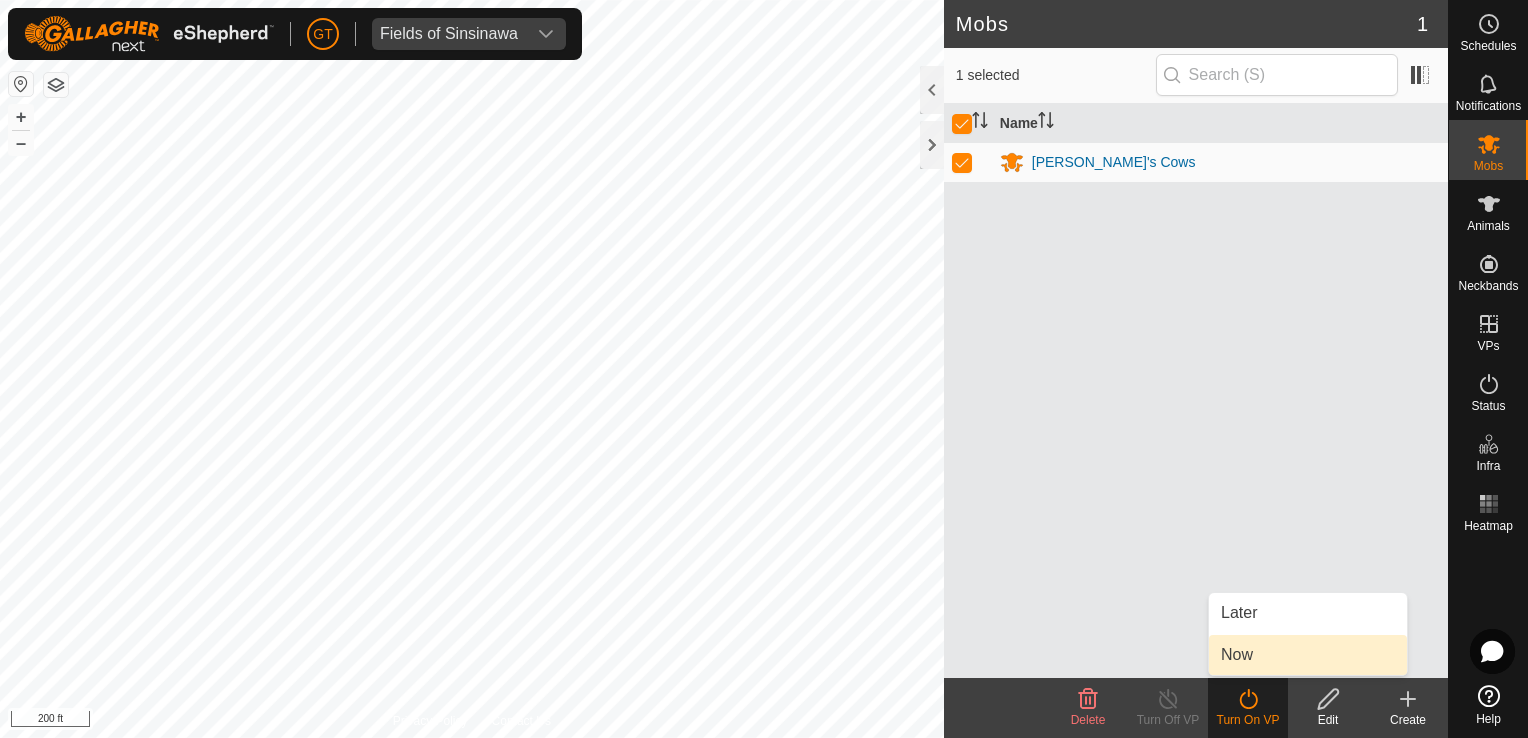 click on "Now" at bounding box center [1308, 655] 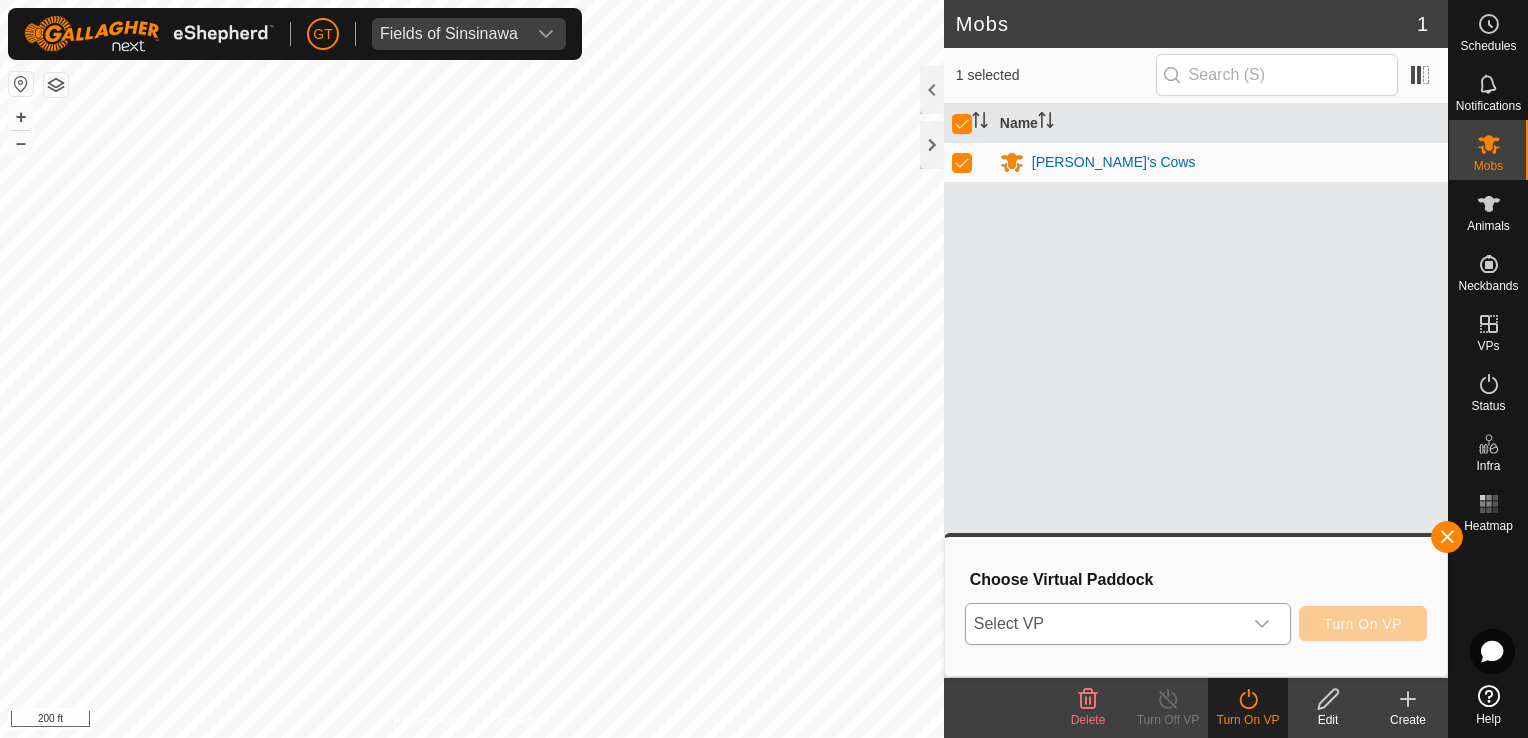 click 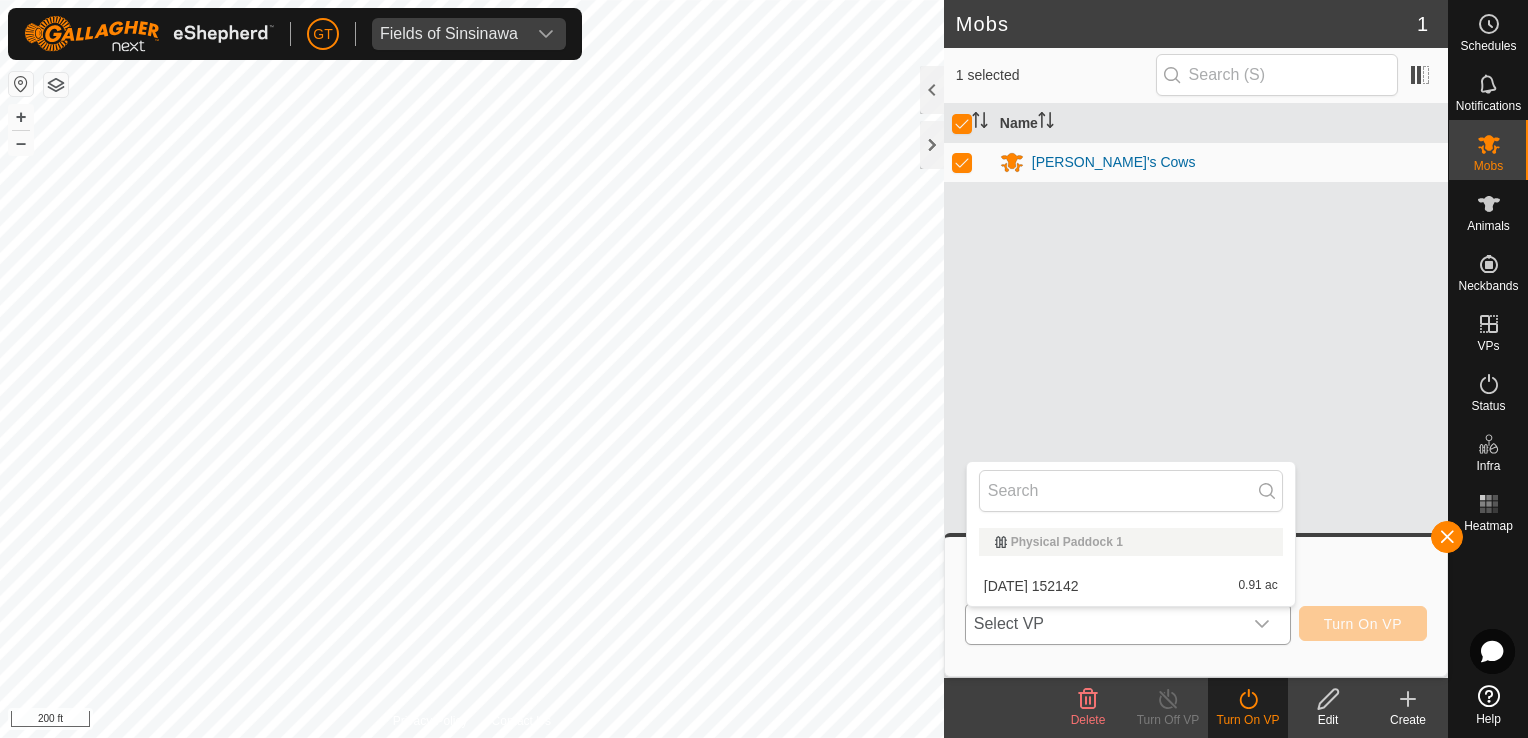 click on "[DATE] 152142  0.91 ac" at bounding box center (1131, 586) 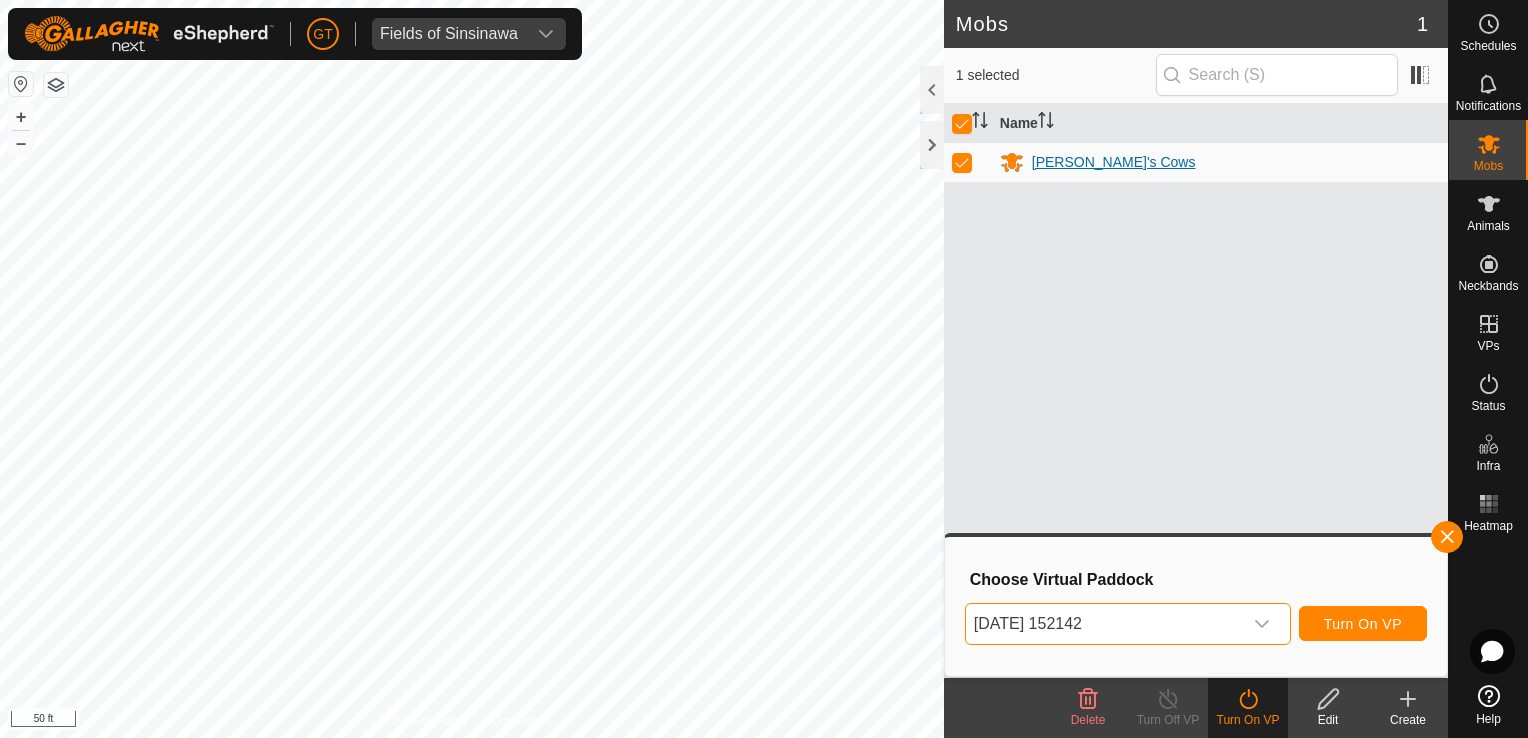 click on "[PERSON_NAME]'s Cows" at bounding box center (1220, 162) 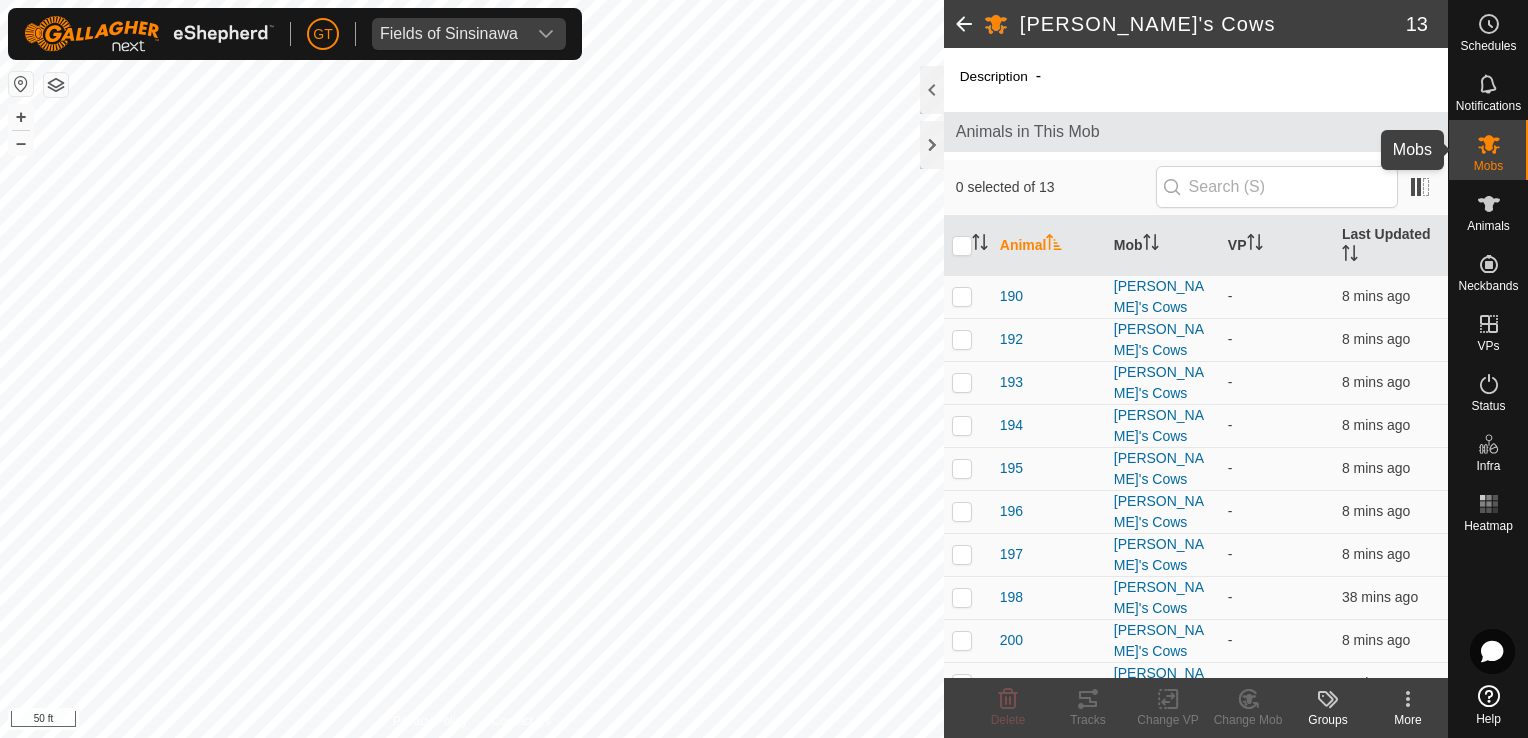 click 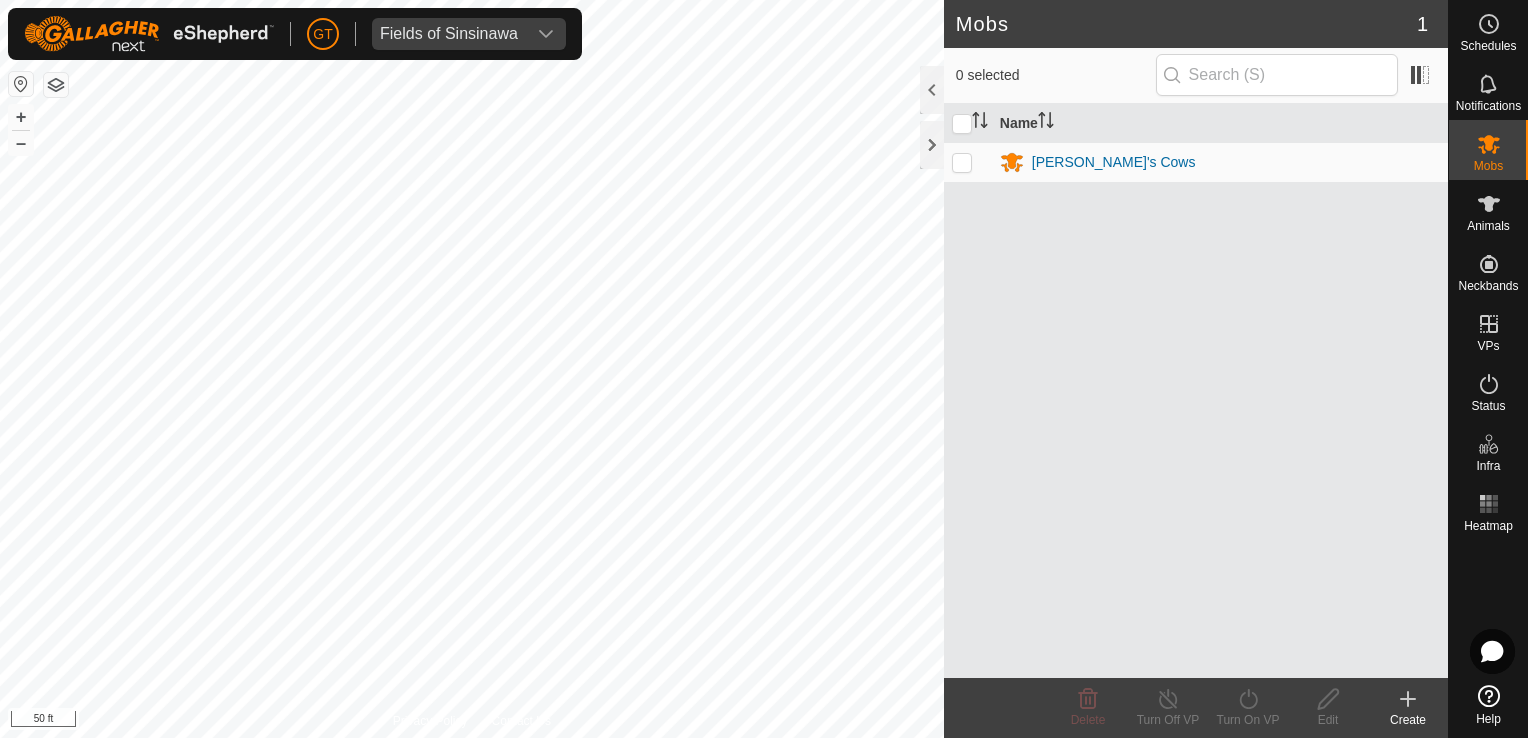 click at bounding box center [962, 162] 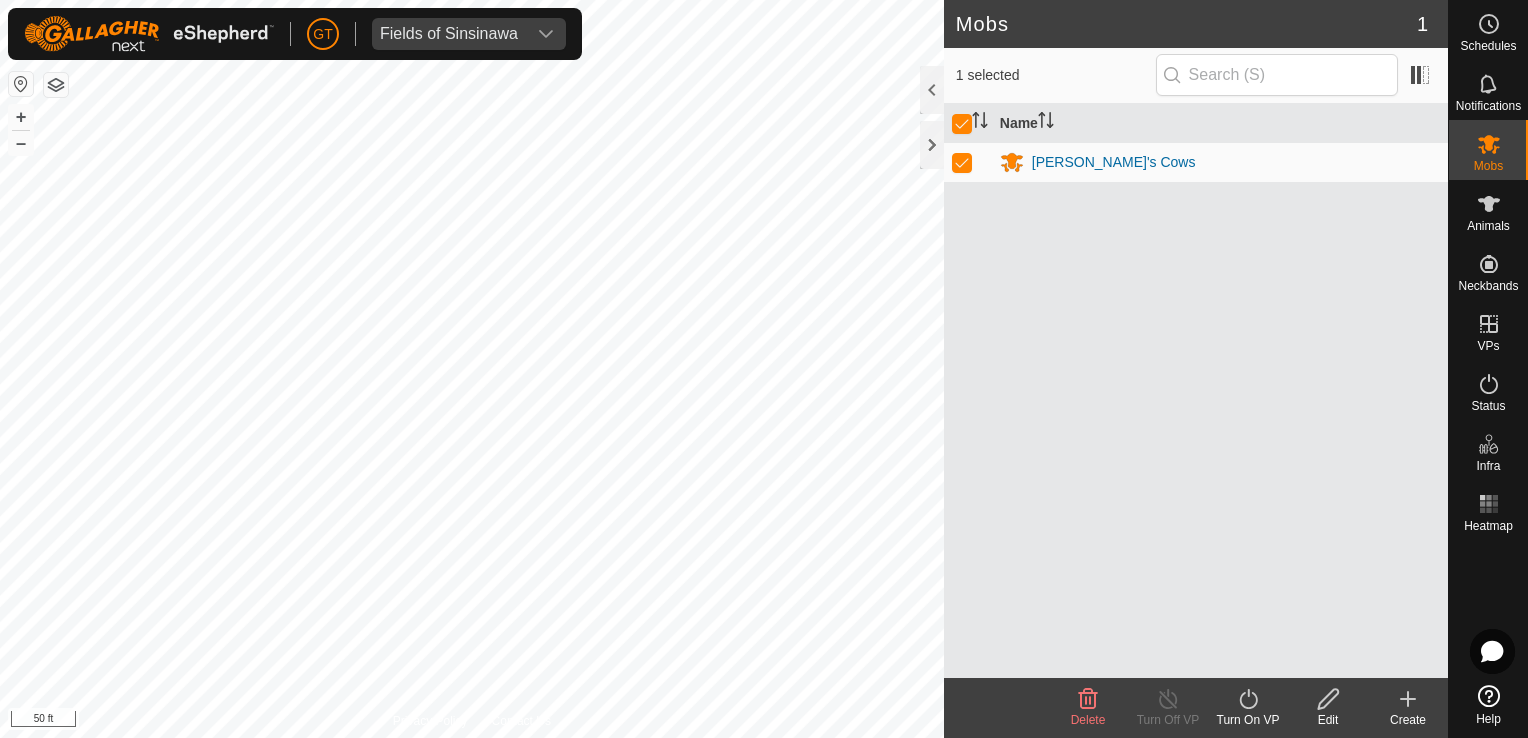 click 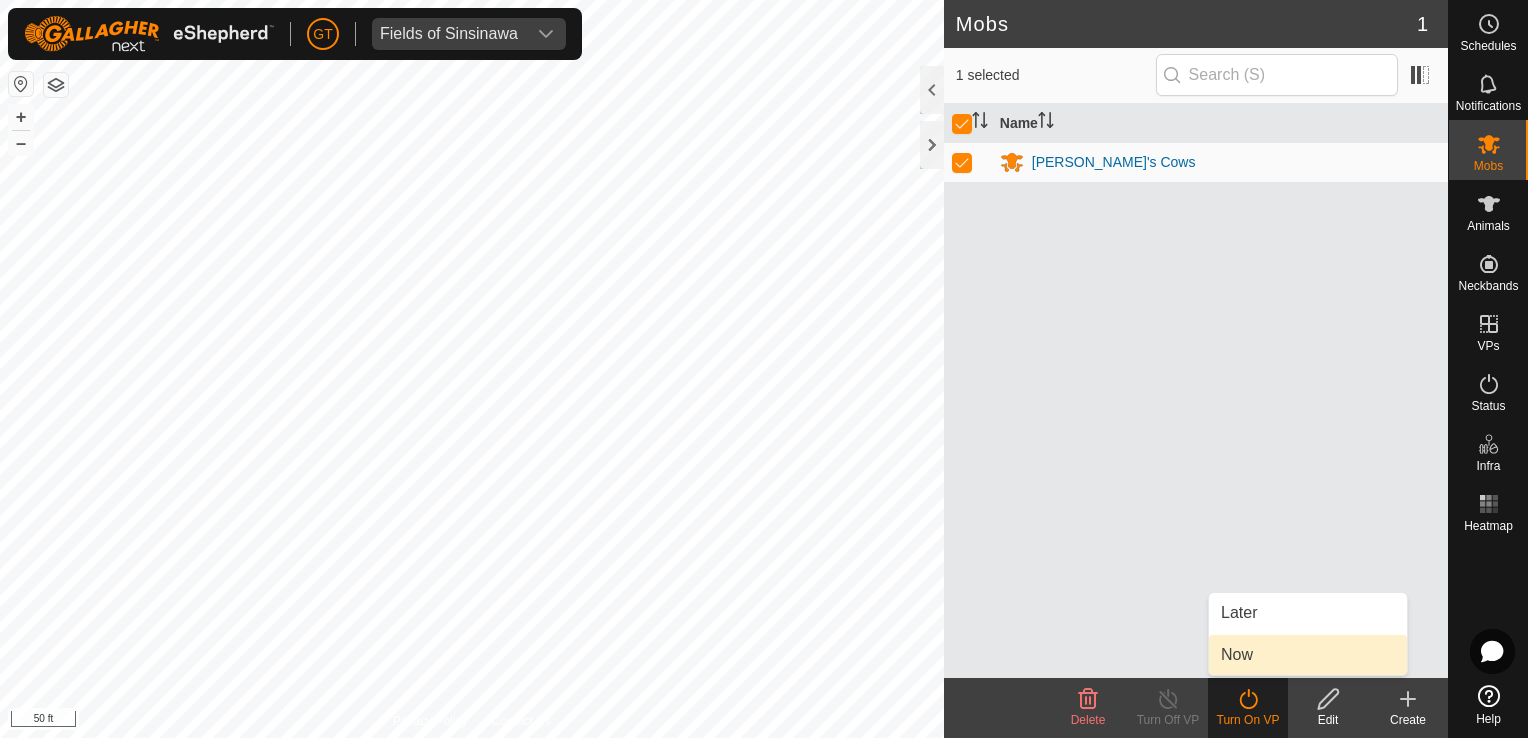 click on "Now" at bounding box center [1308, 655] 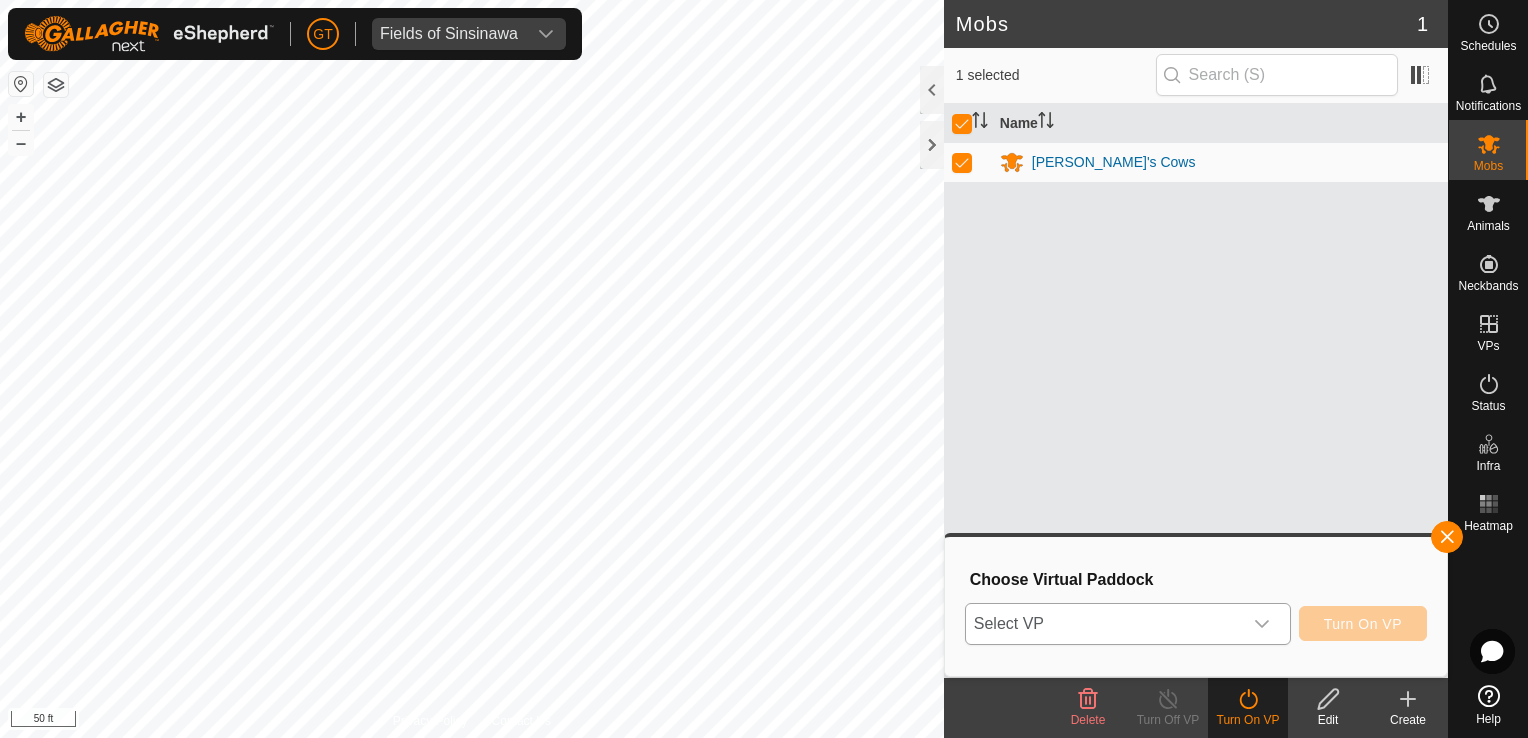 click 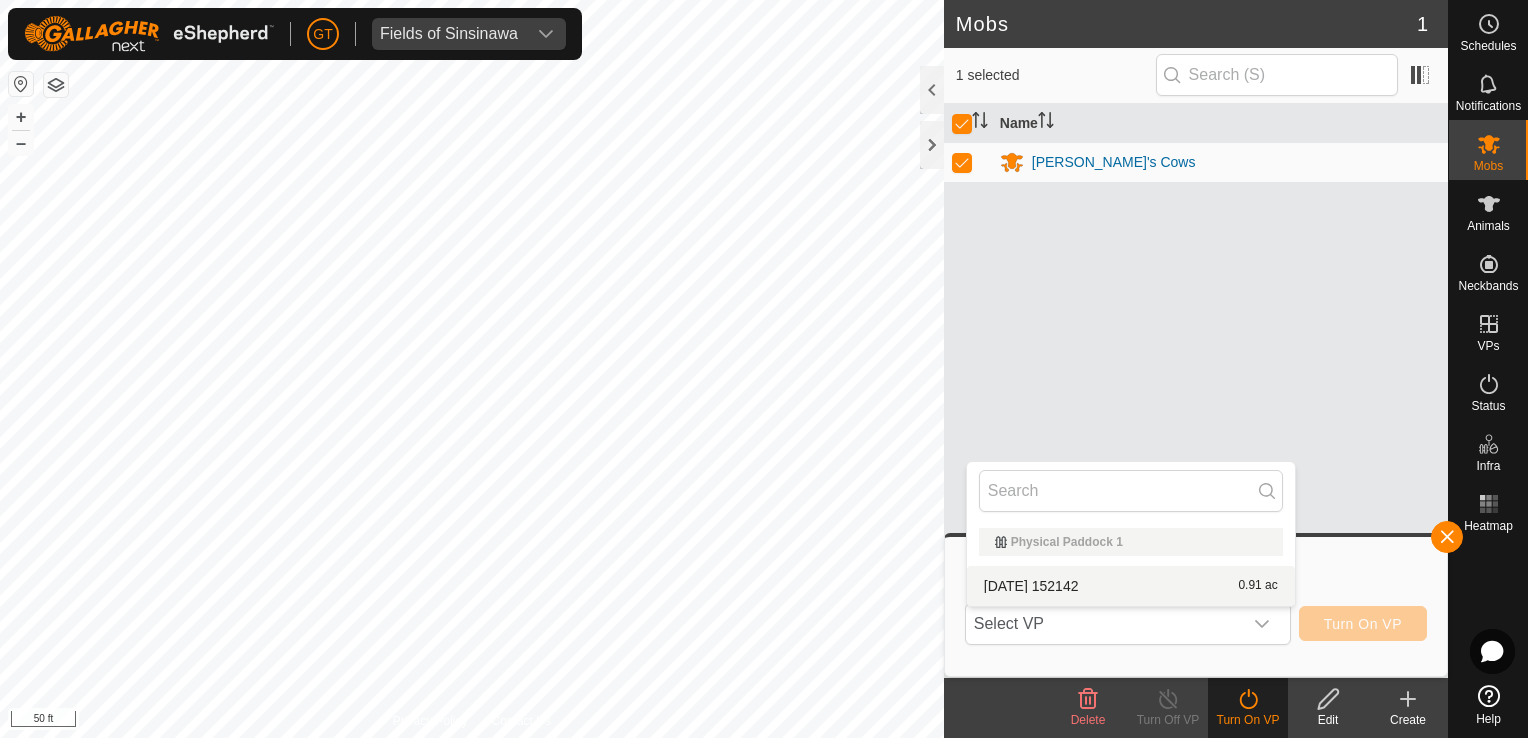 click on "Name  [PERSON_NAME]'s Cows" at bounding box center (1196, 391) 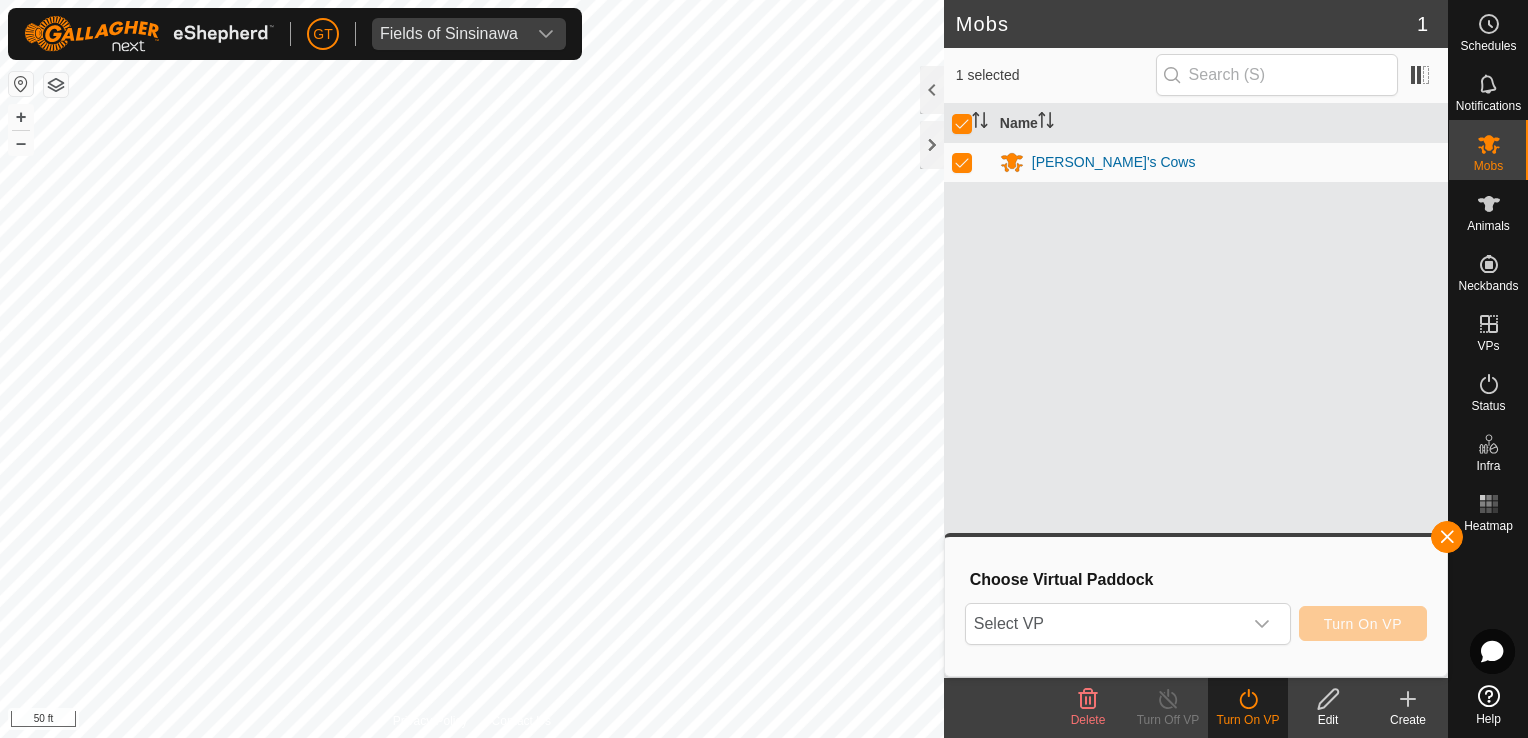 click at bounding box center (962, 162) 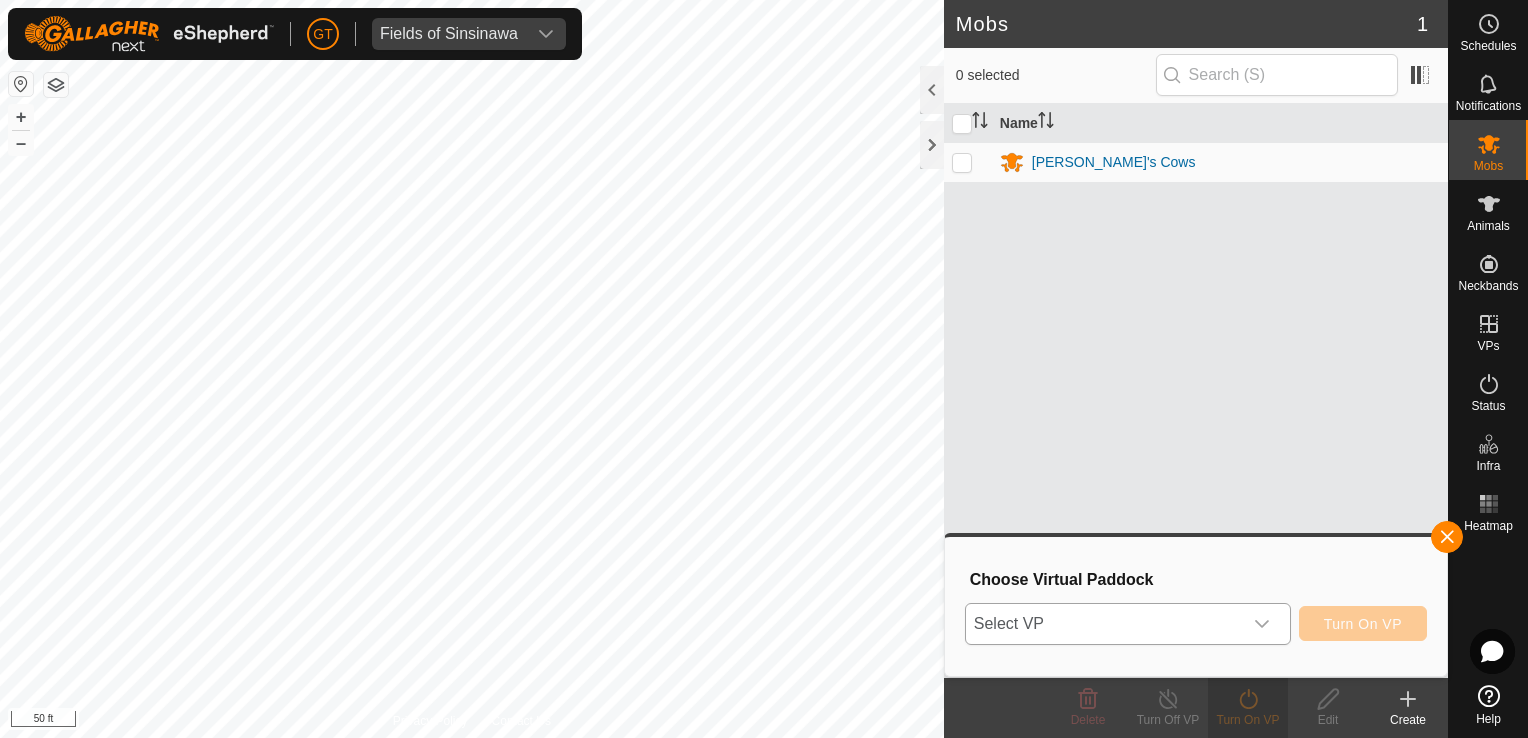 click 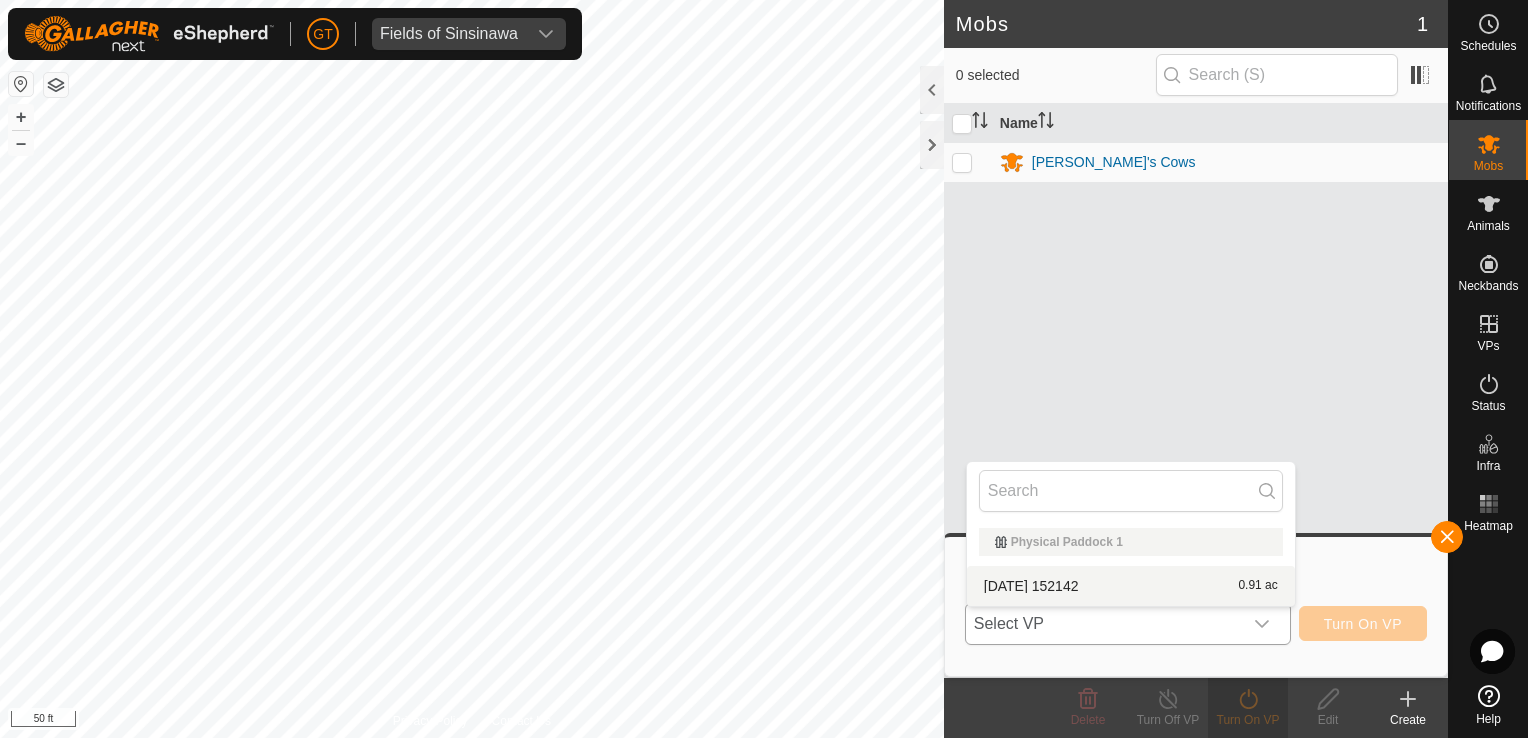 click on "[DATE] 152142  0.91 ac" at bounding box center (1131, 586) 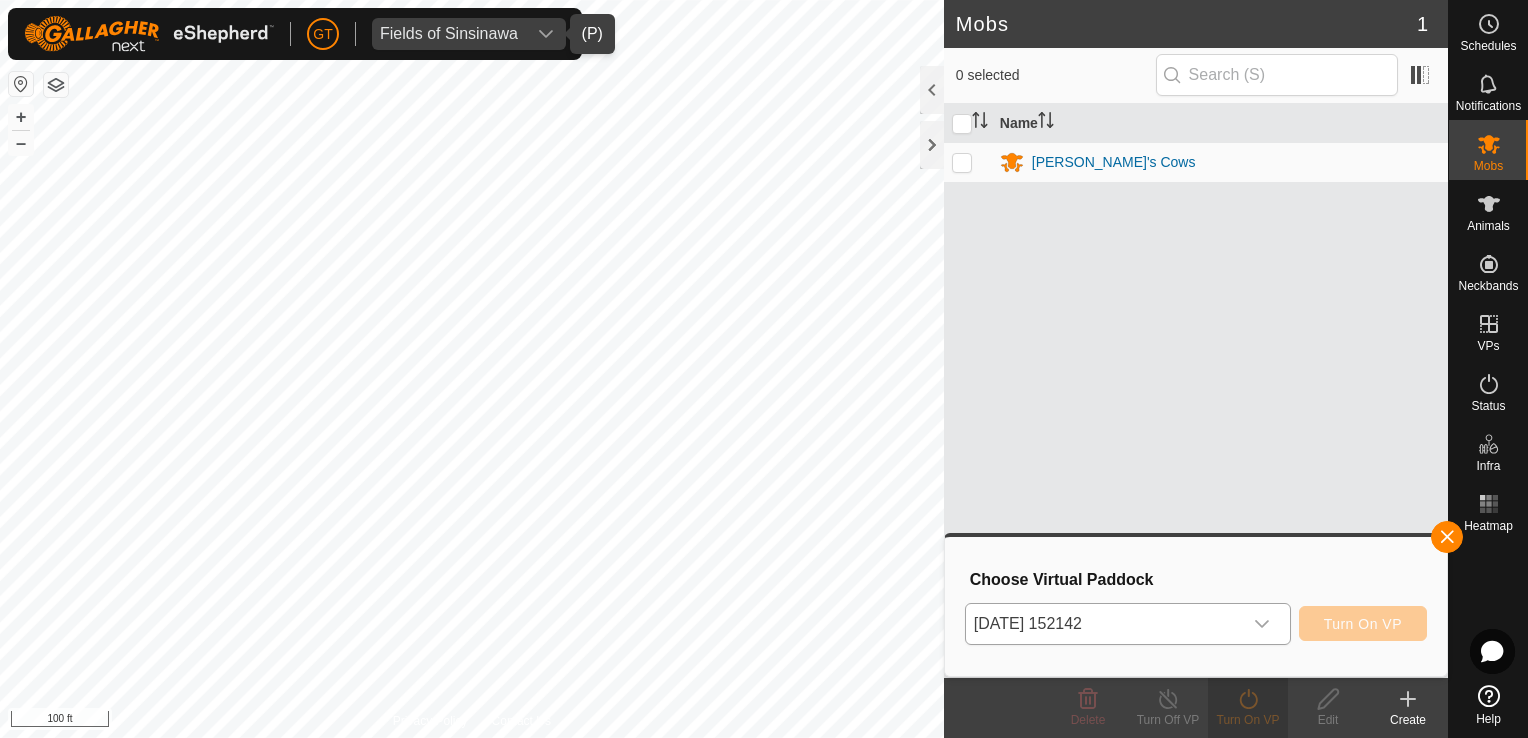 click 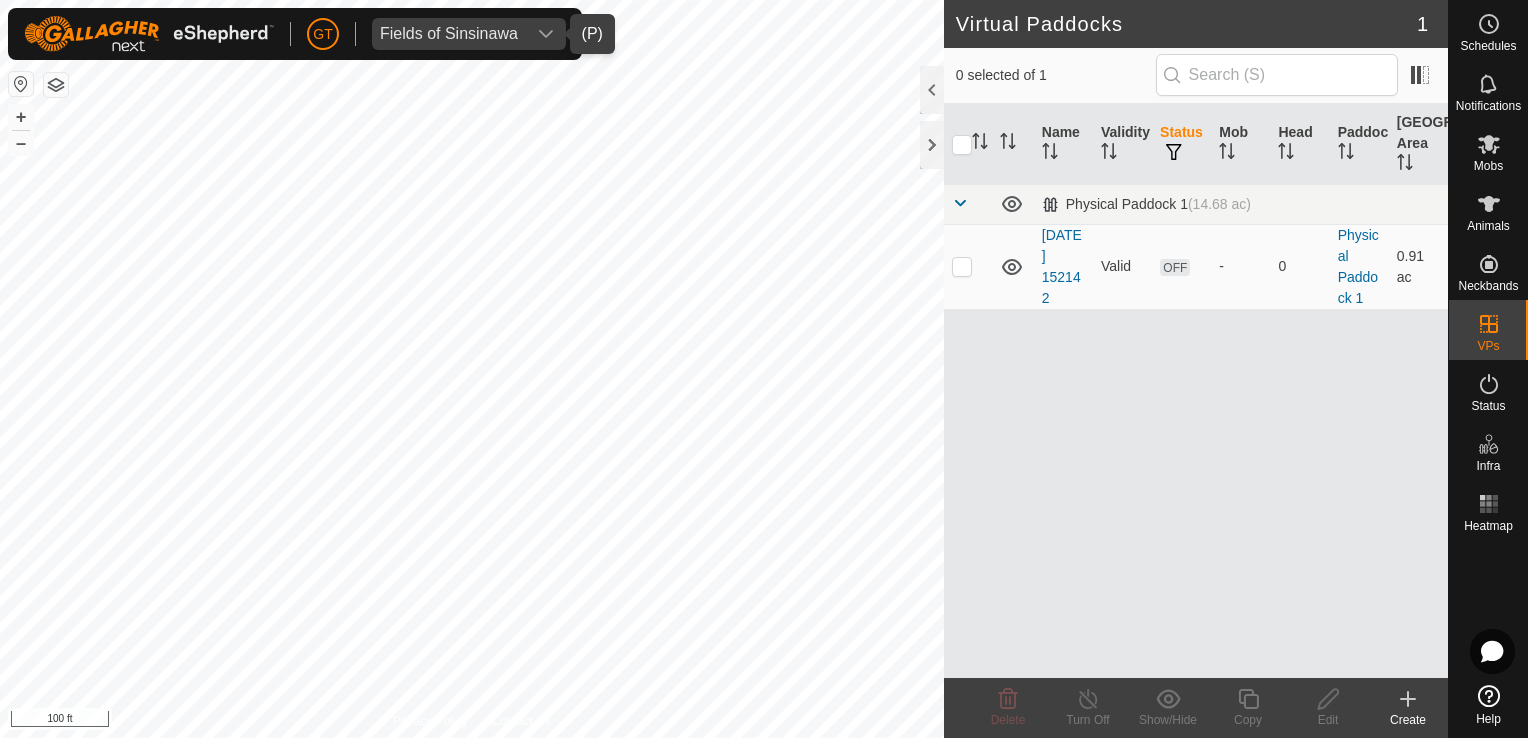 click 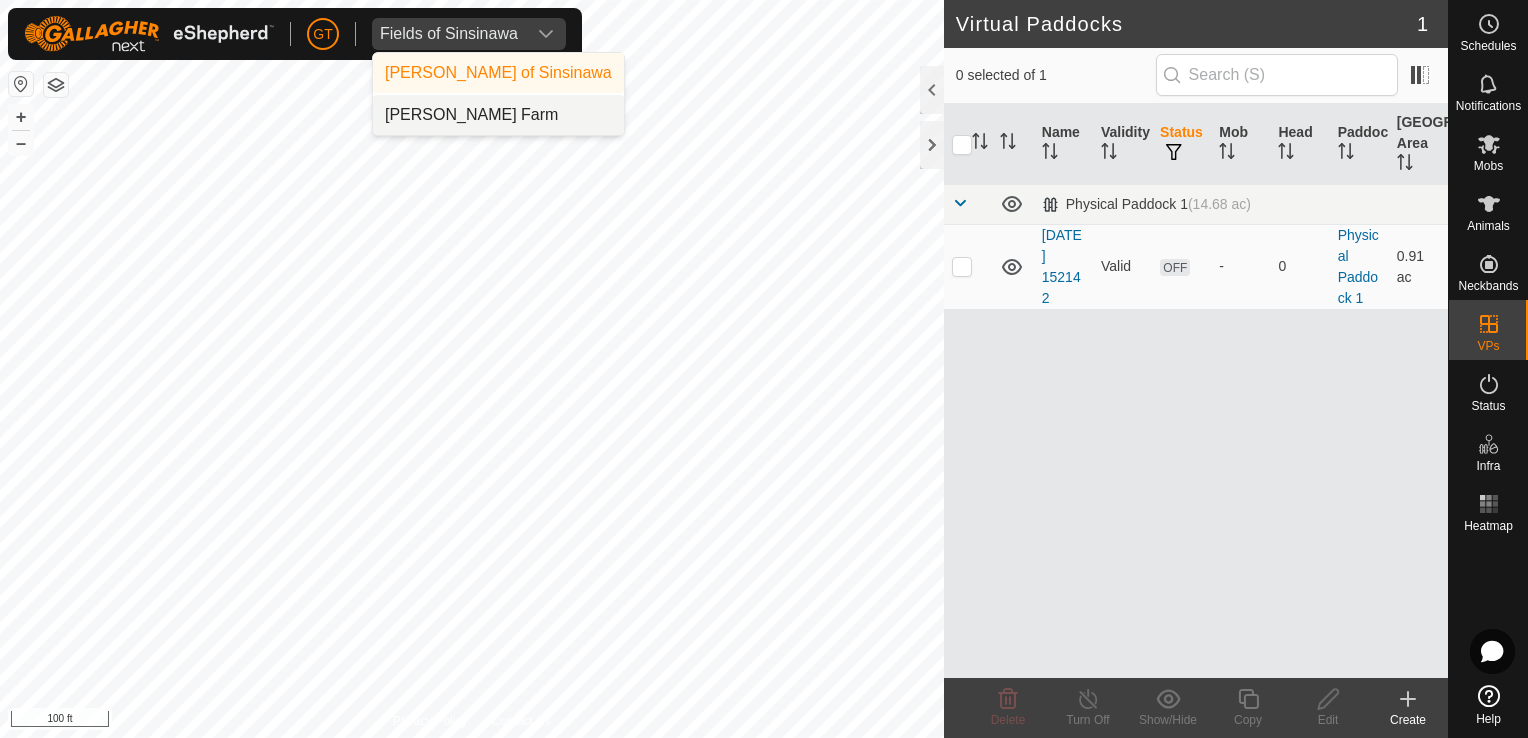 click on "[PERSON_NAME] Farm" at bounding box center (498, 115) 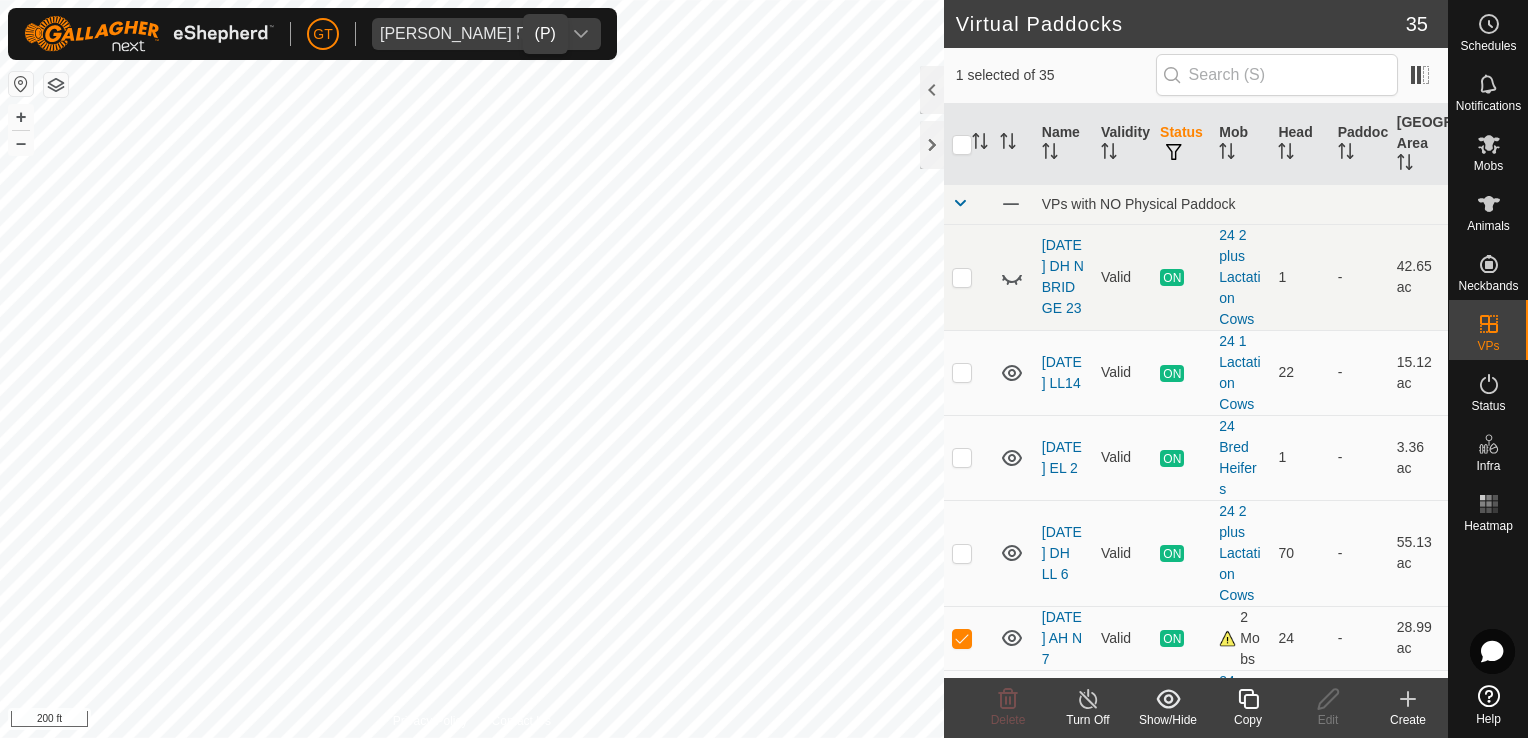 click 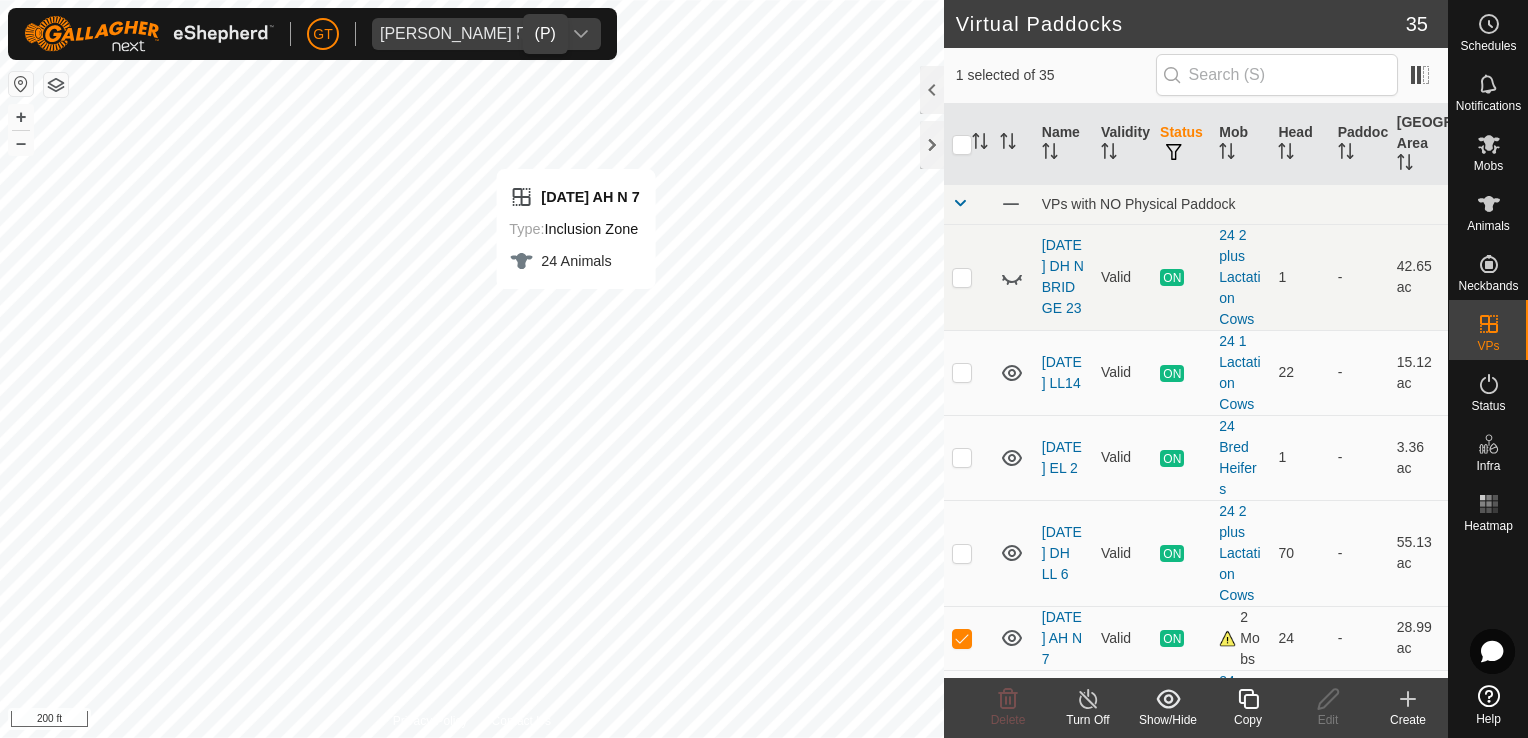checkbox on "false" 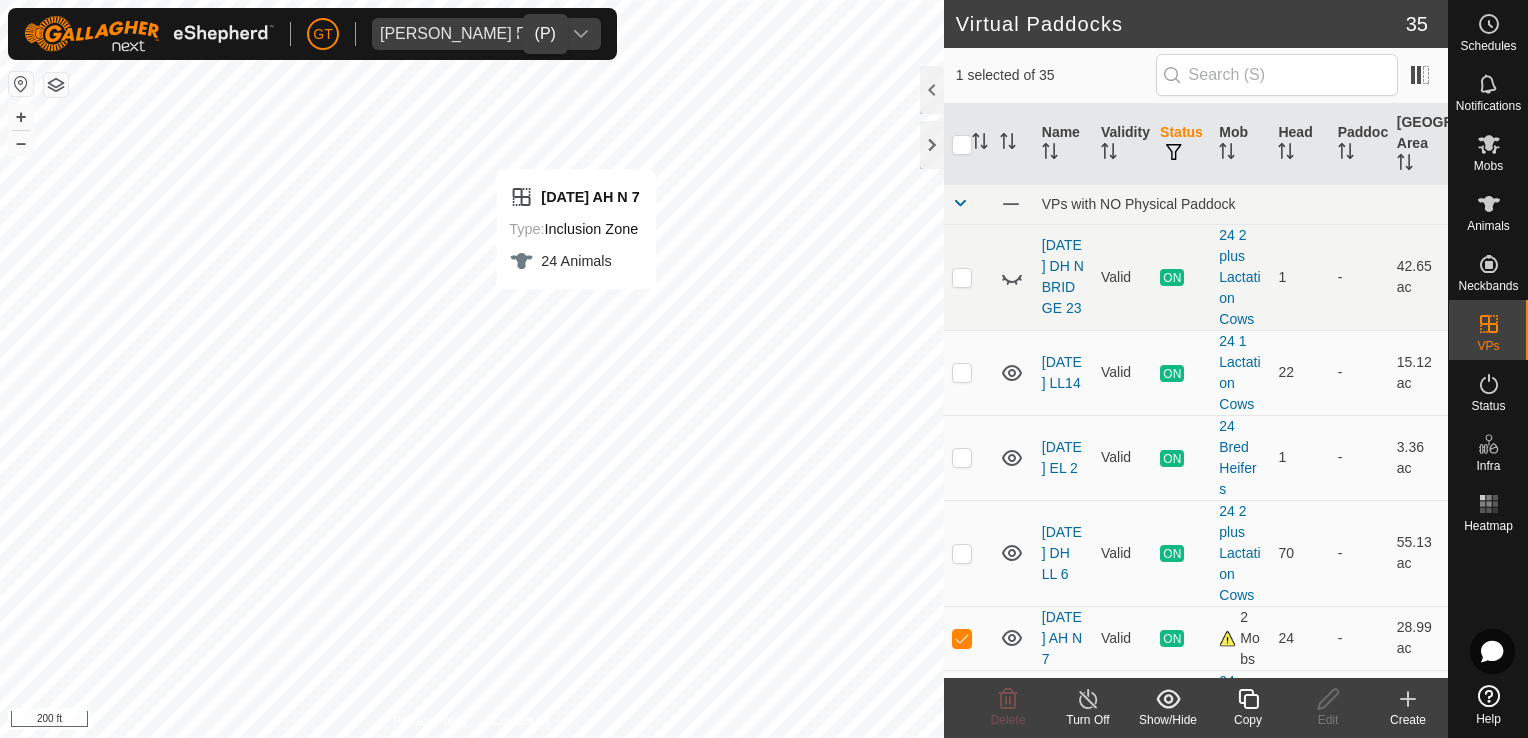 checkbox on "true" 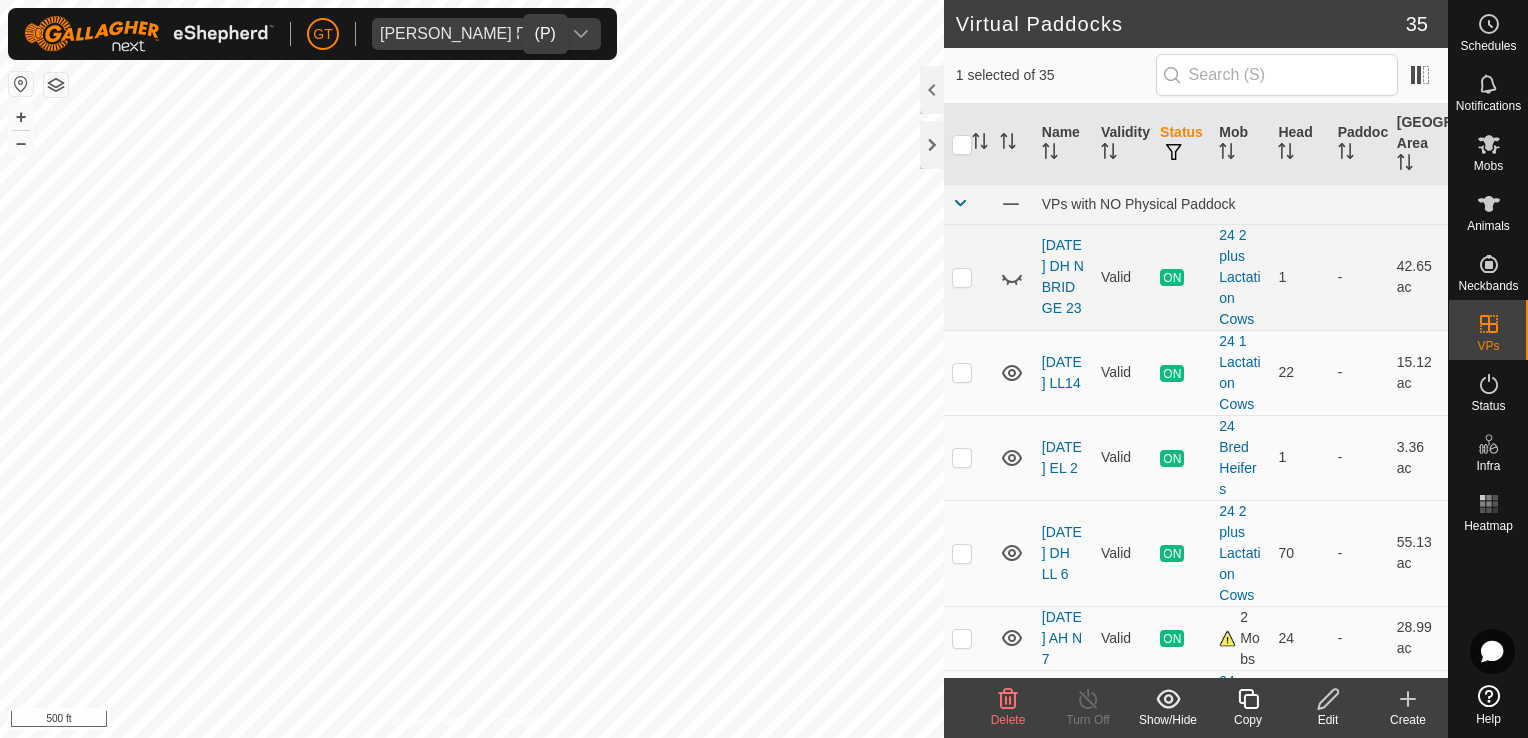 checkbox on "true" 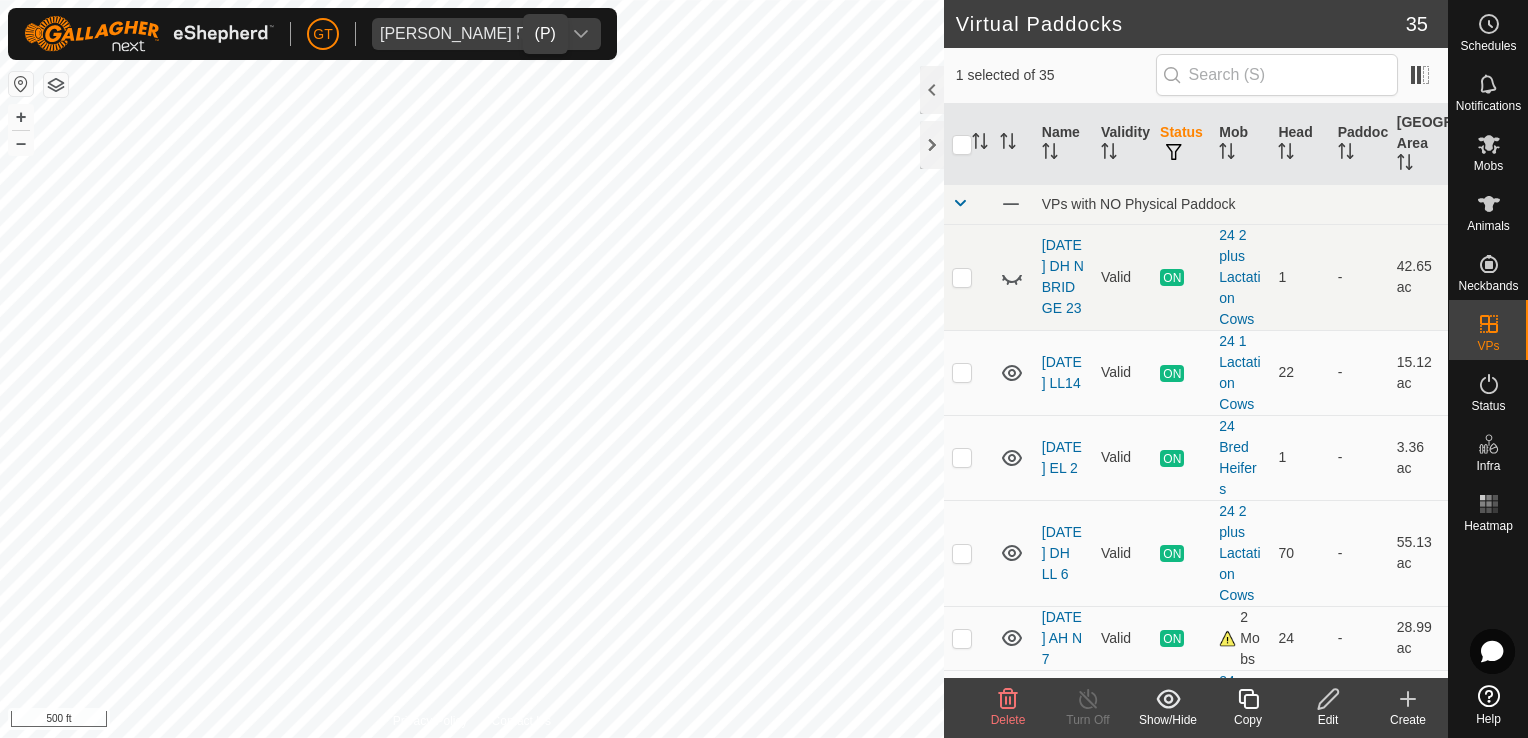 checkbox on "false" 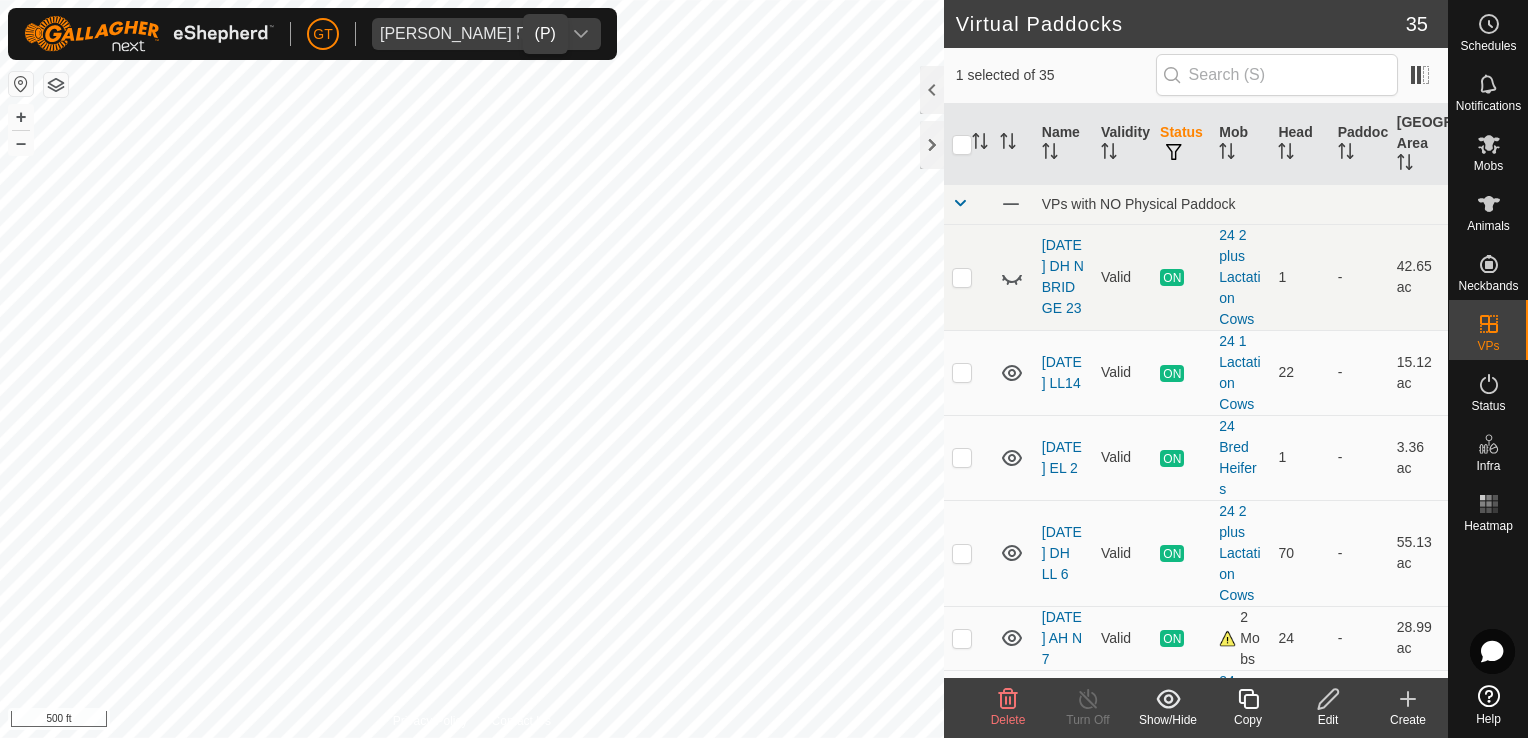 checkbox on "true" 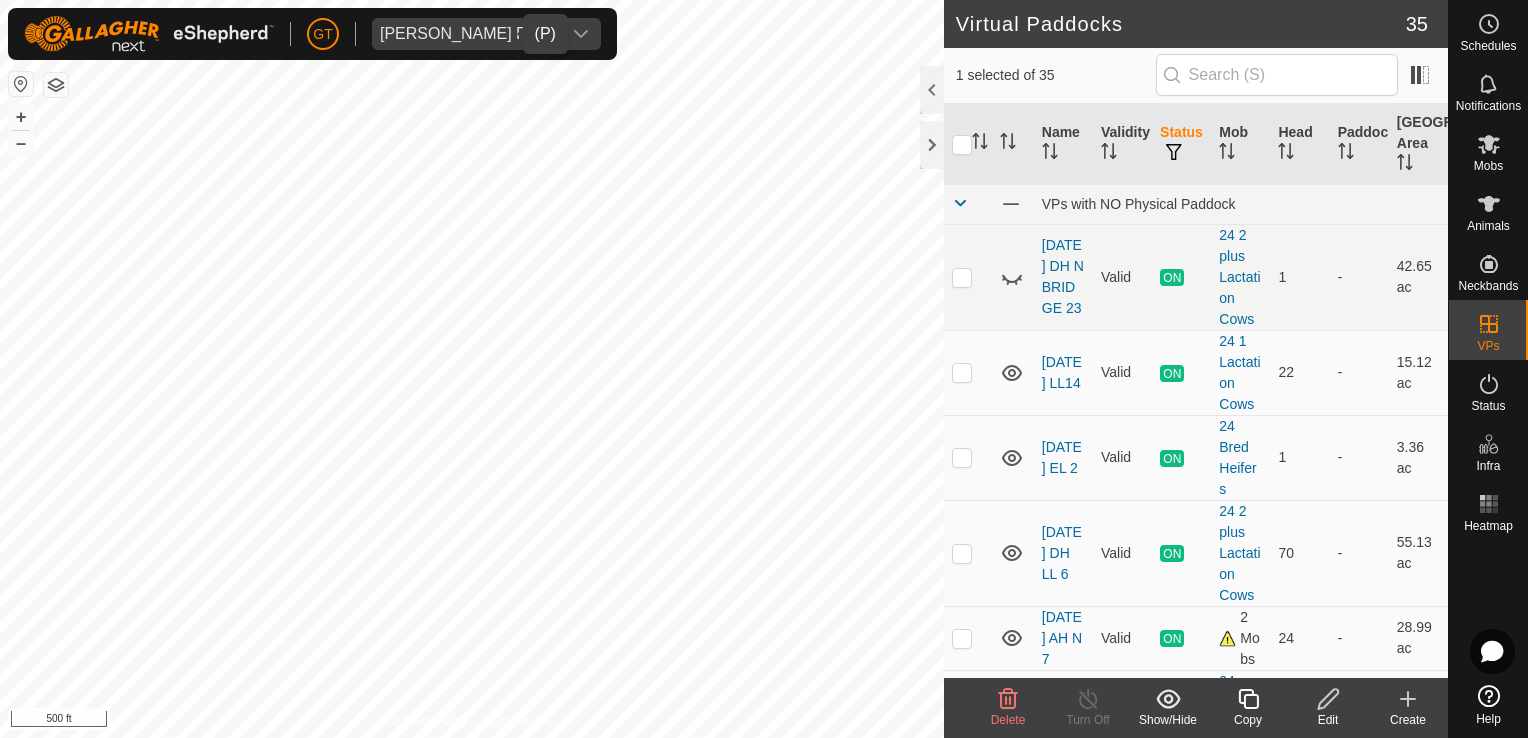 checkbox on "false" 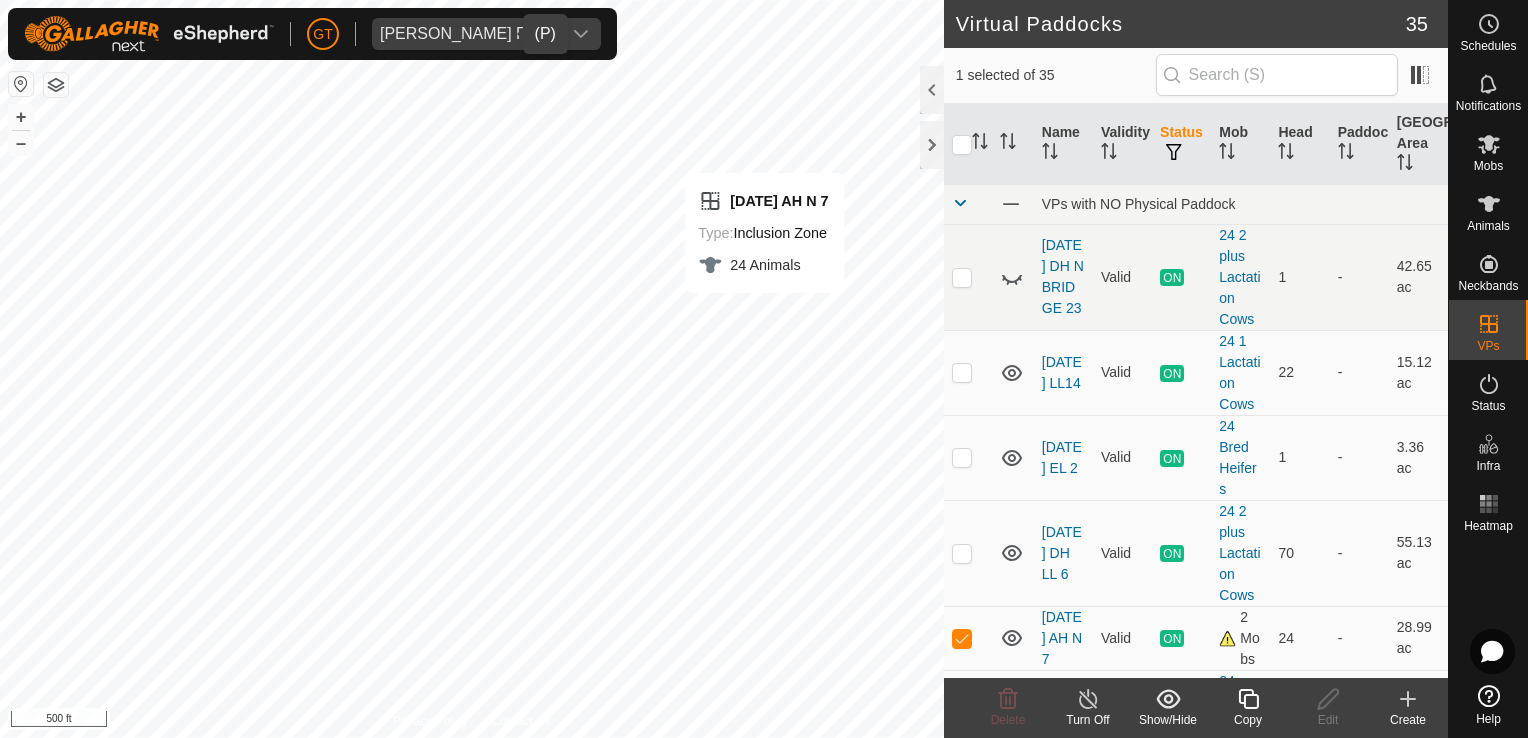 checkbox on "false" 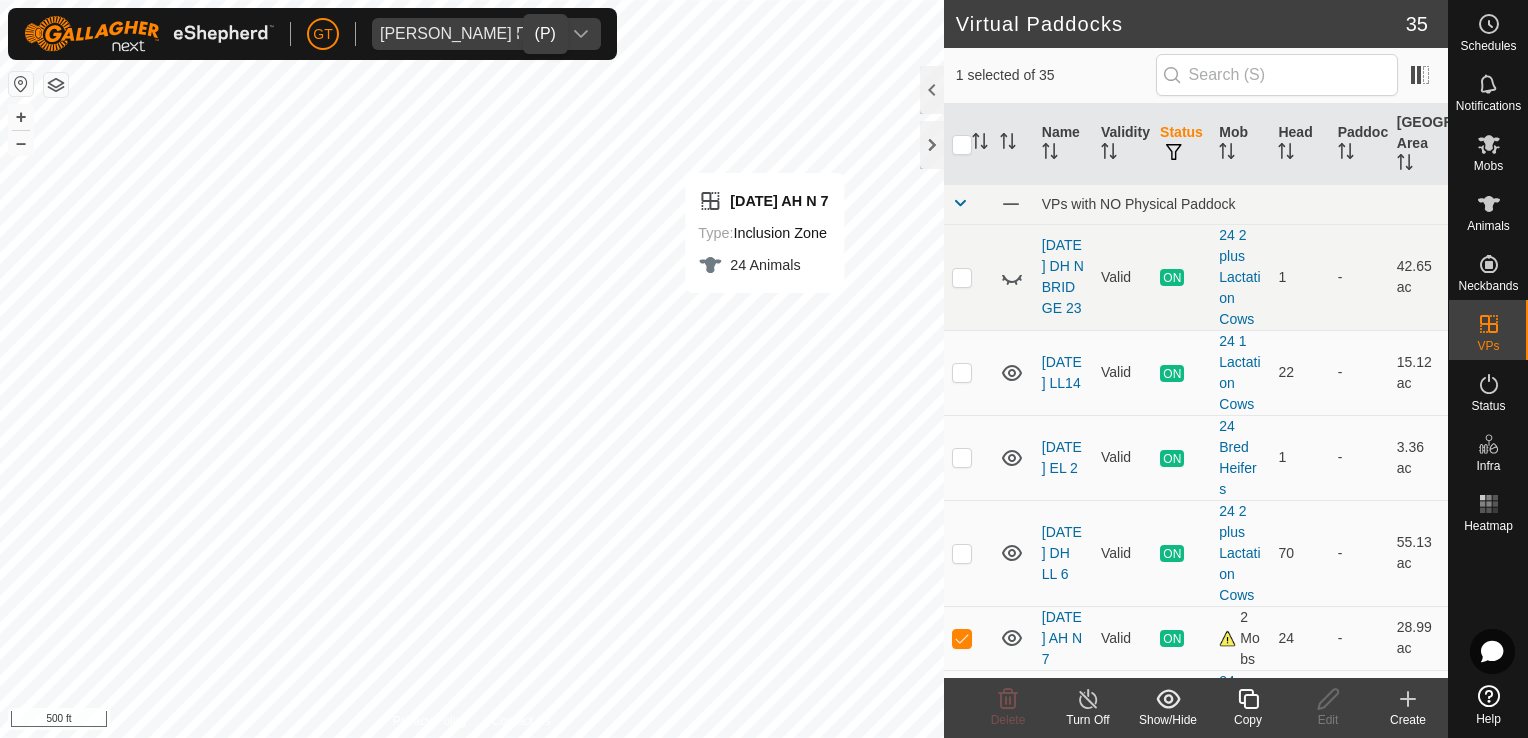 checkbox on "true" 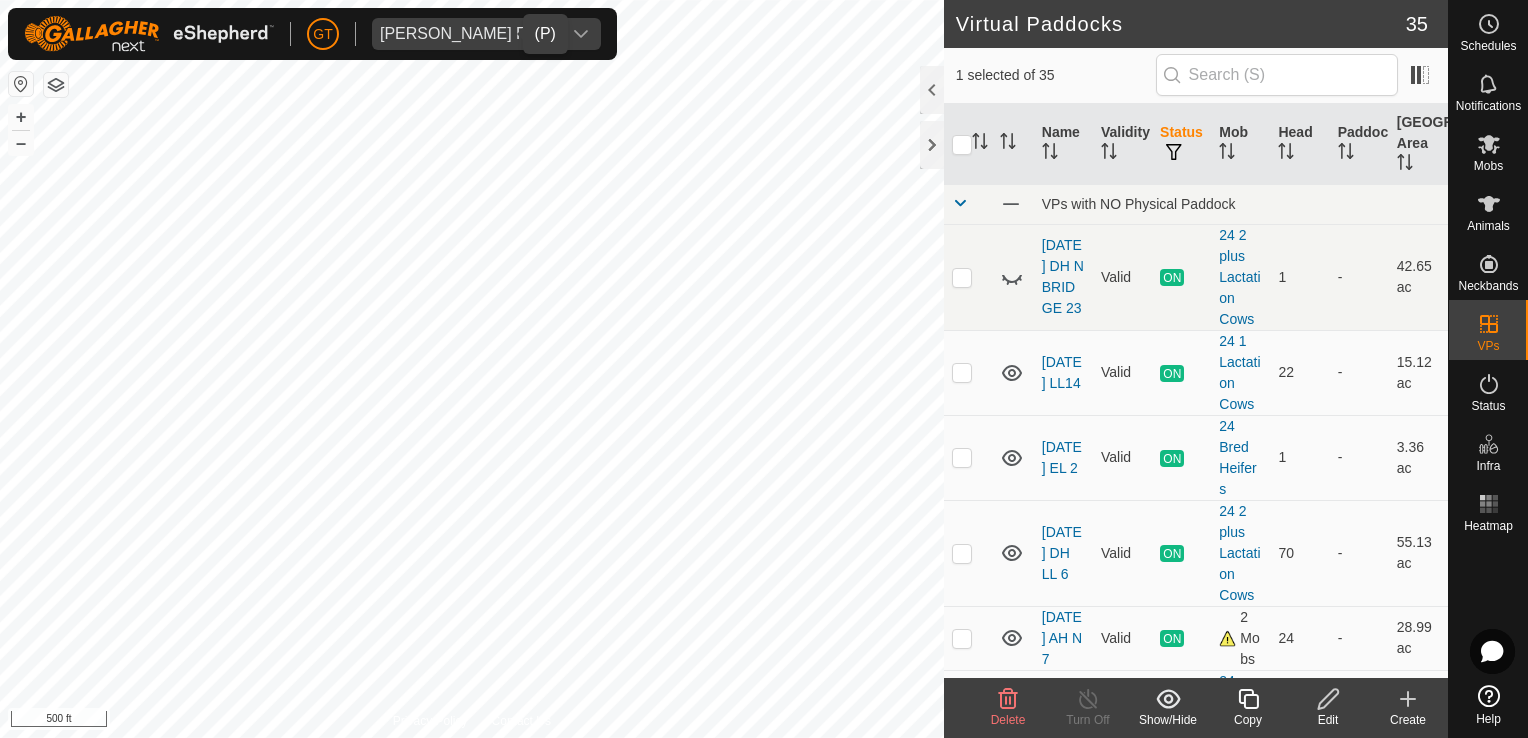 checkbox on "true" 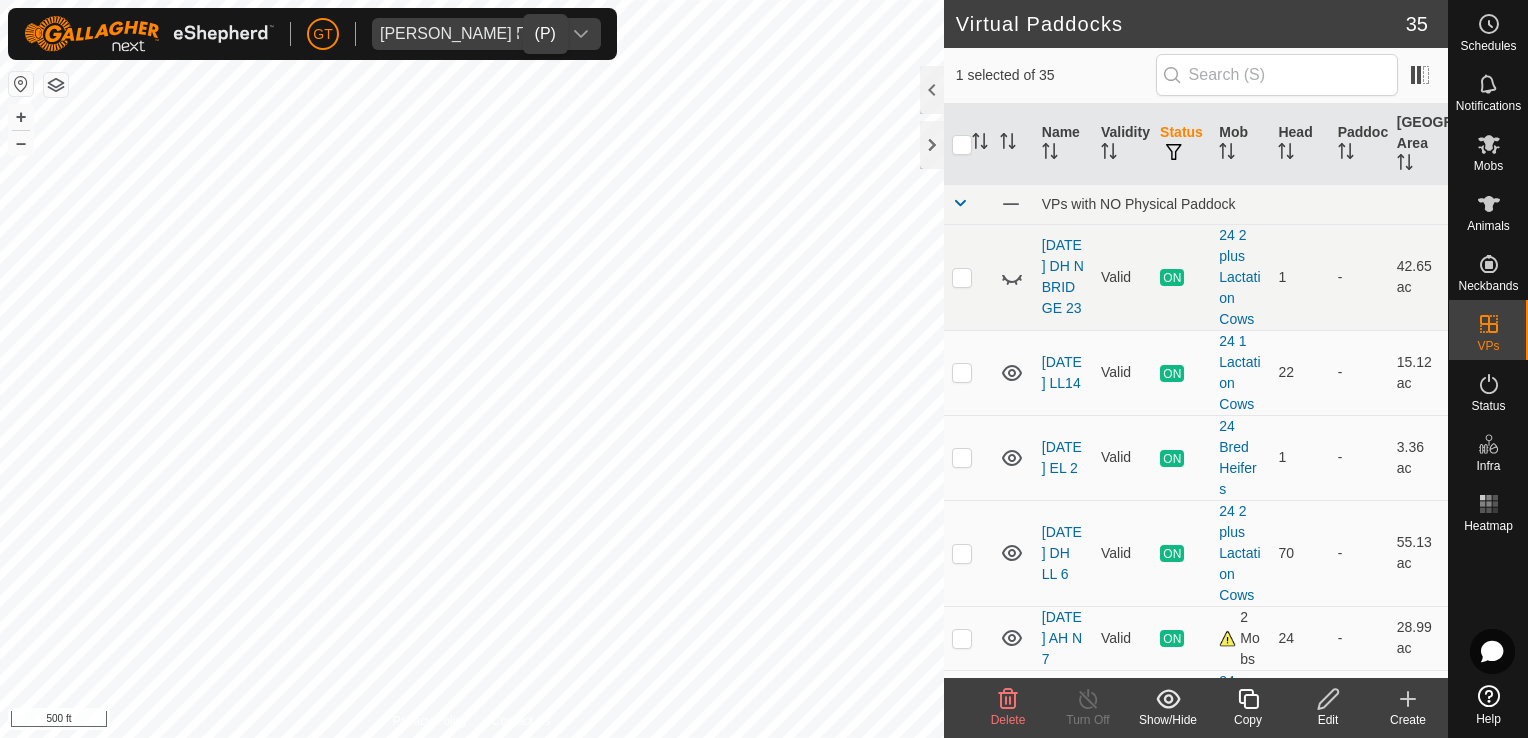 checkbox on "false" 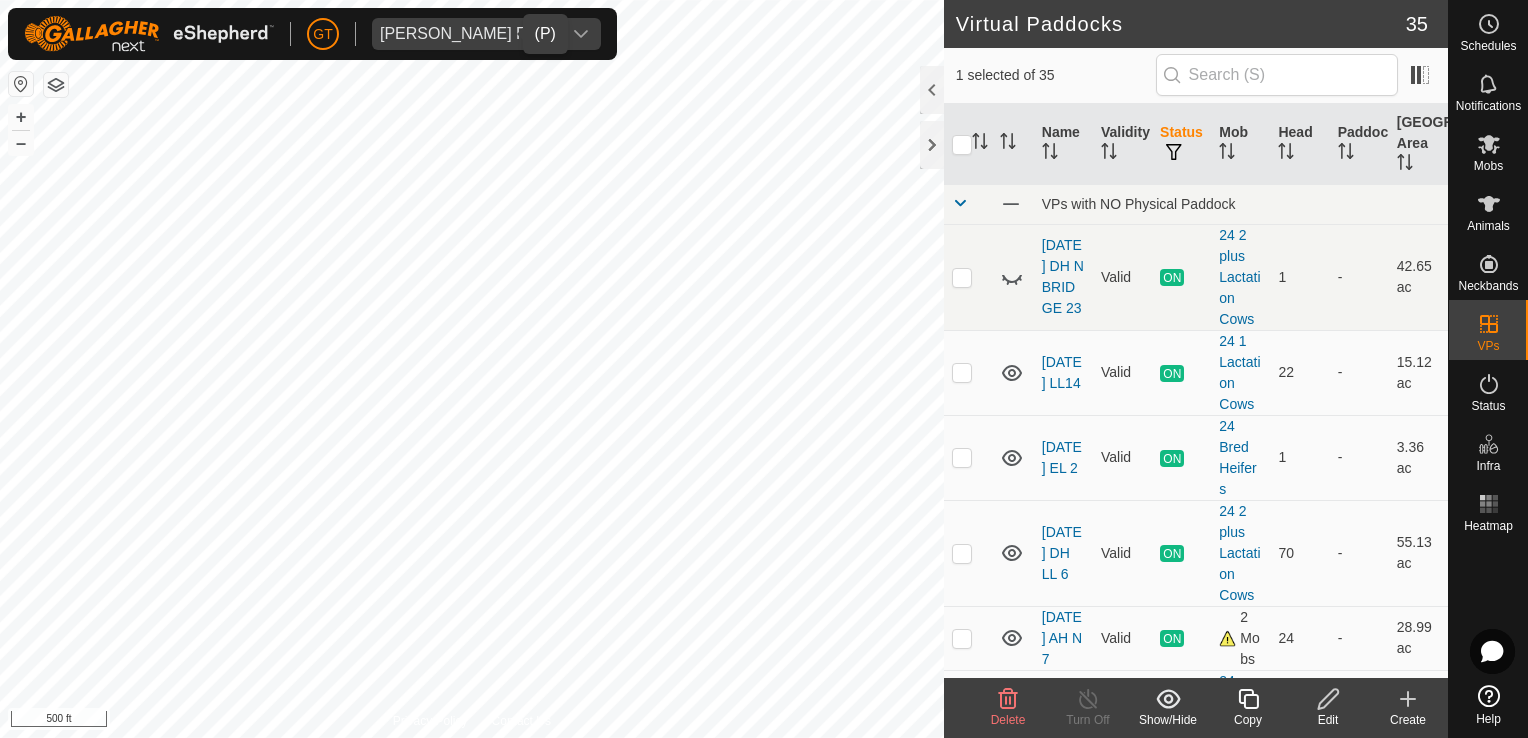 checkbox on "true" 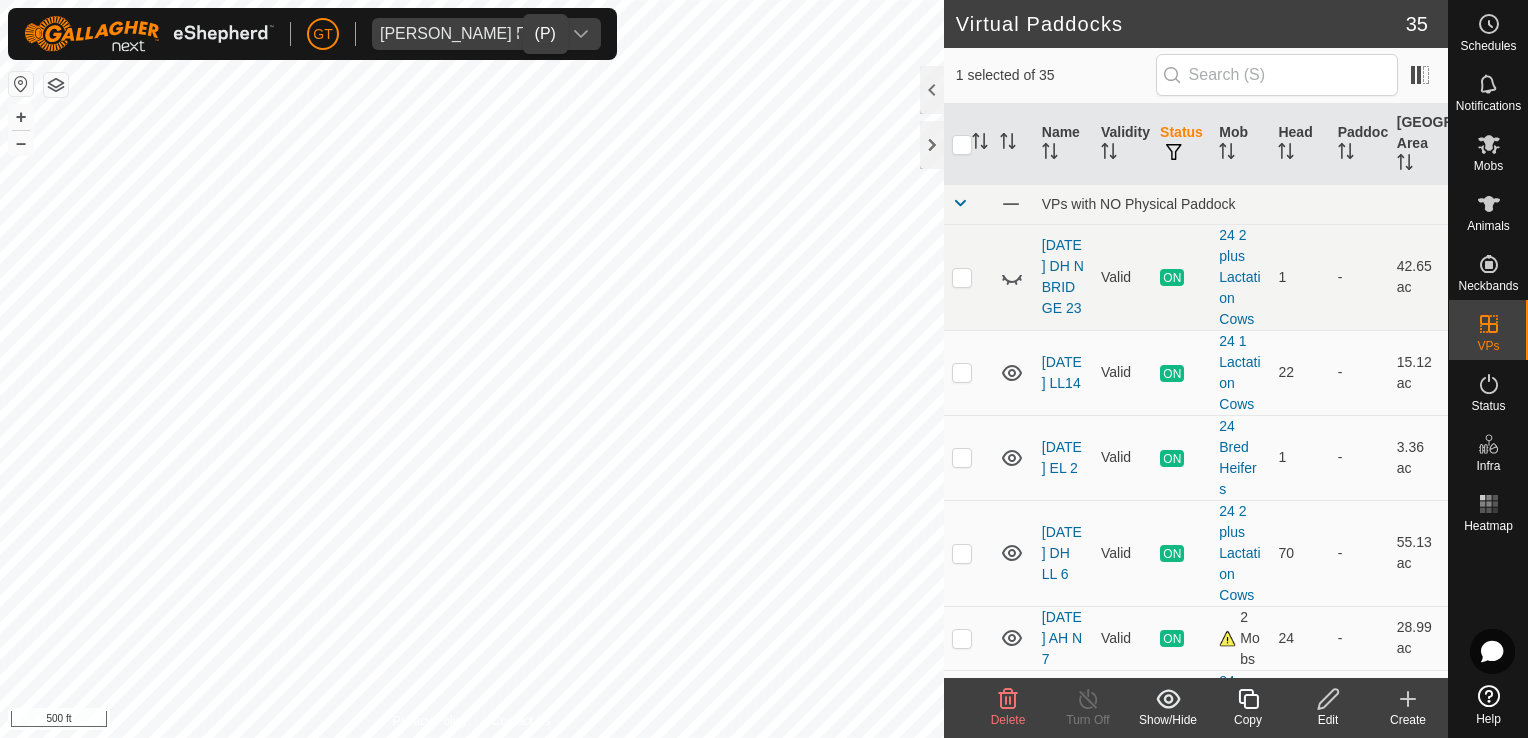 checkbox on "false" 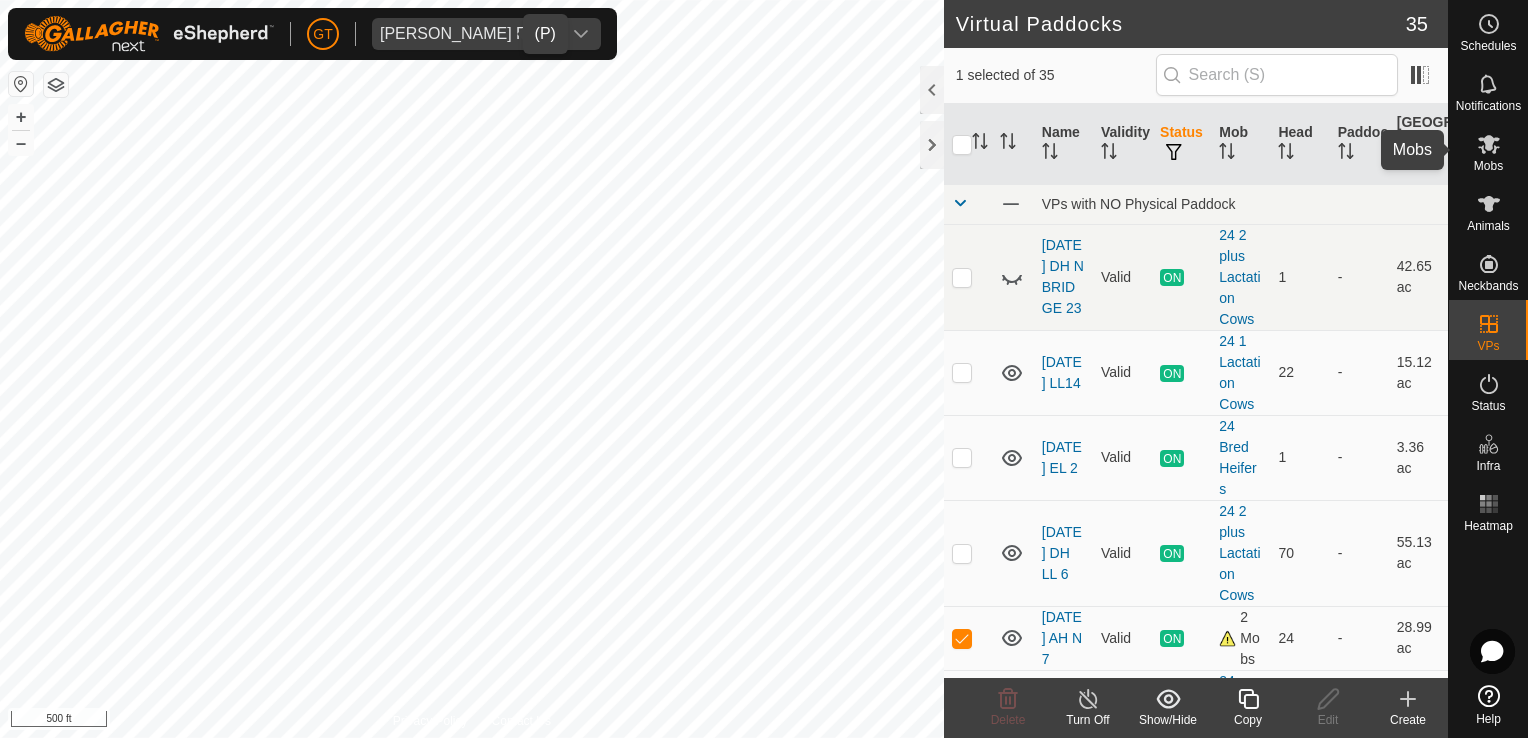 click 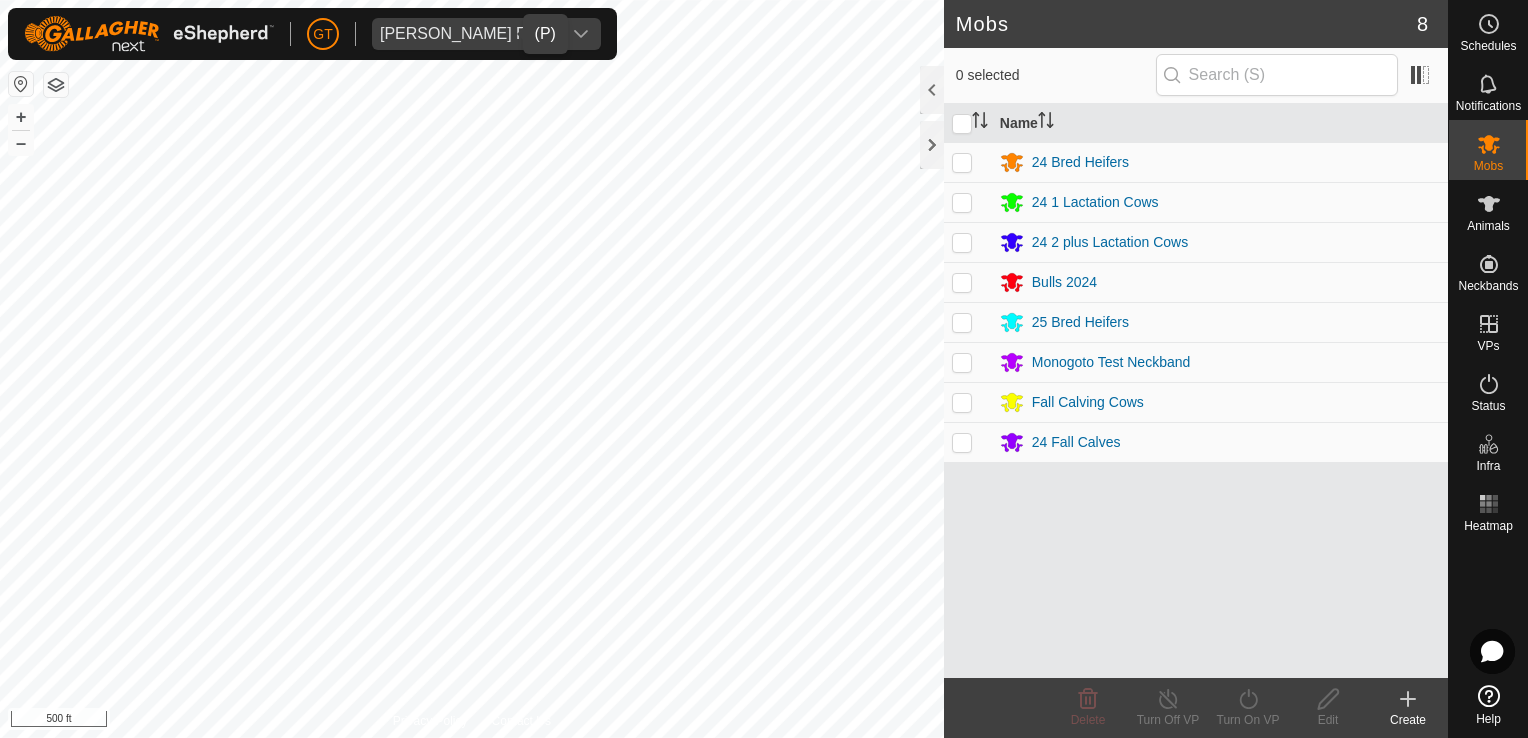 click at bounding box center (962, 402) 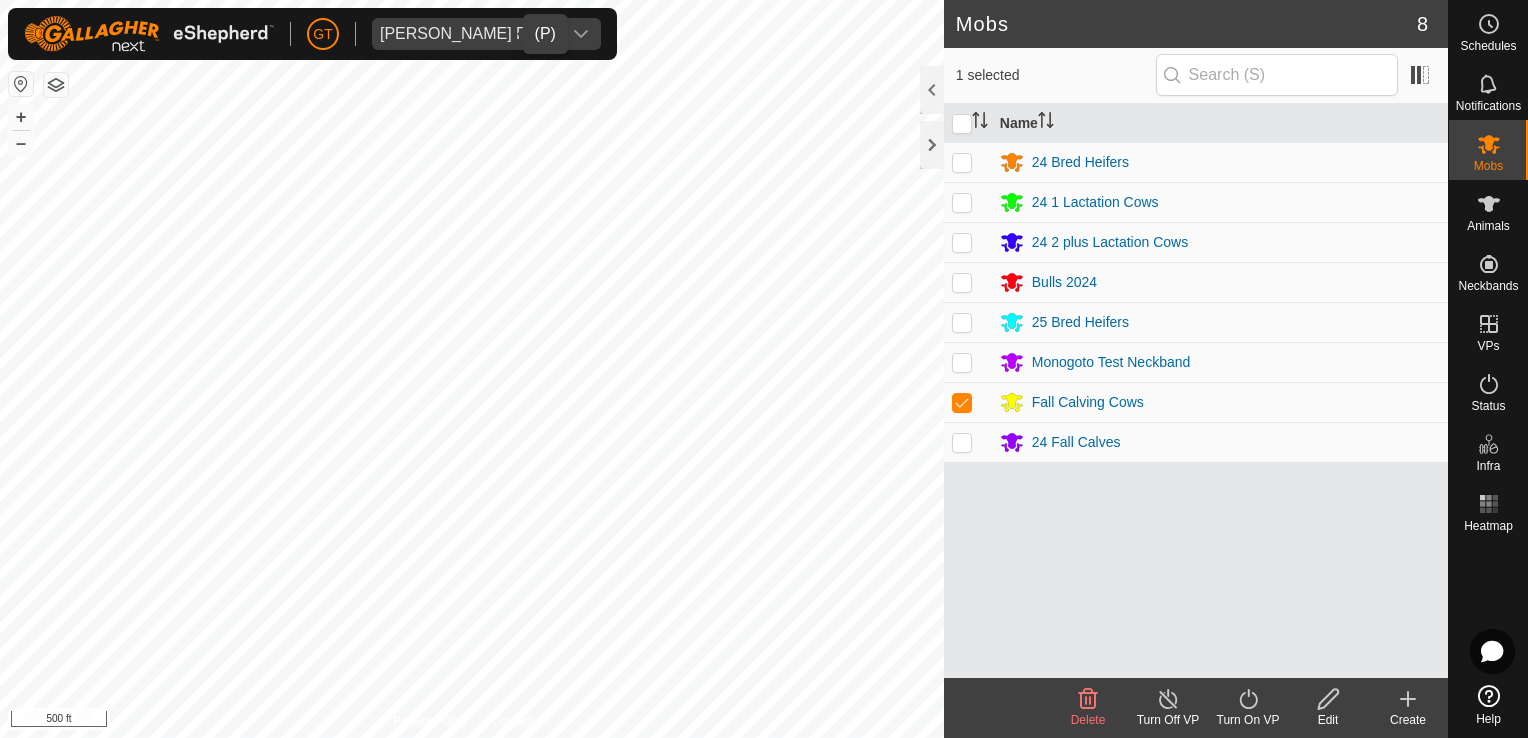 click at bounding box center (962, 442) 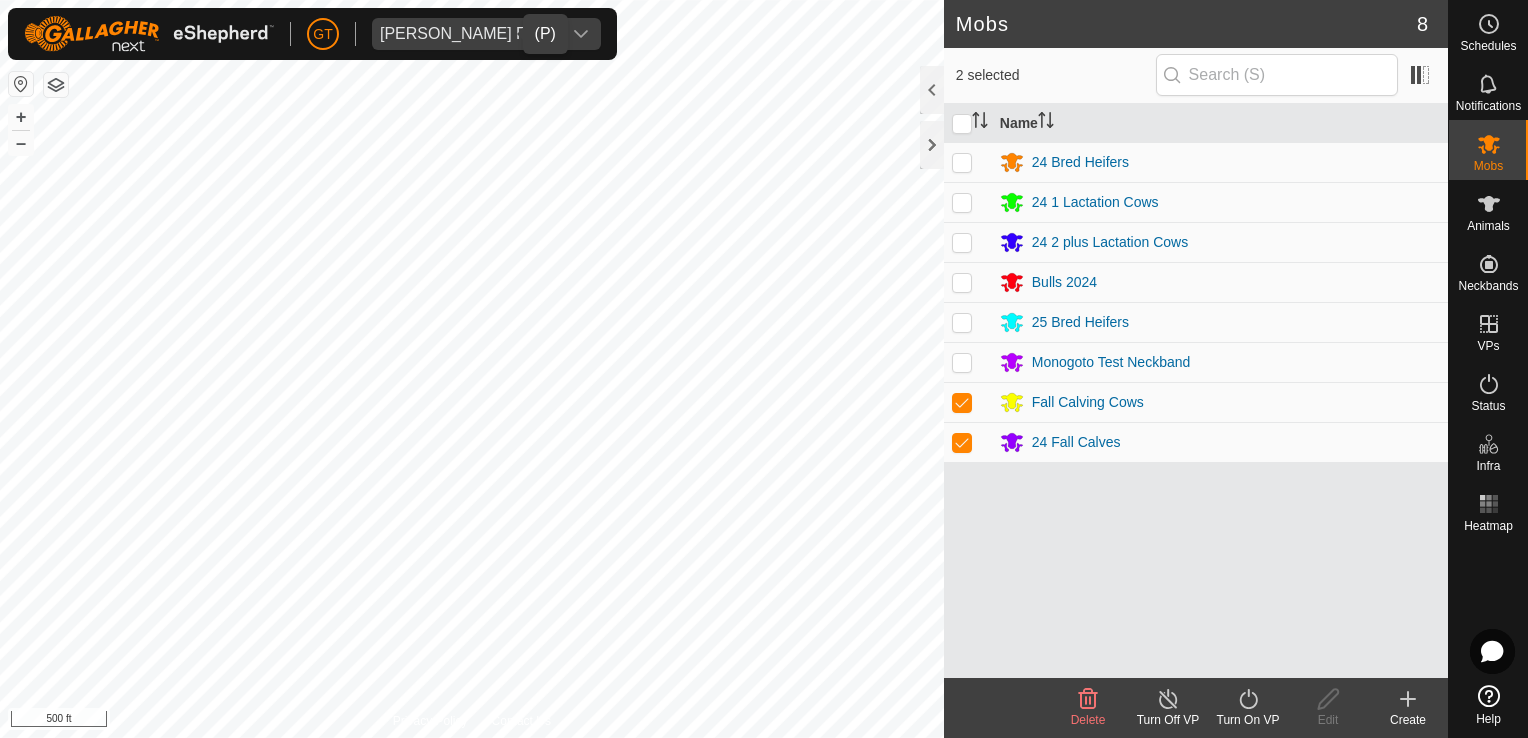 click 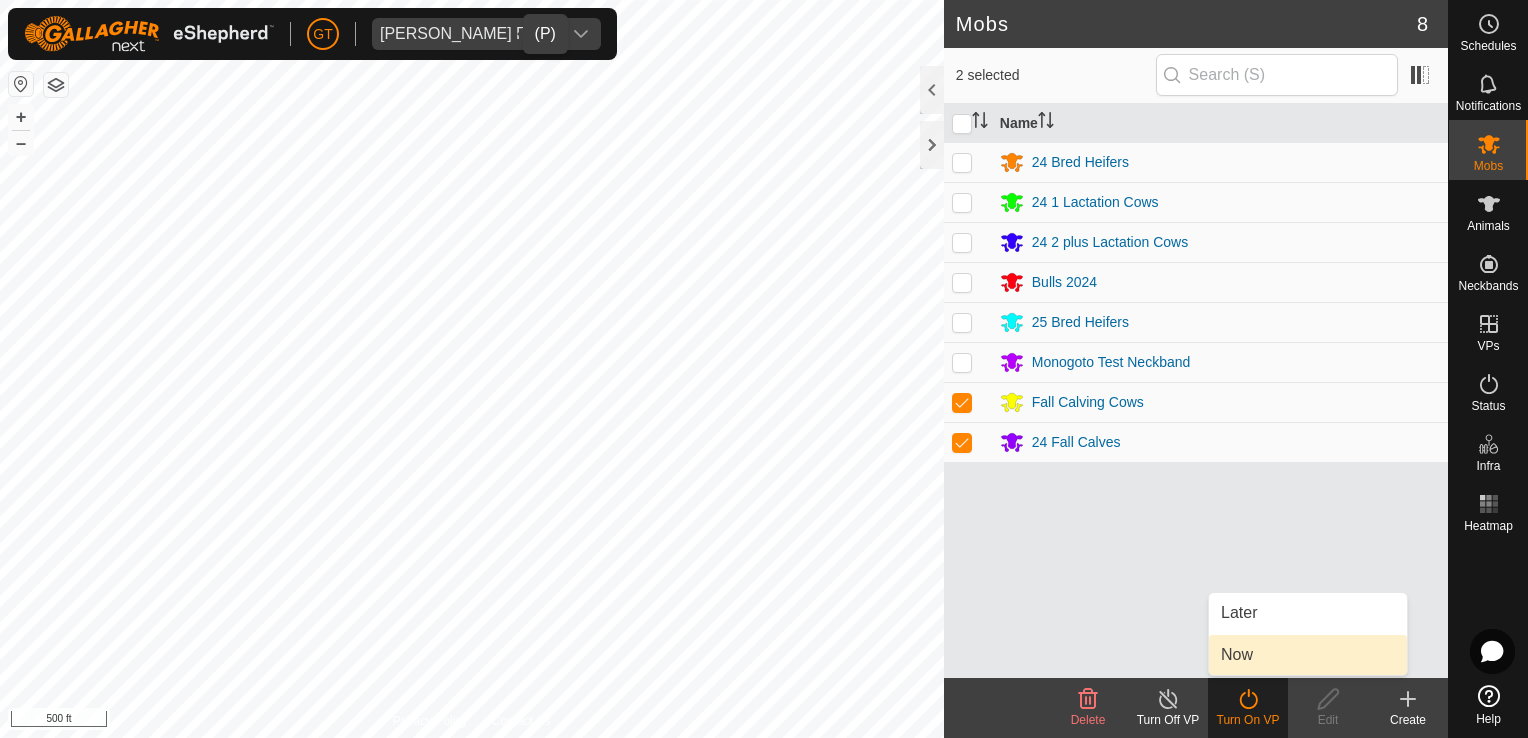 click on "Now" at bounding box center (1308, 655) 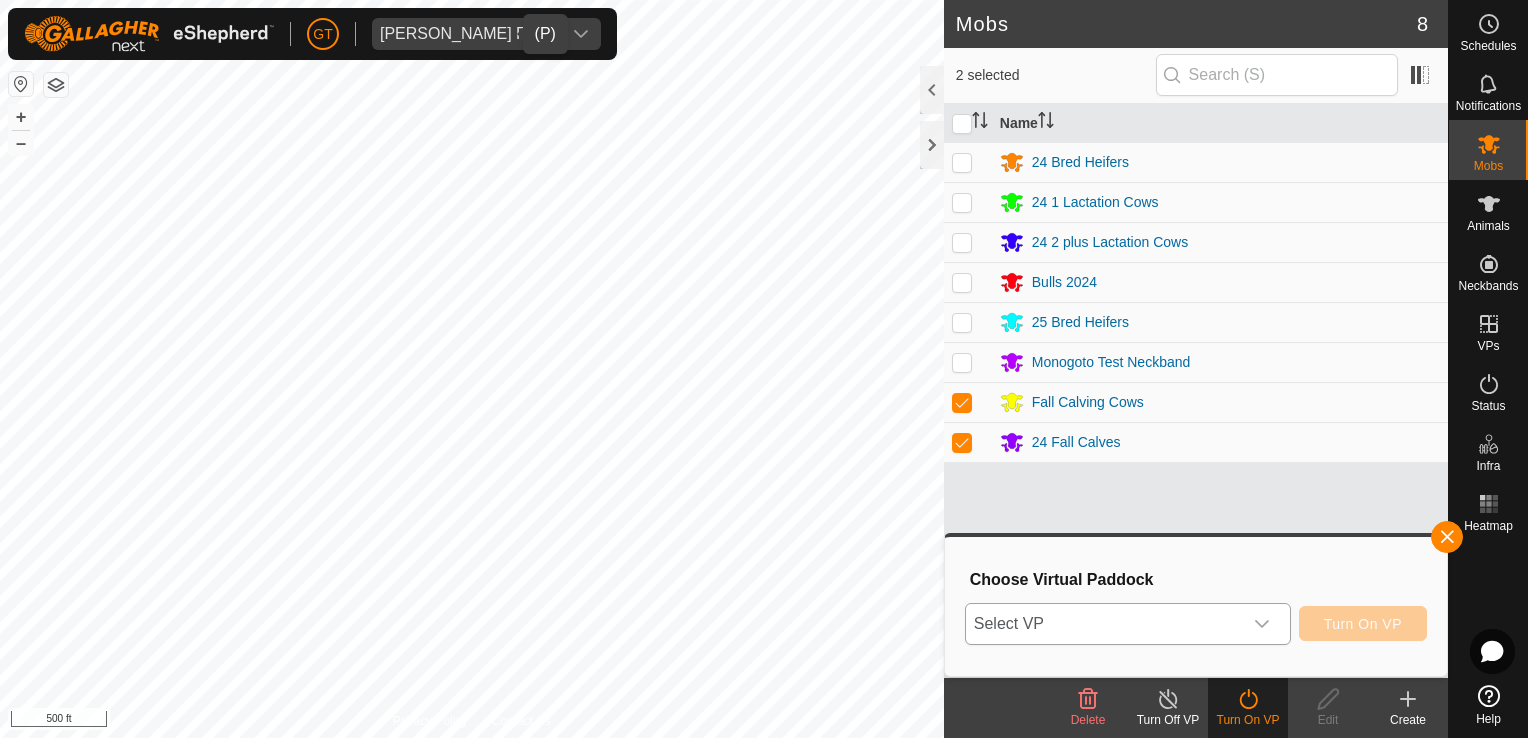 click at bounding box center [1262, 624] 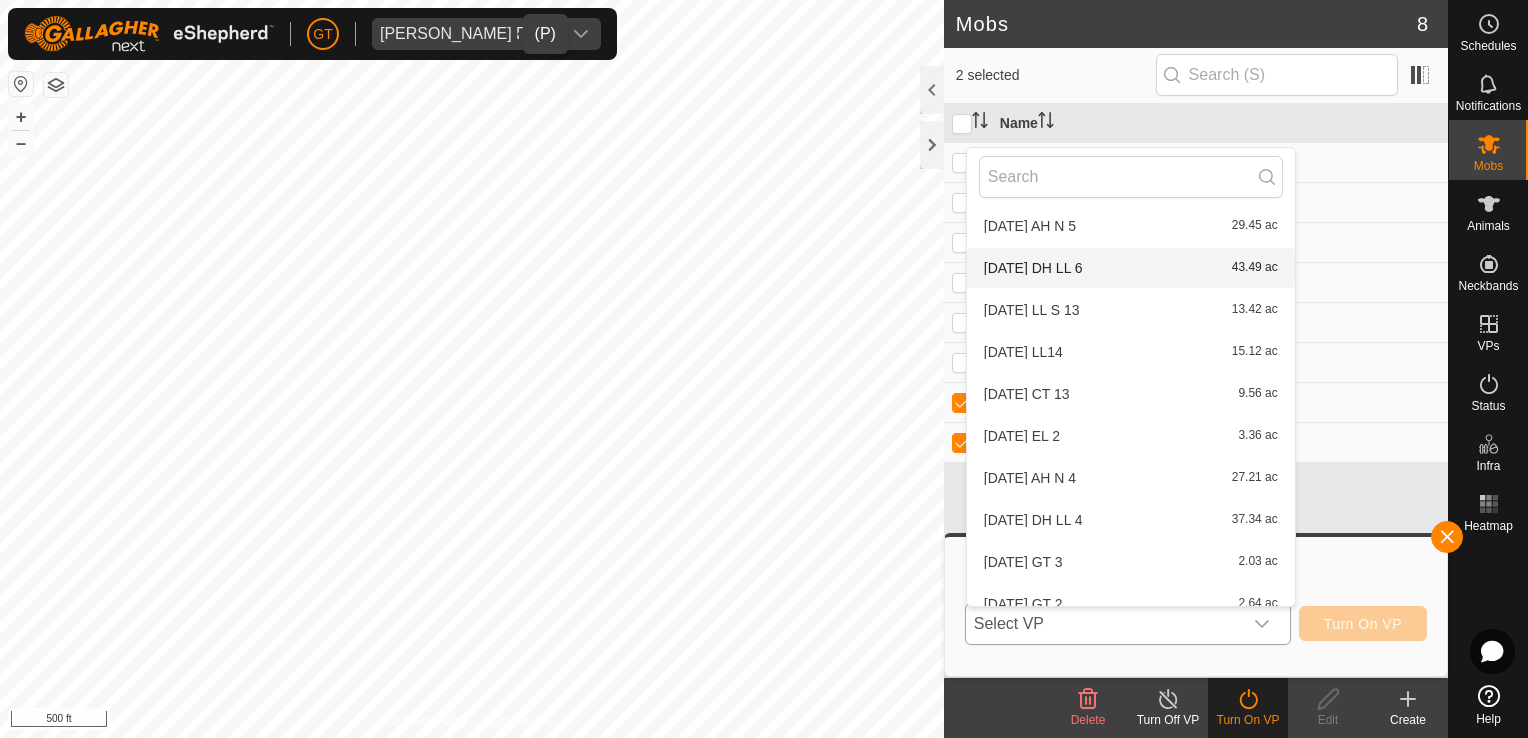 scroll, scrollTop: 1114, scrollLeft: 0, axis: vertical 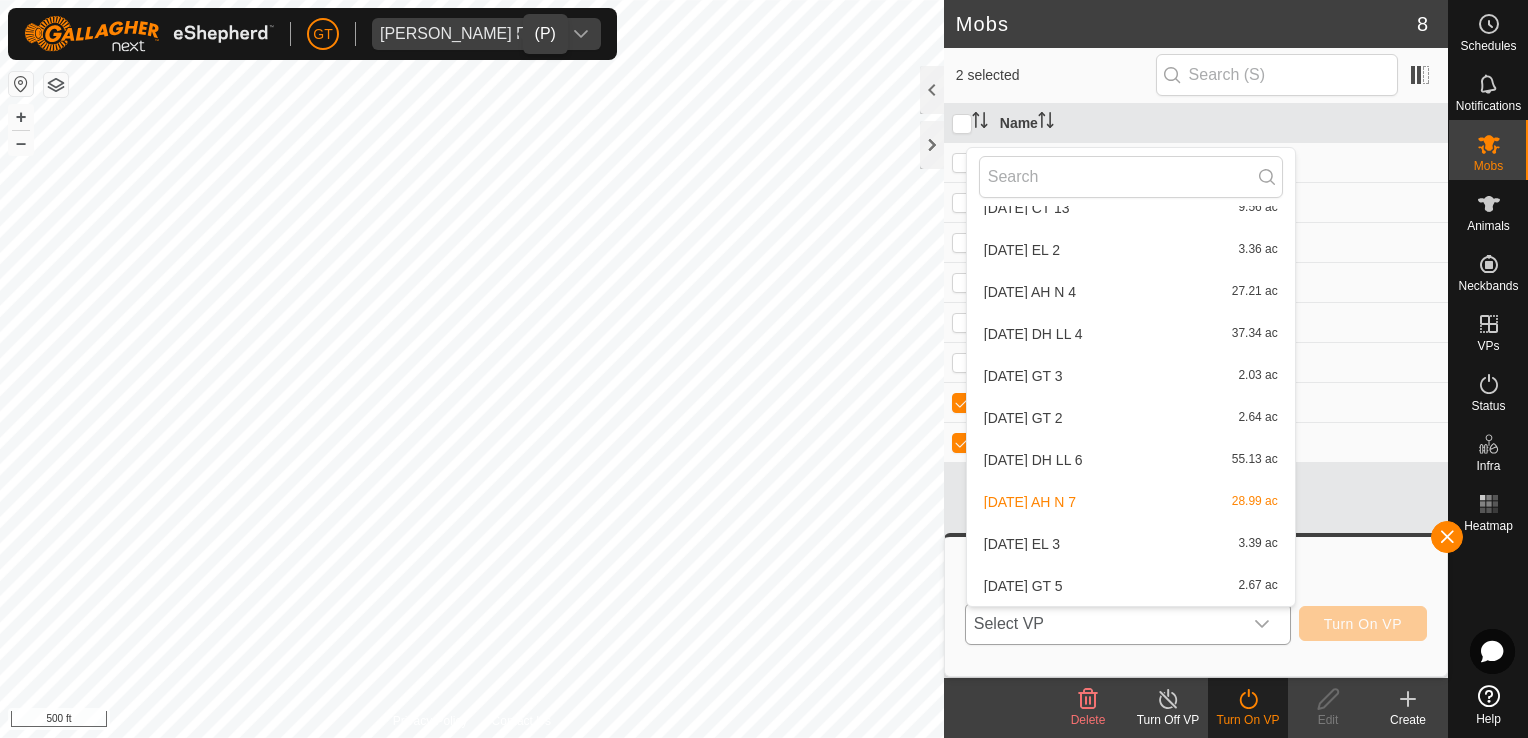 click on "[DATE]   AH   N 7  28.99 ac" at bounding box center (1131, 502) 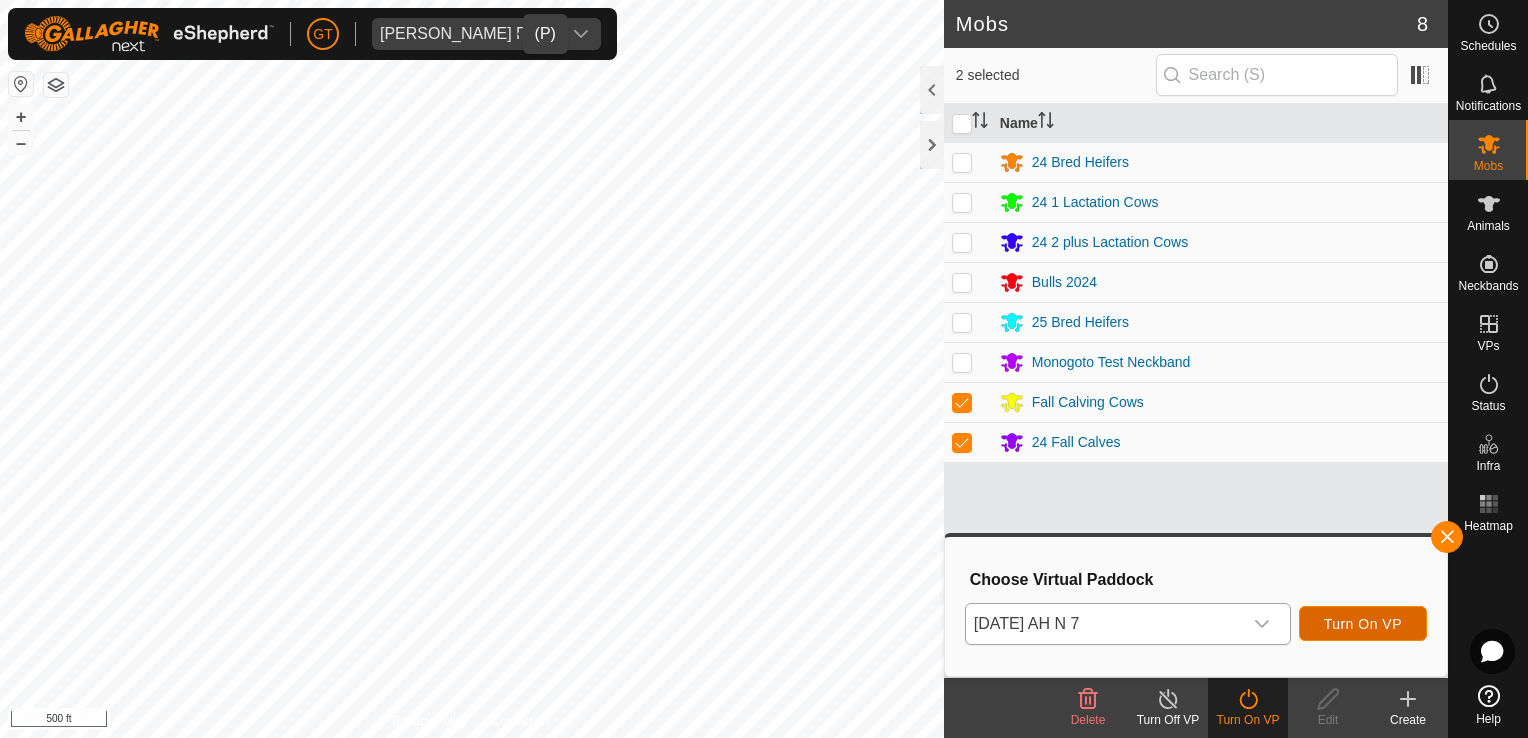 click on "Turn On VP" at bounding box center [1363, 624] 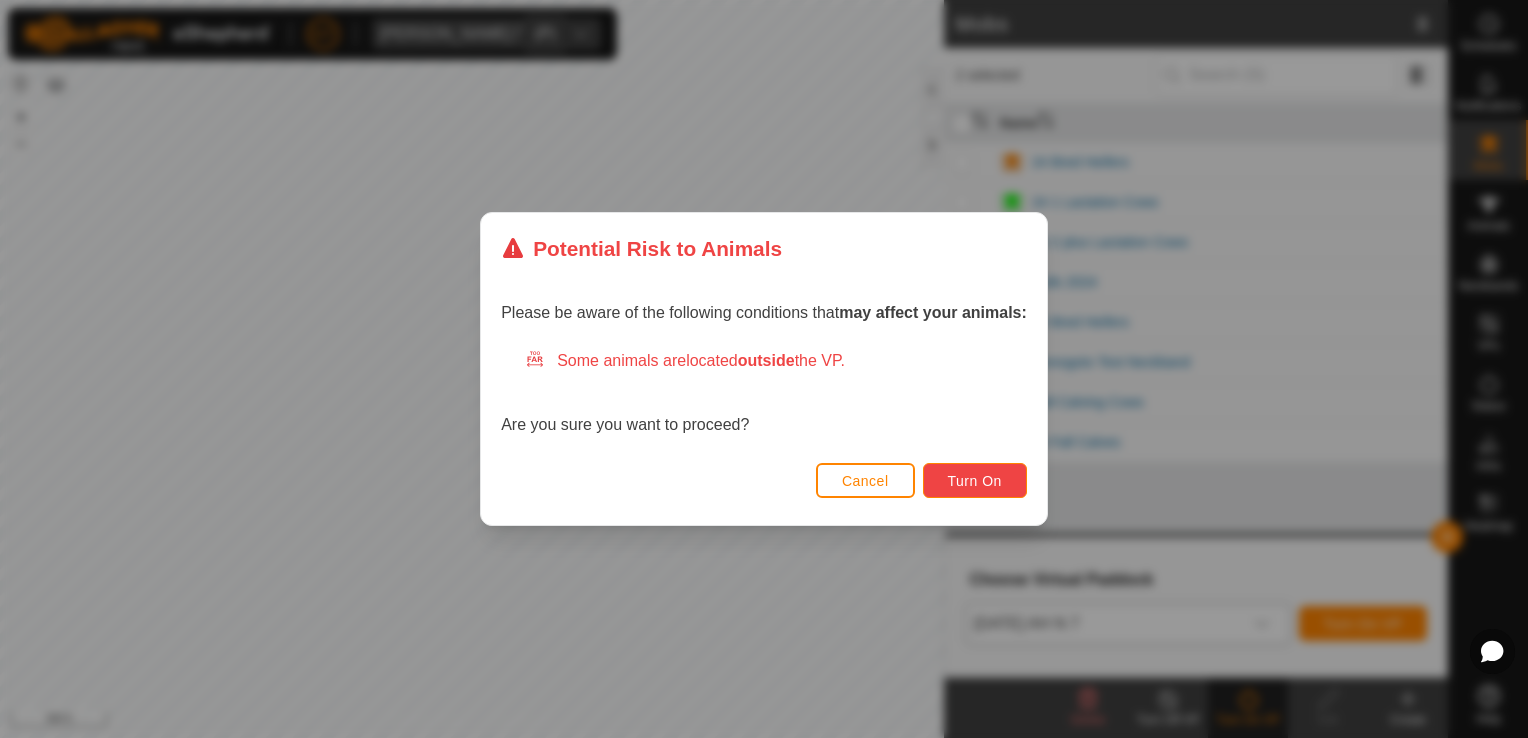 click on "Turn On" at bounding box center [975, 480] 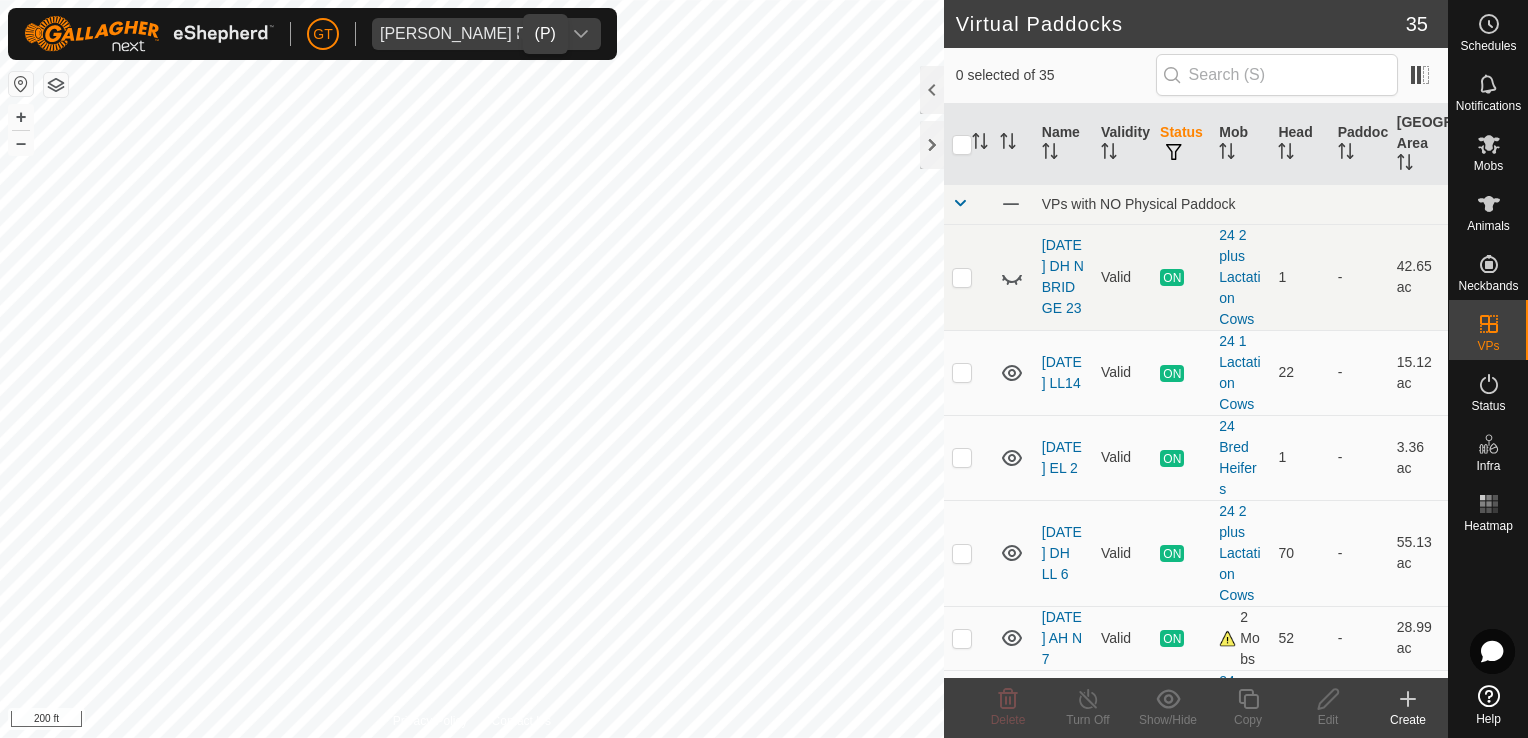 checkbox on "true" 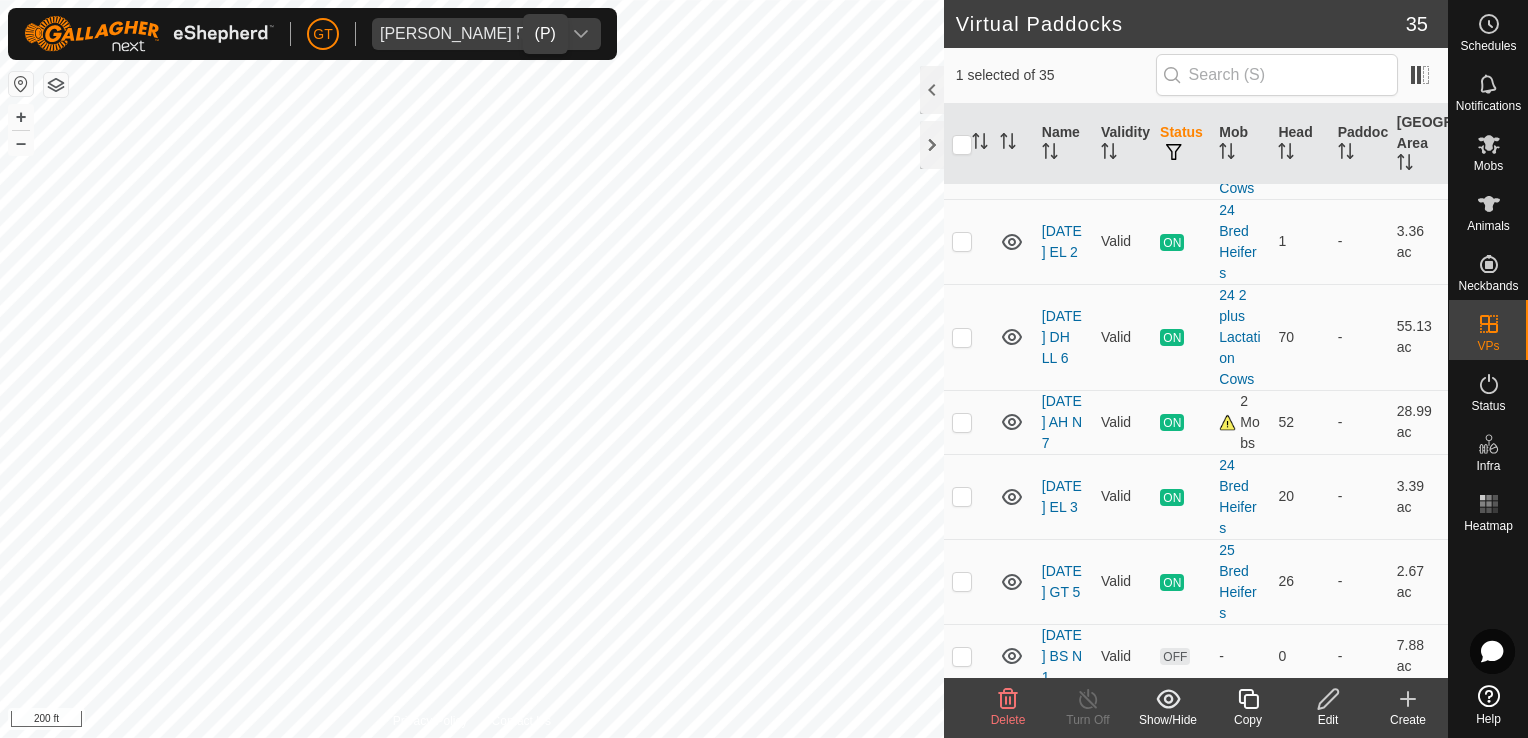 scroll, scrollTop: 300, scrollLeft: 0, axis: vertical 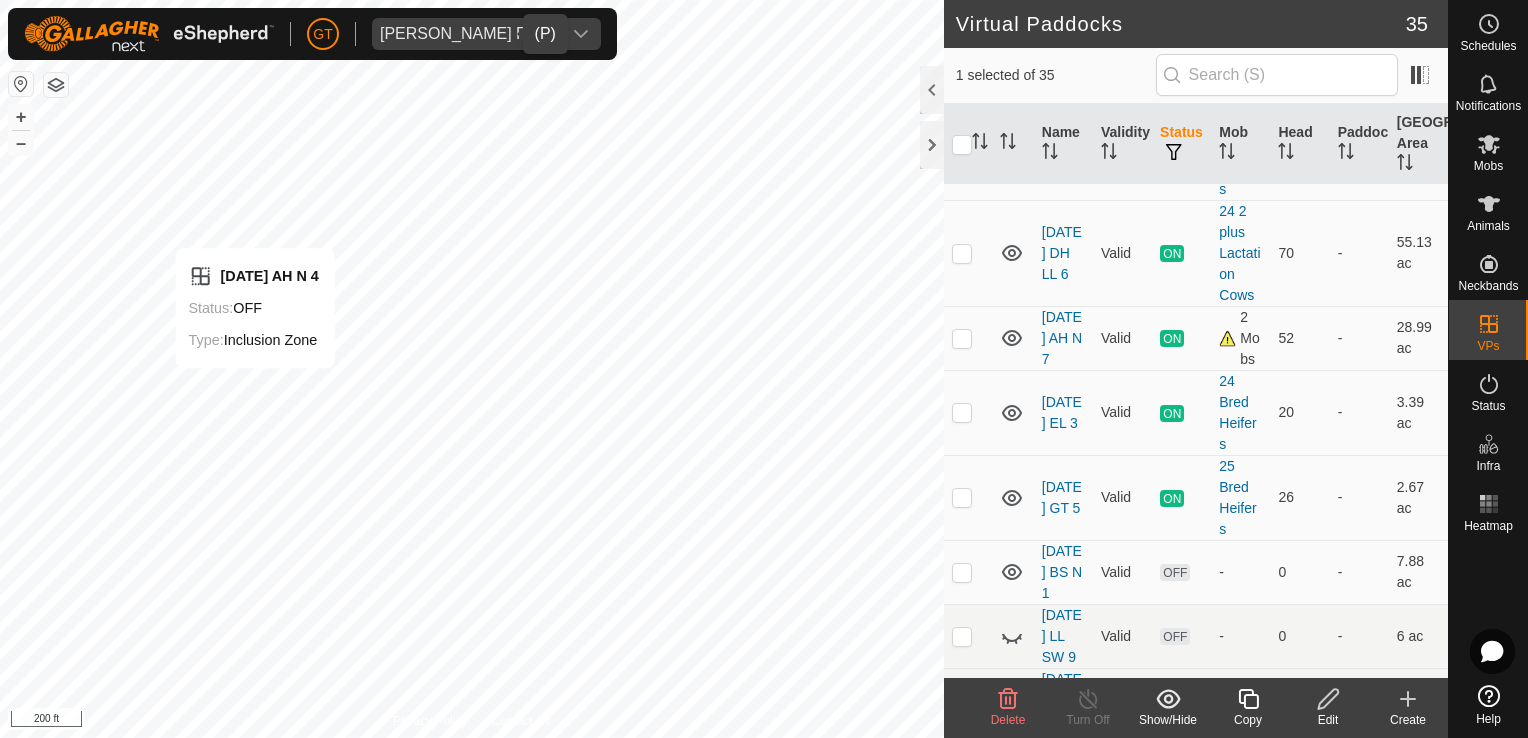 checkbox on "true" 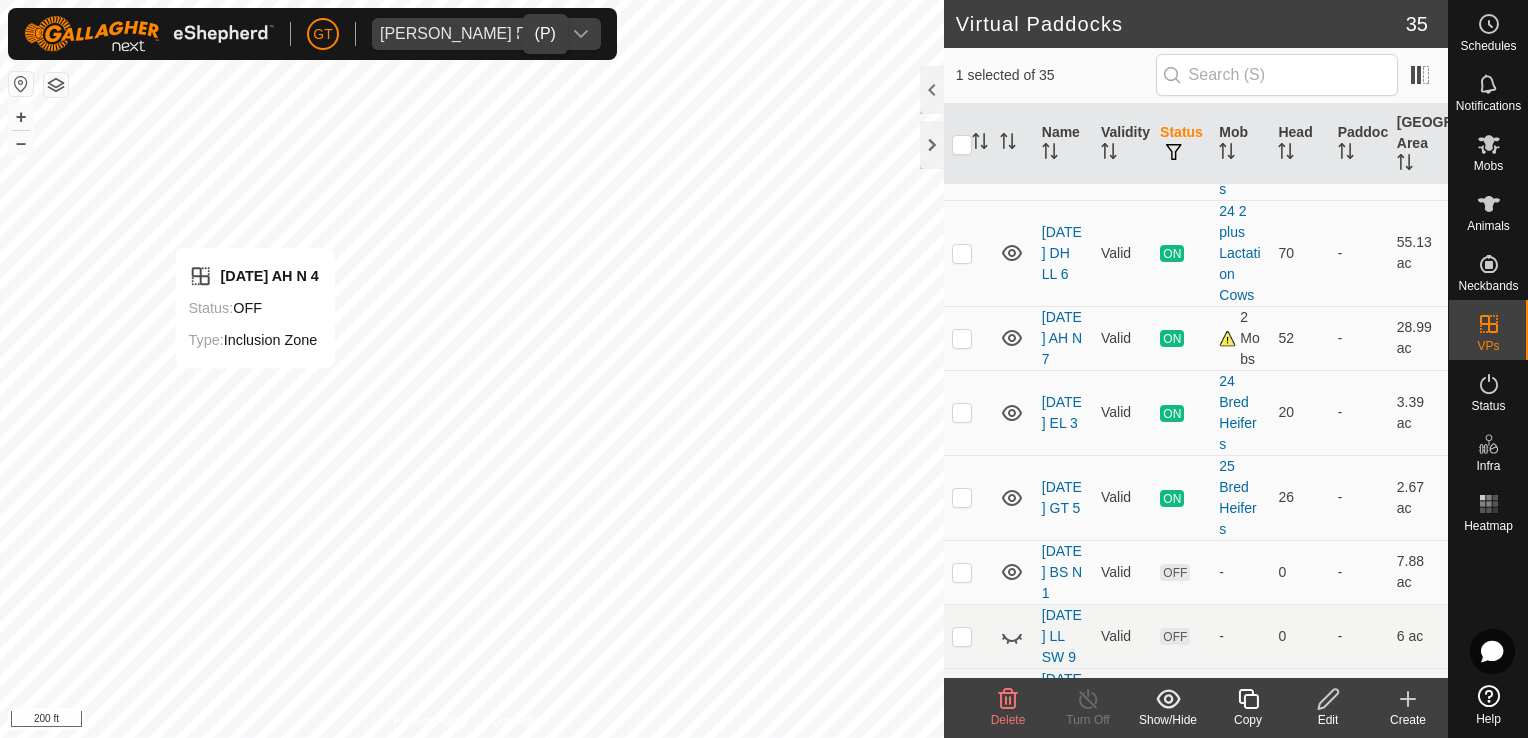 checkbox on "false" 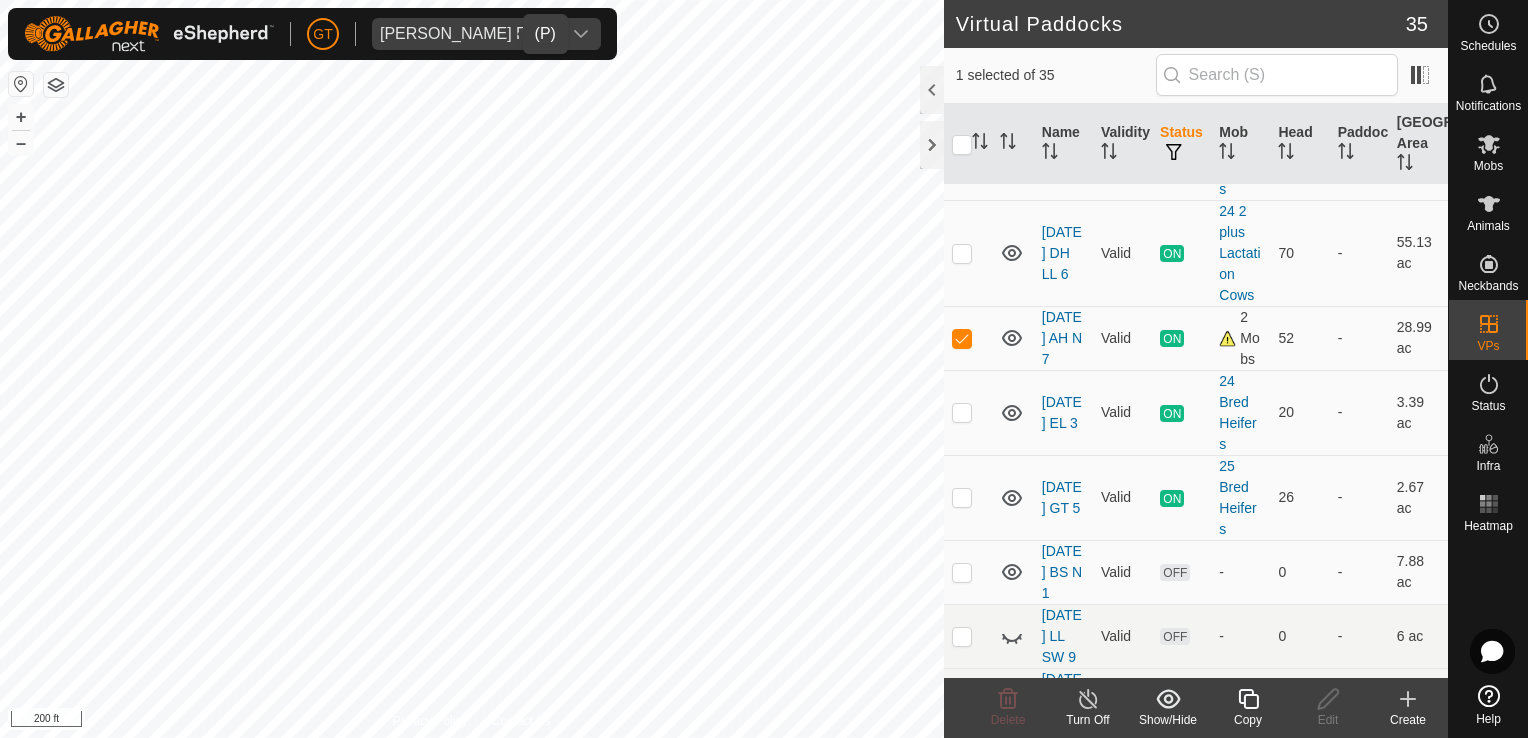 checkbox on "false" 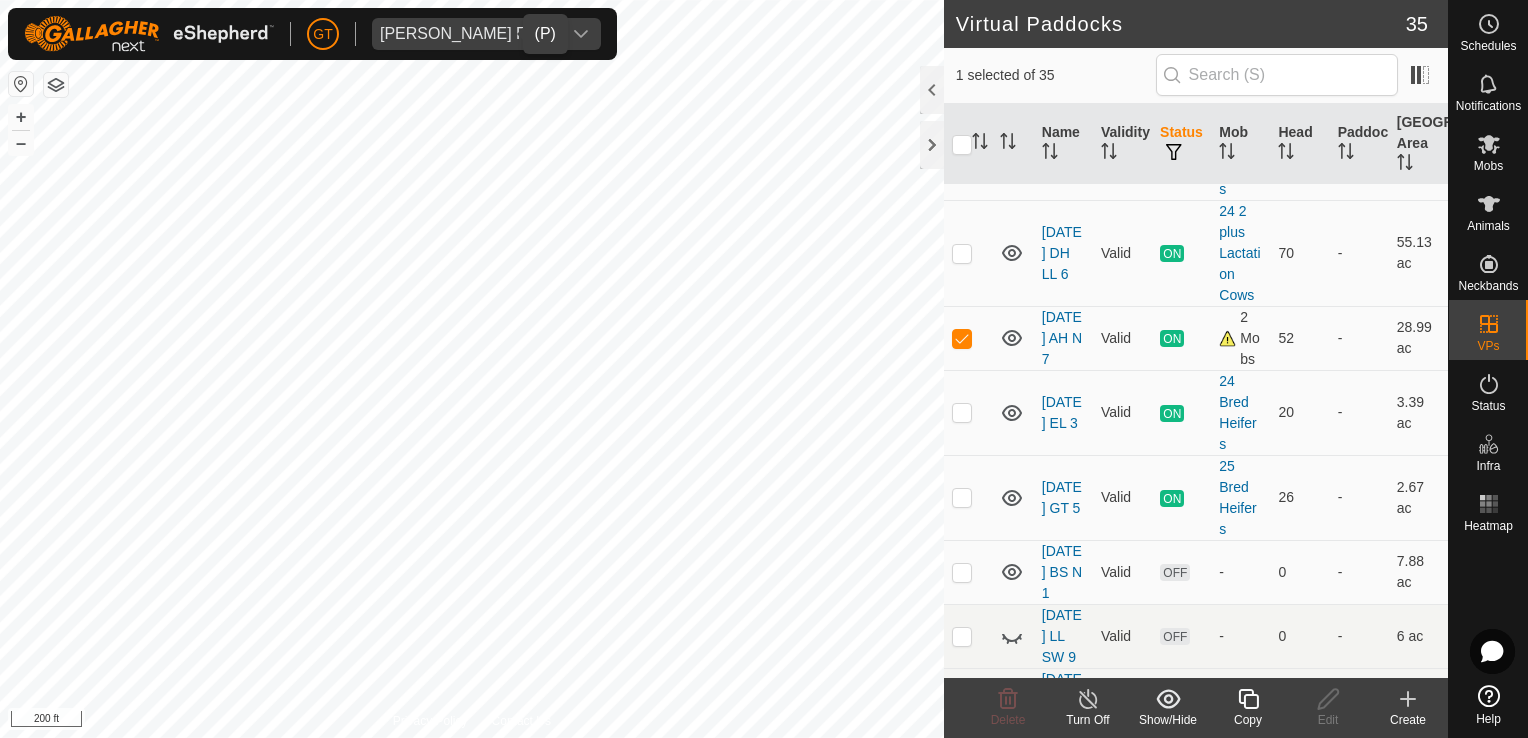 checkbox on "true" 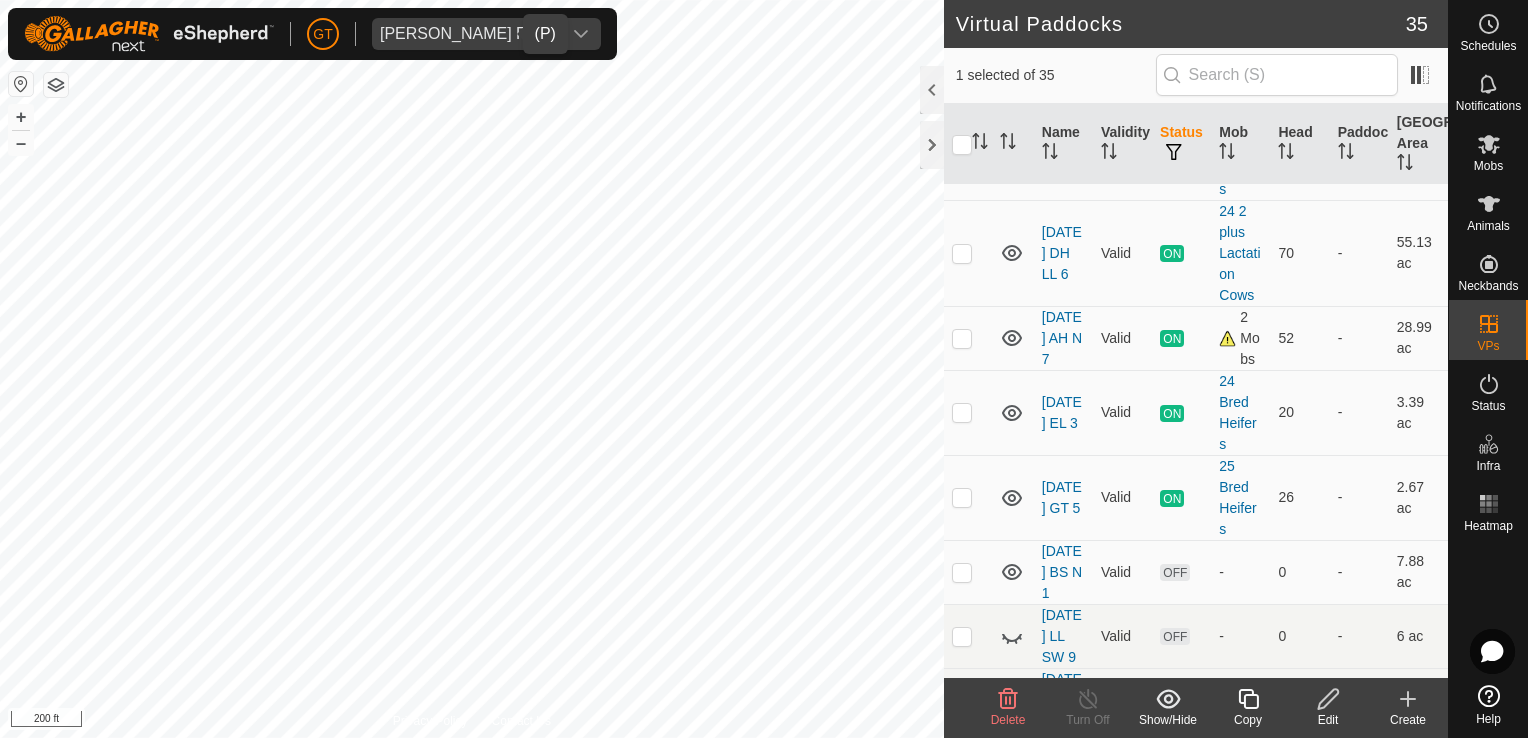 checkbox on "true" 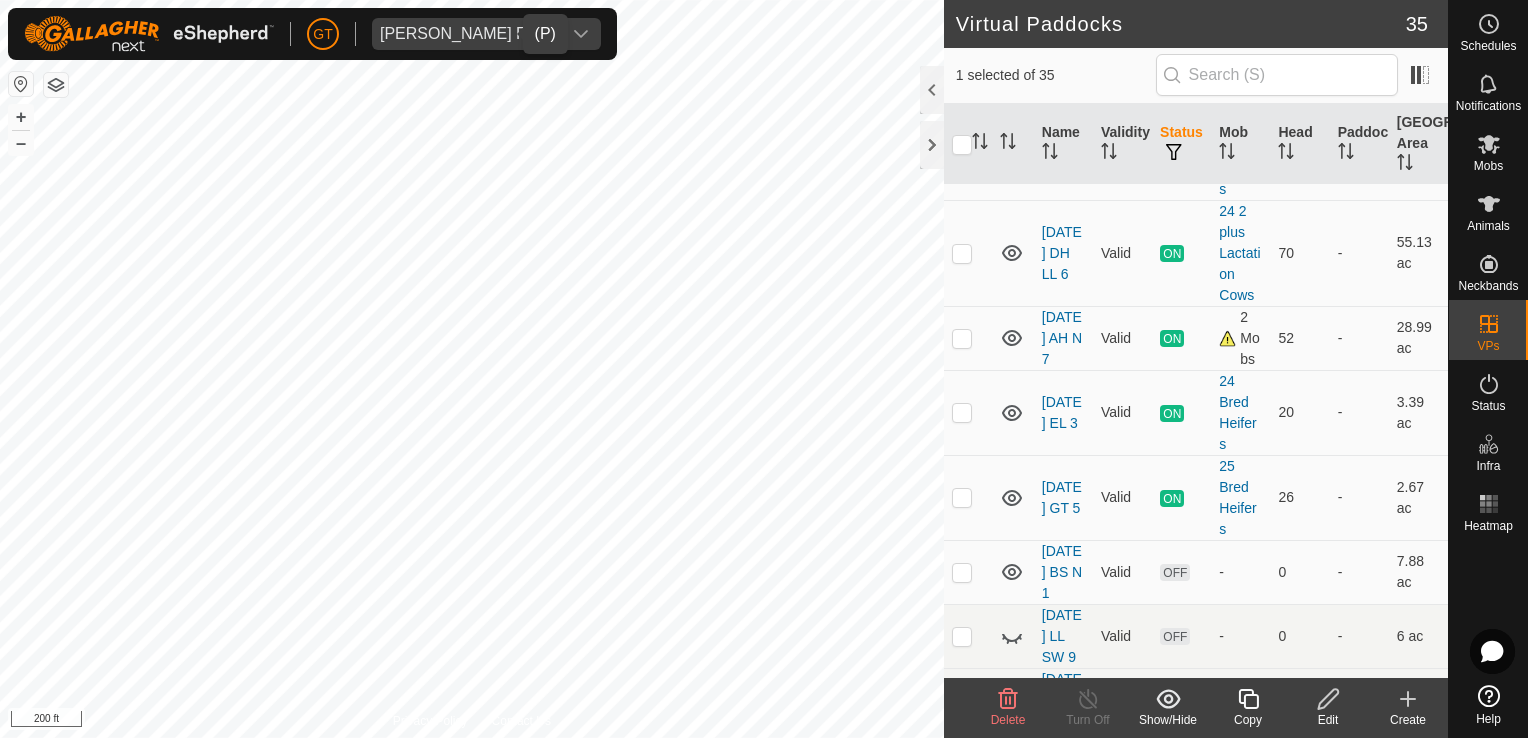 checkbox on "false" 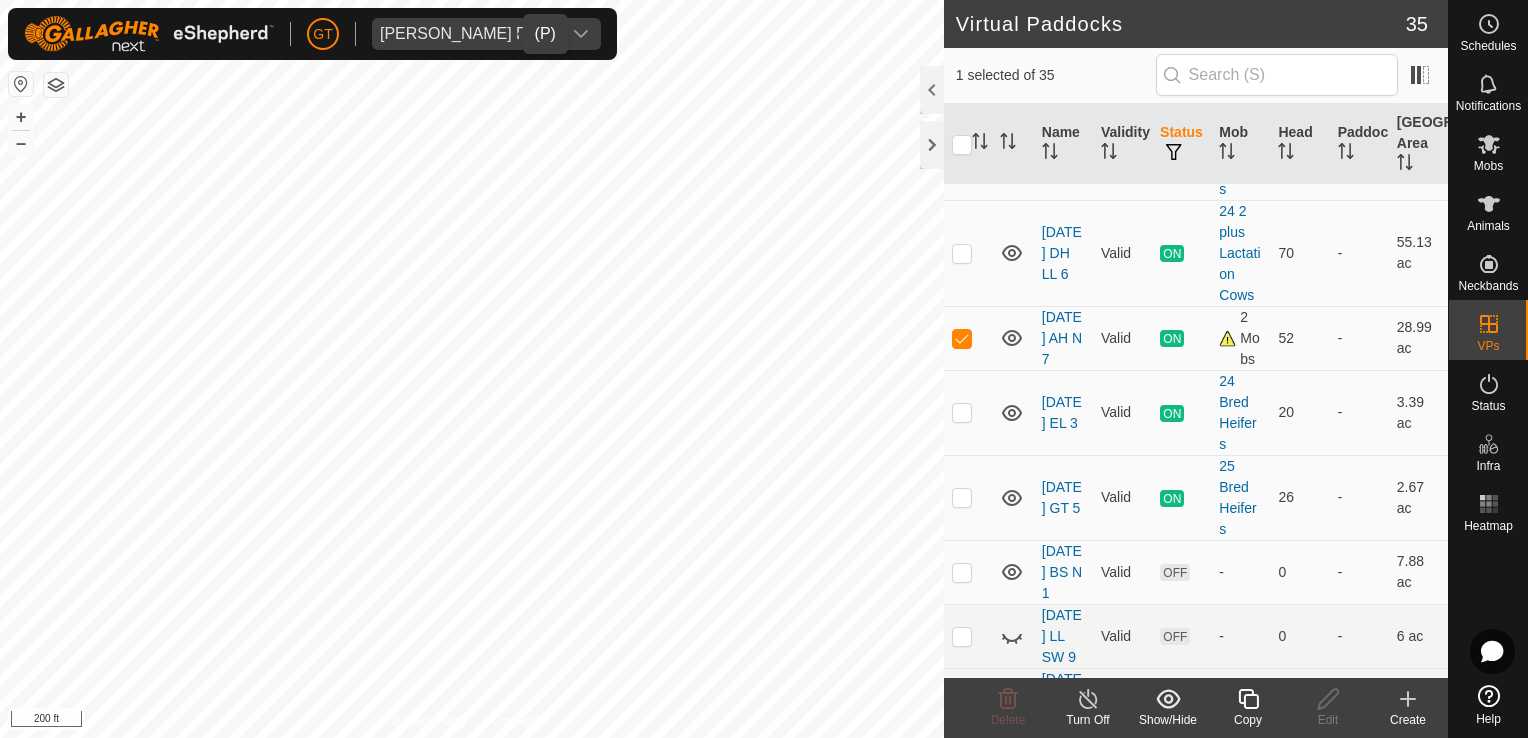 click 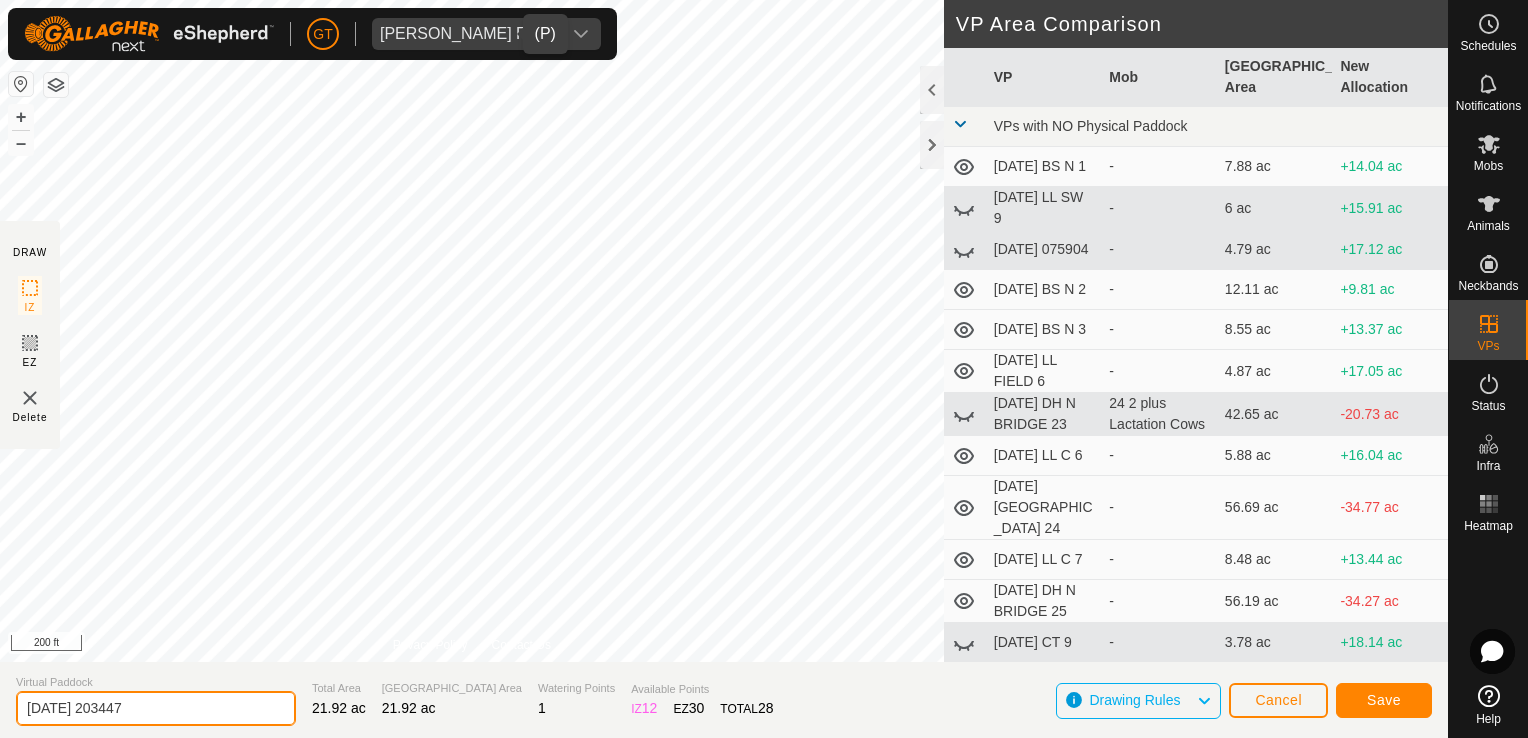 click on "[DATE] 203447" 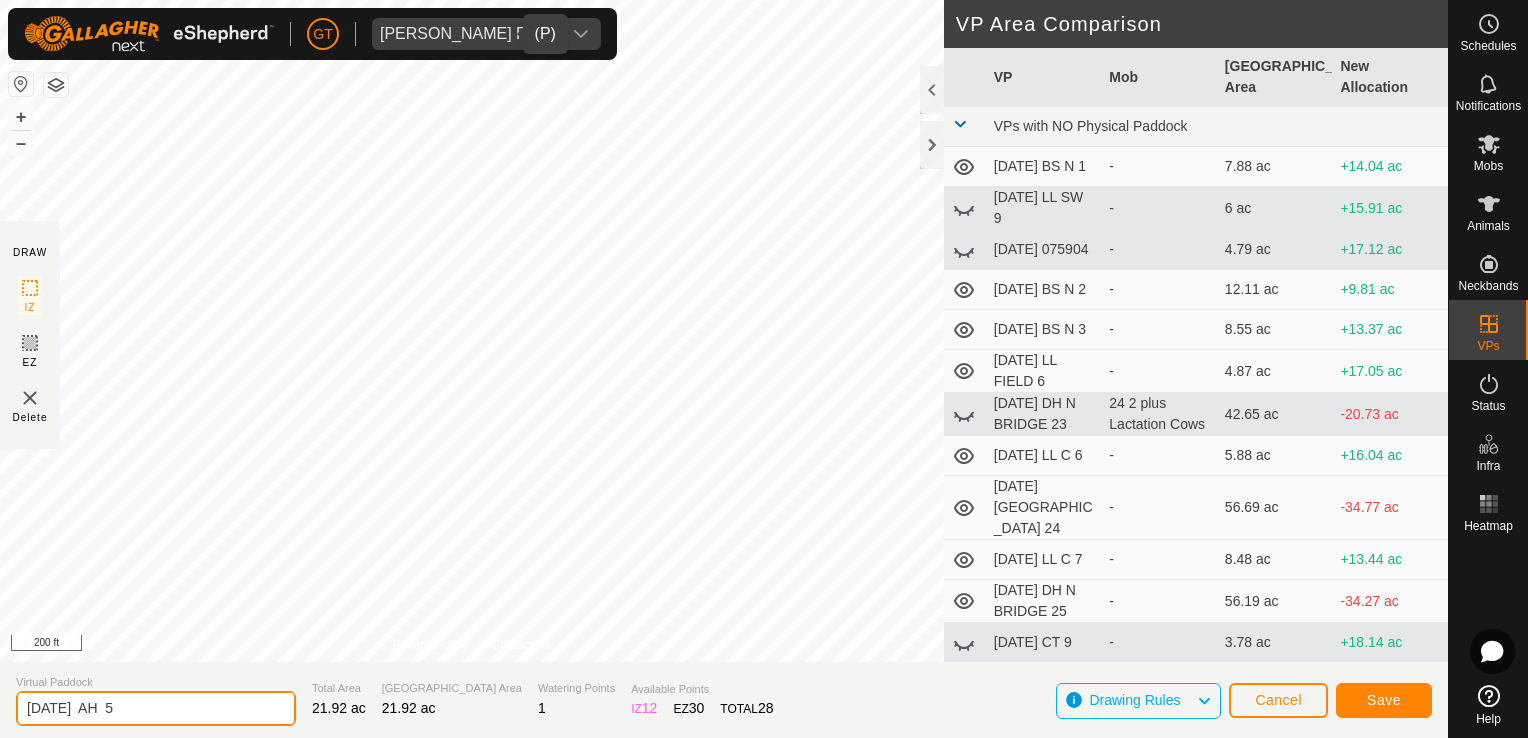 type on "[DATE]  AH  5" 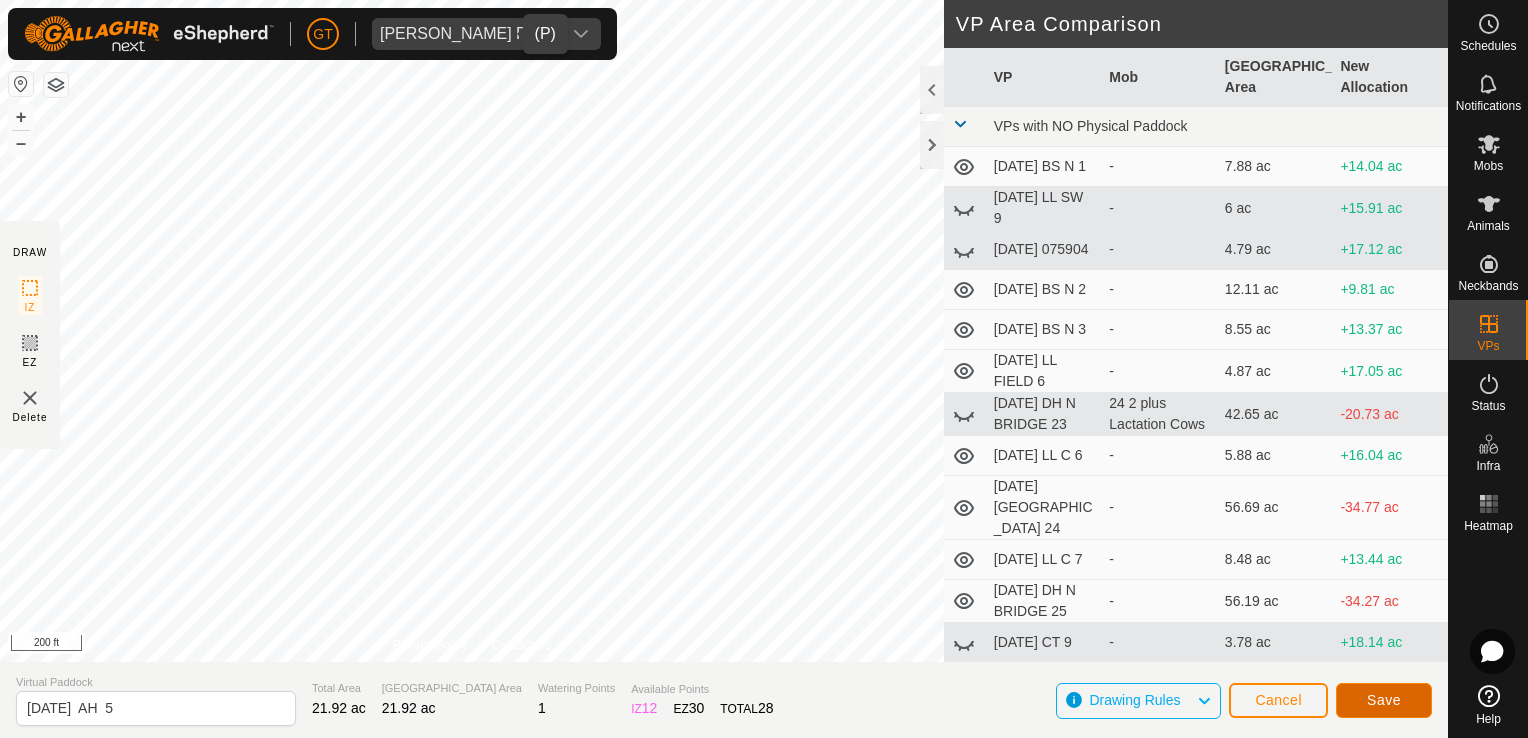 click on "Save" 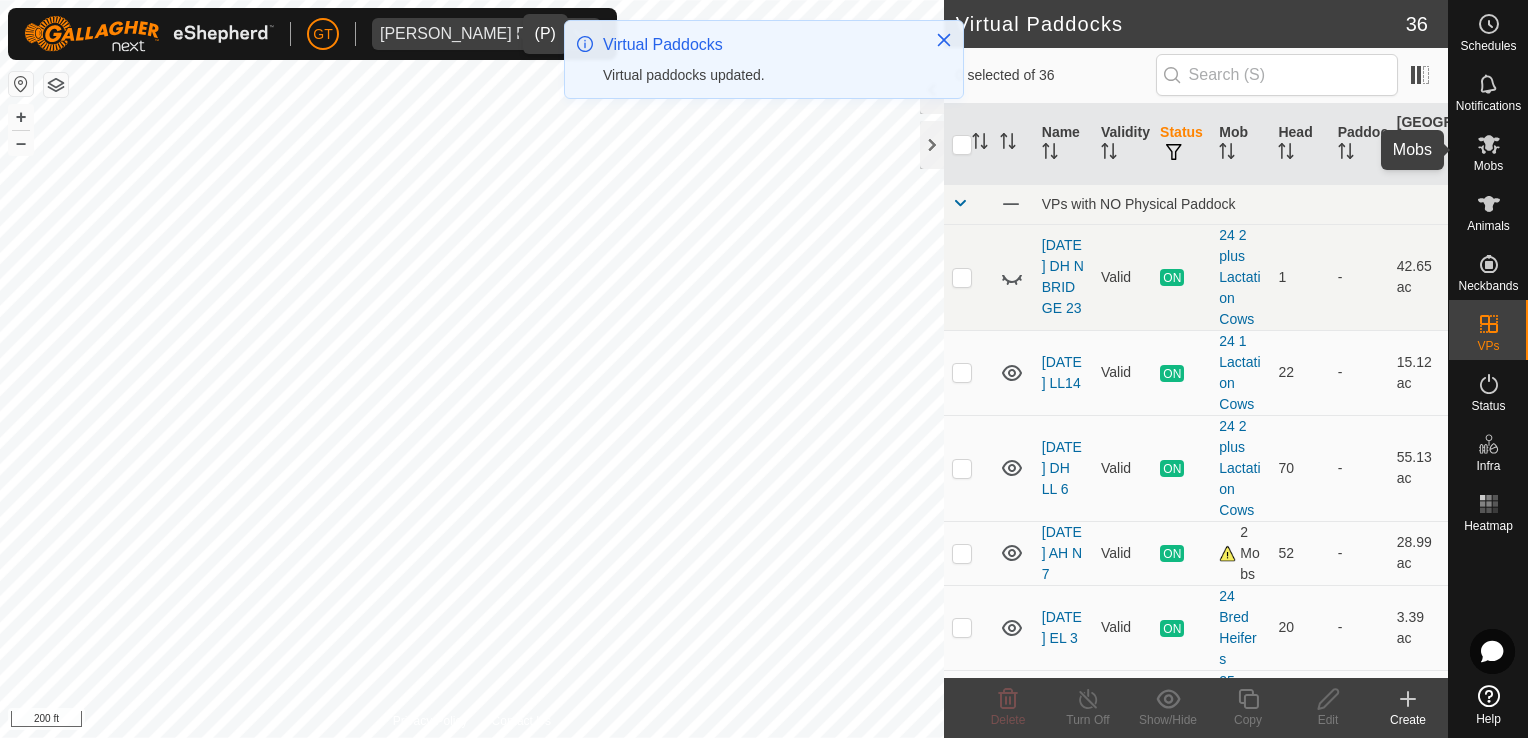 click 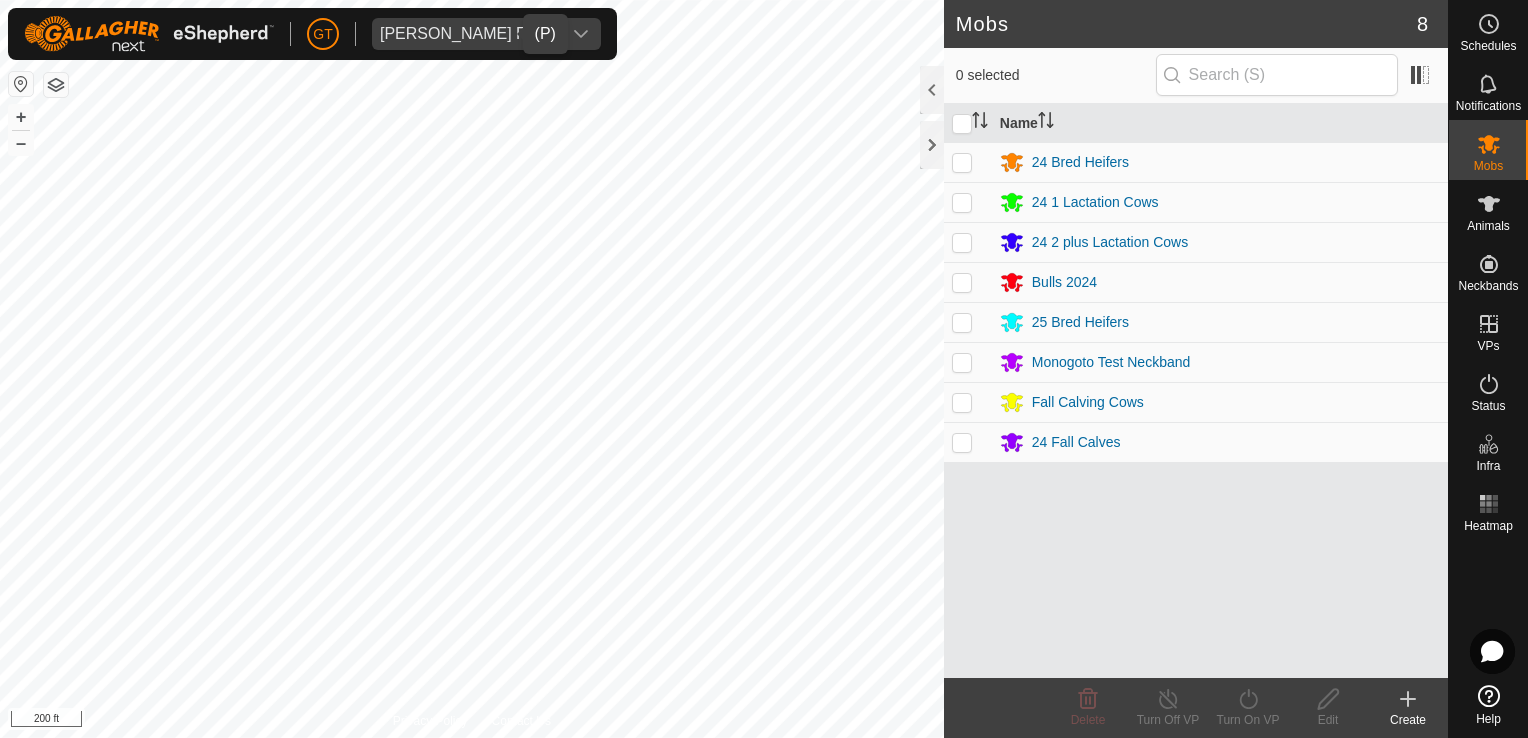 click at bounding box center [962, 442] 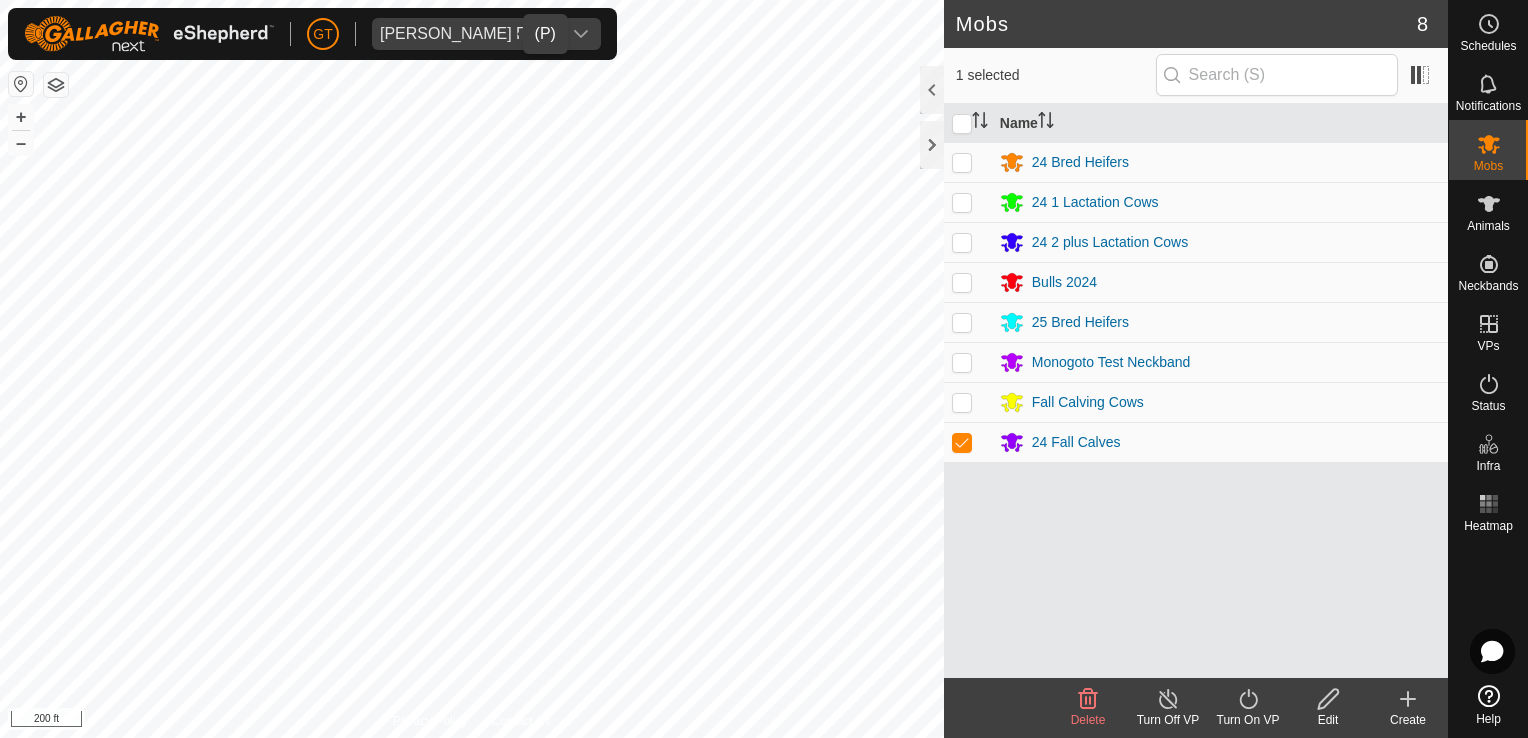 click at bounding box center (962, 402) 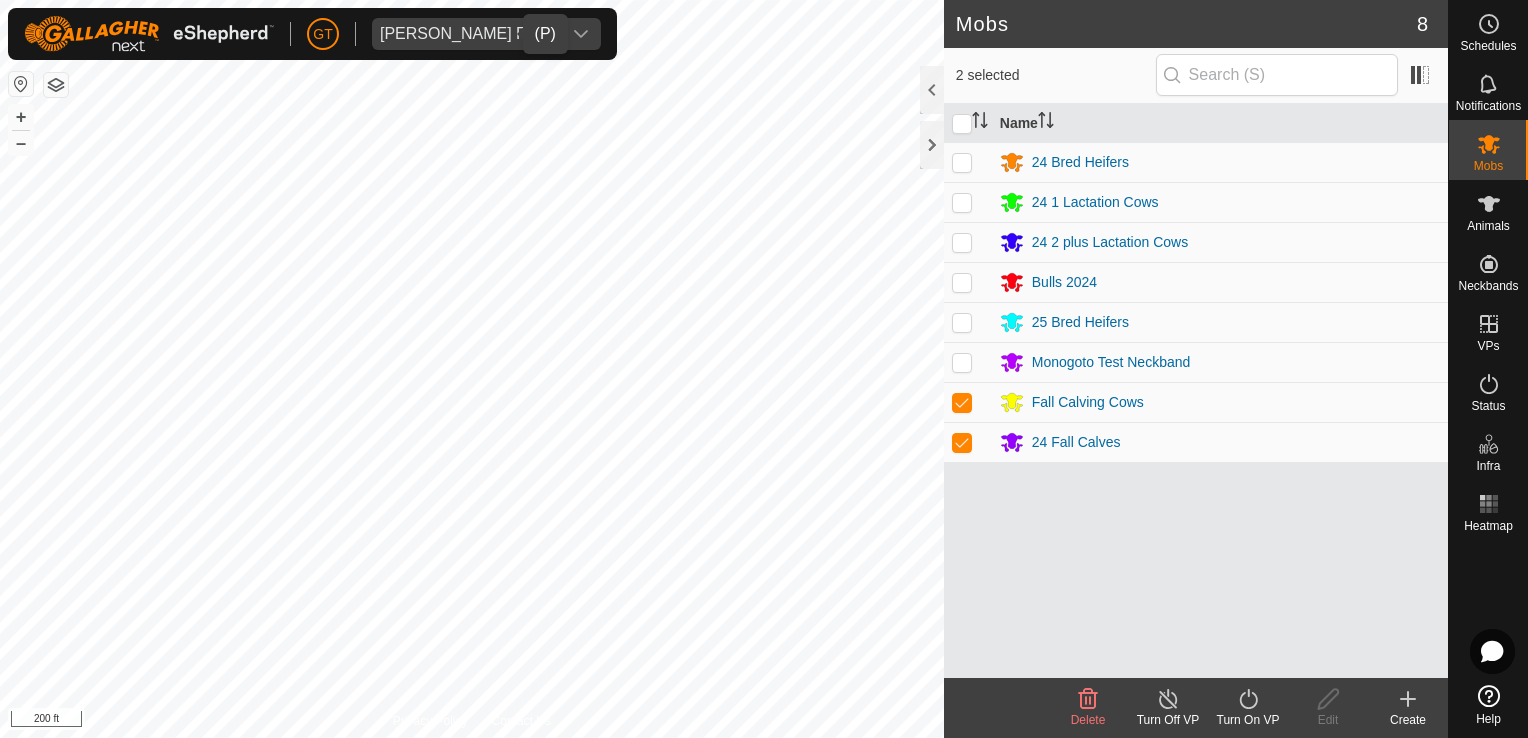 click 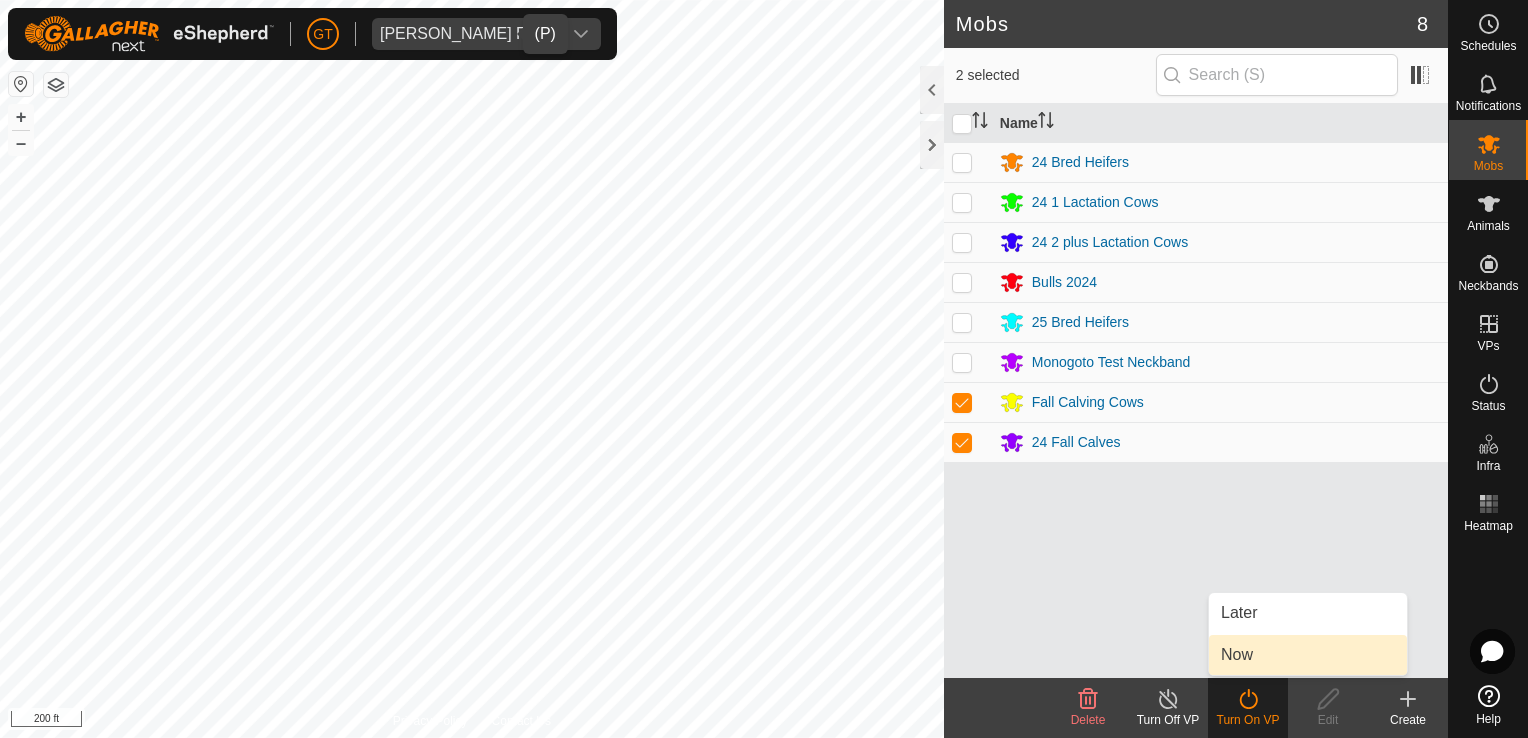 click on "Now" at bounding box center [1308, 655] 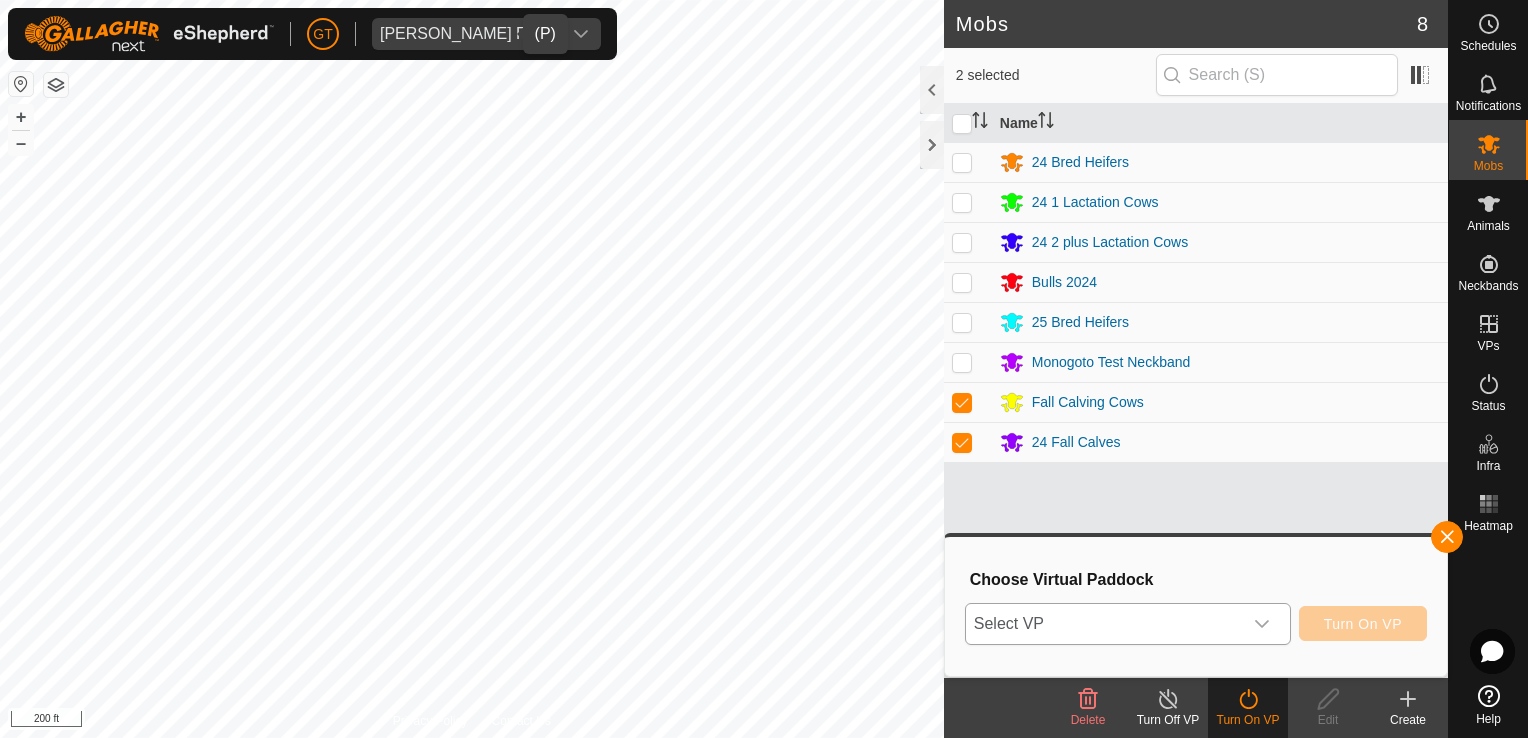 click 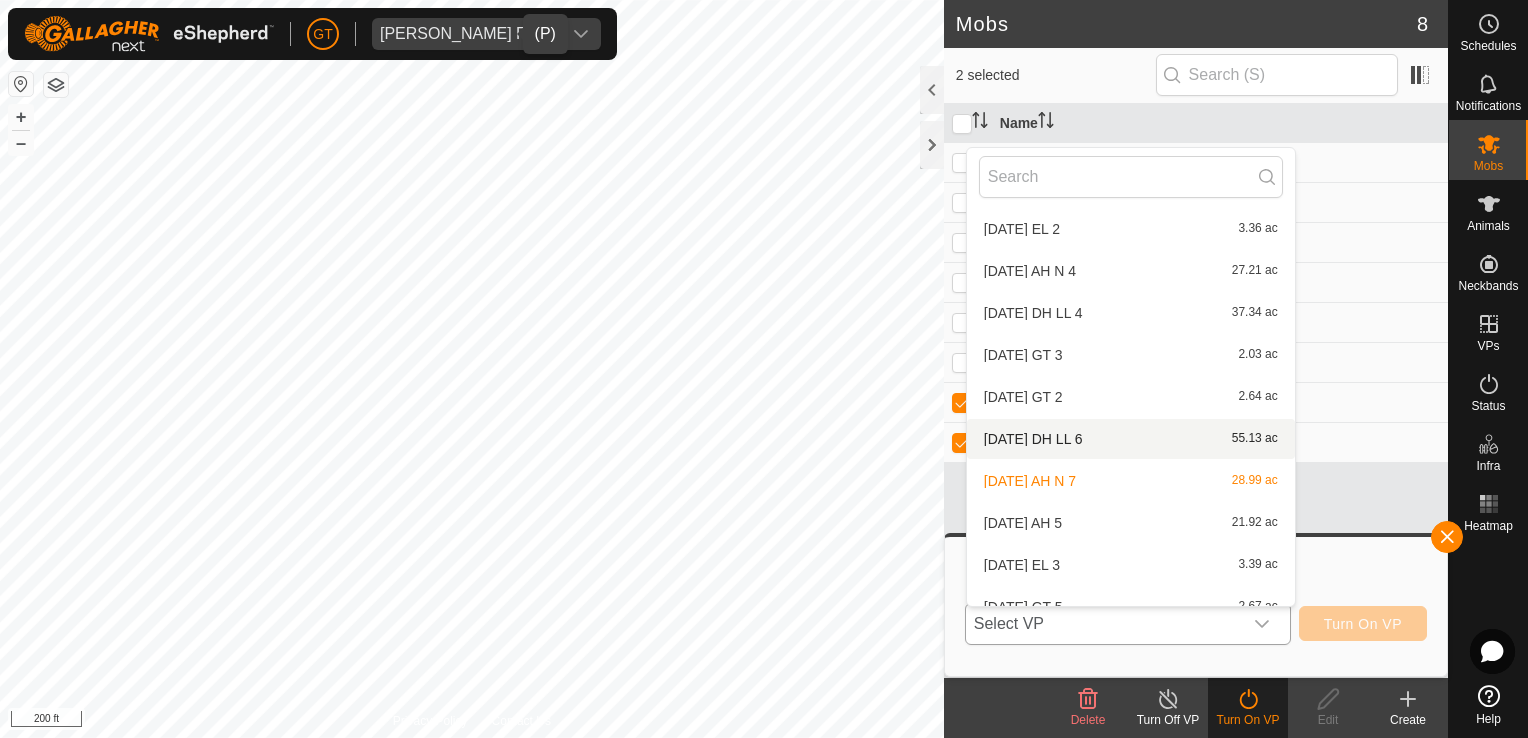 scroll, scrollTop: 1156, scrollLeft: 0, axis: vertical 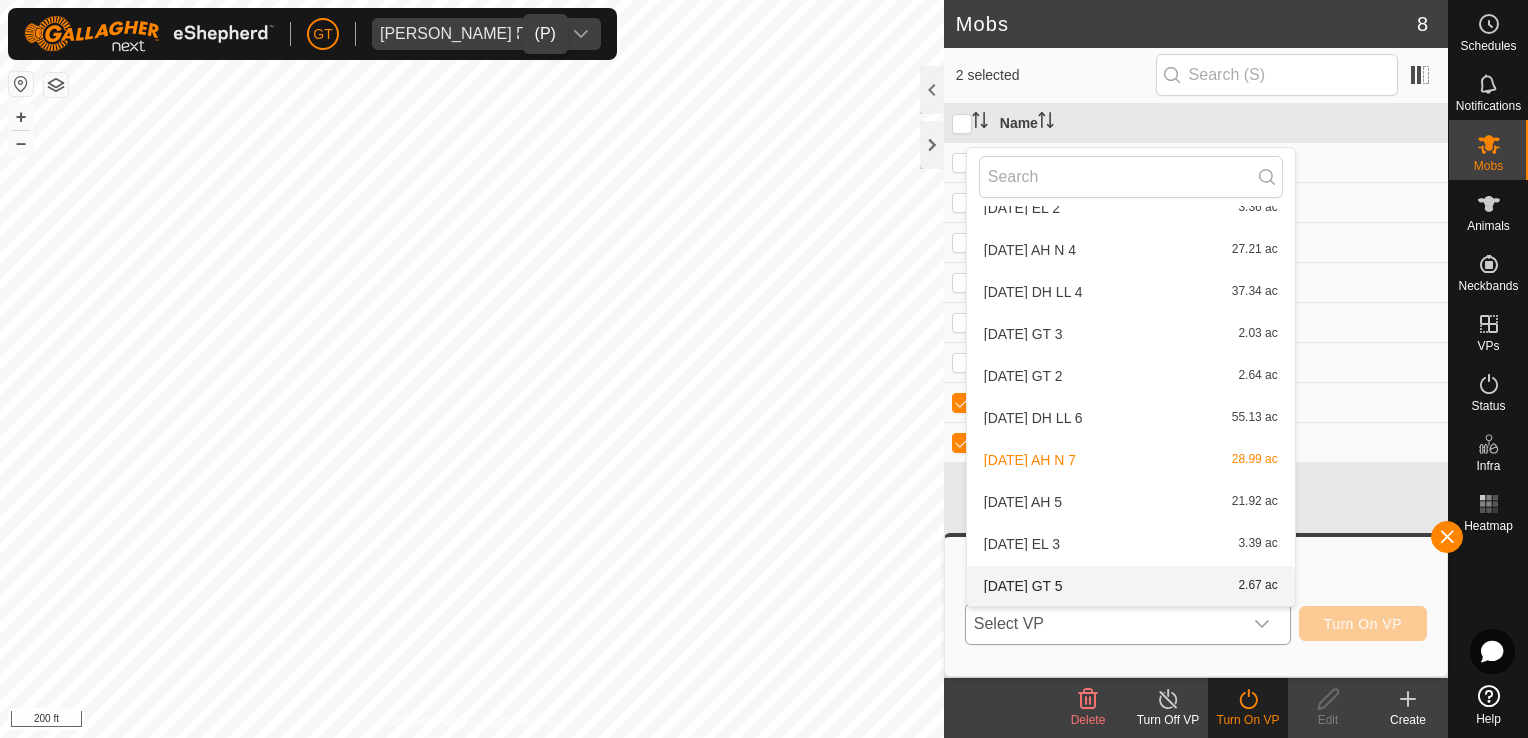 click on "[DATE]  GT 5  2.67 ac" at bounding box center [1131, 586] 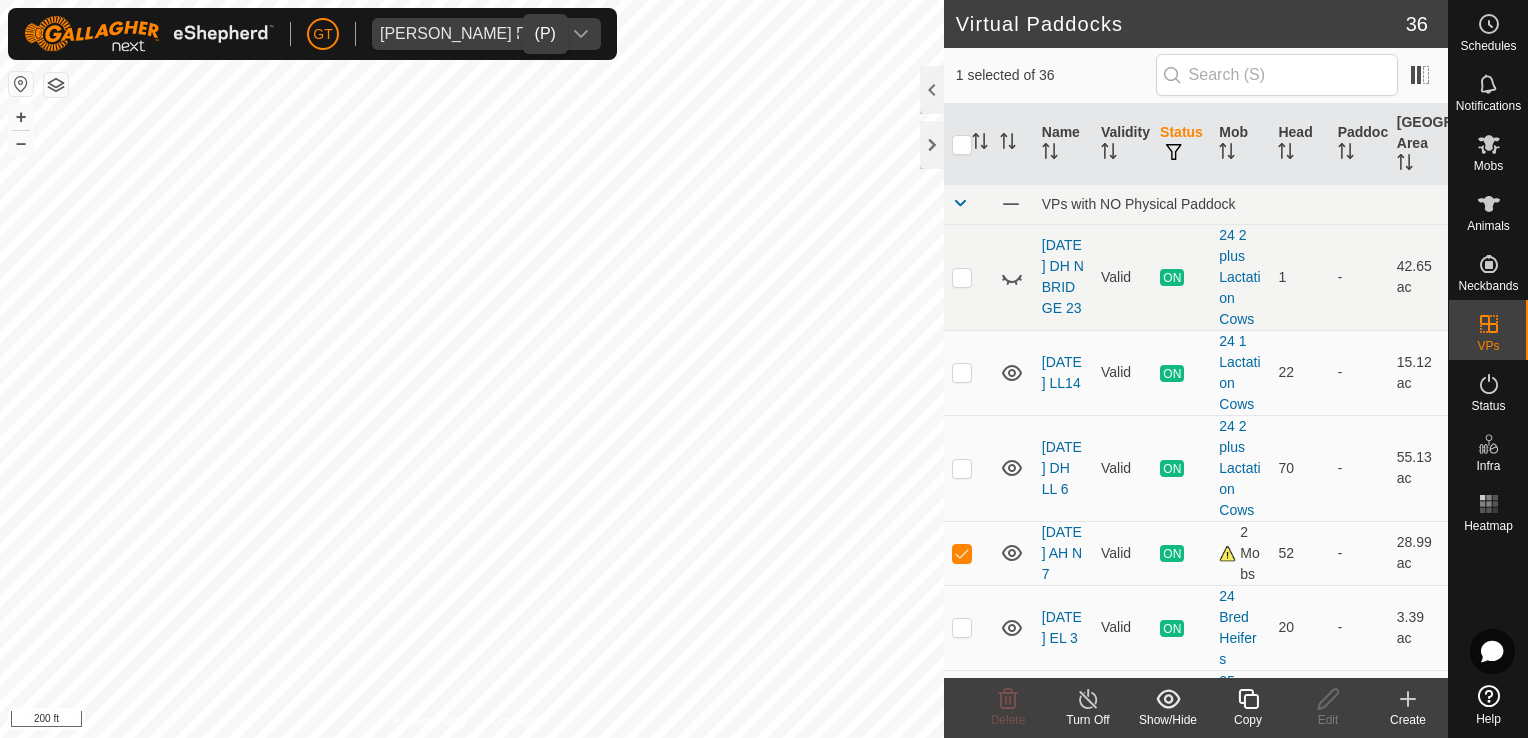 checkbox on "false" 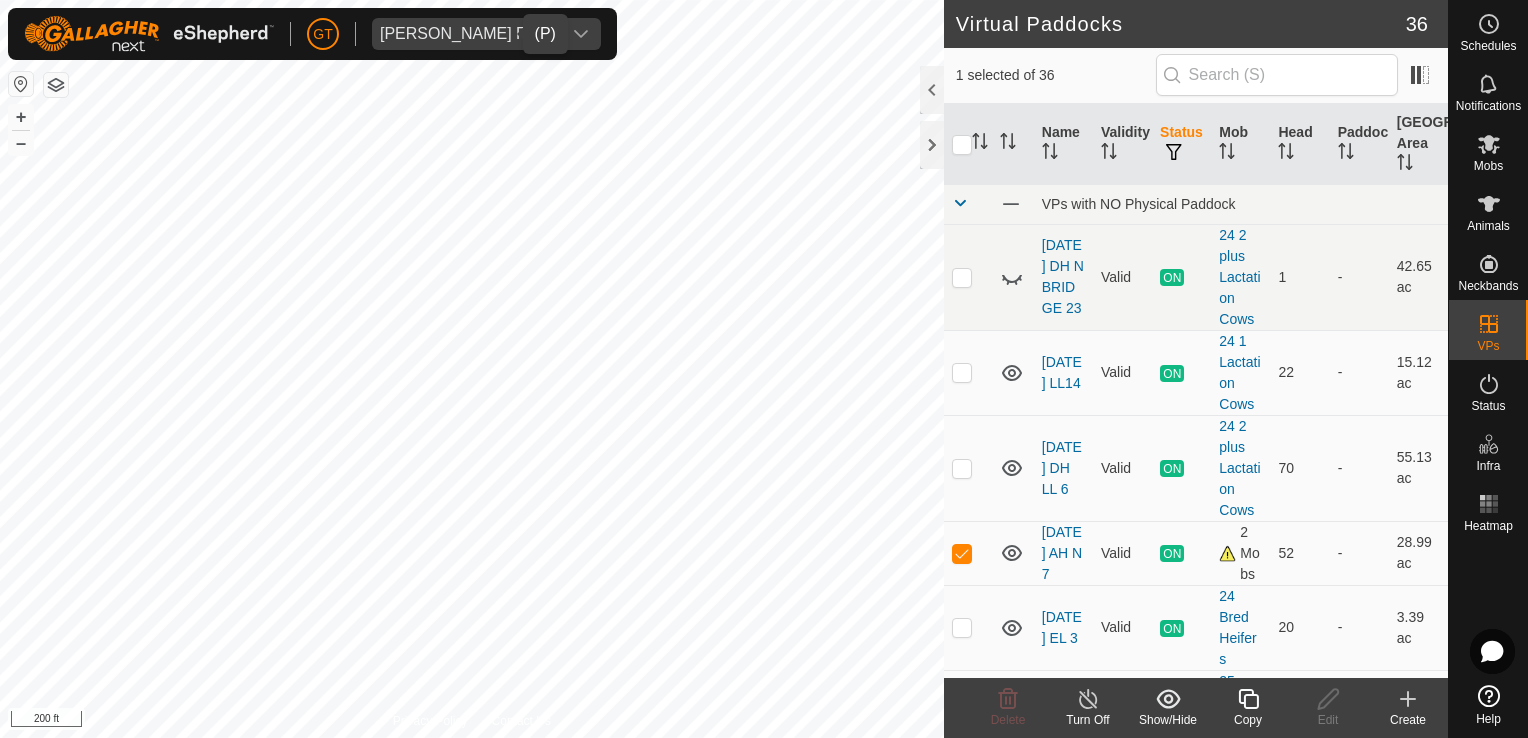checkbox on "true" 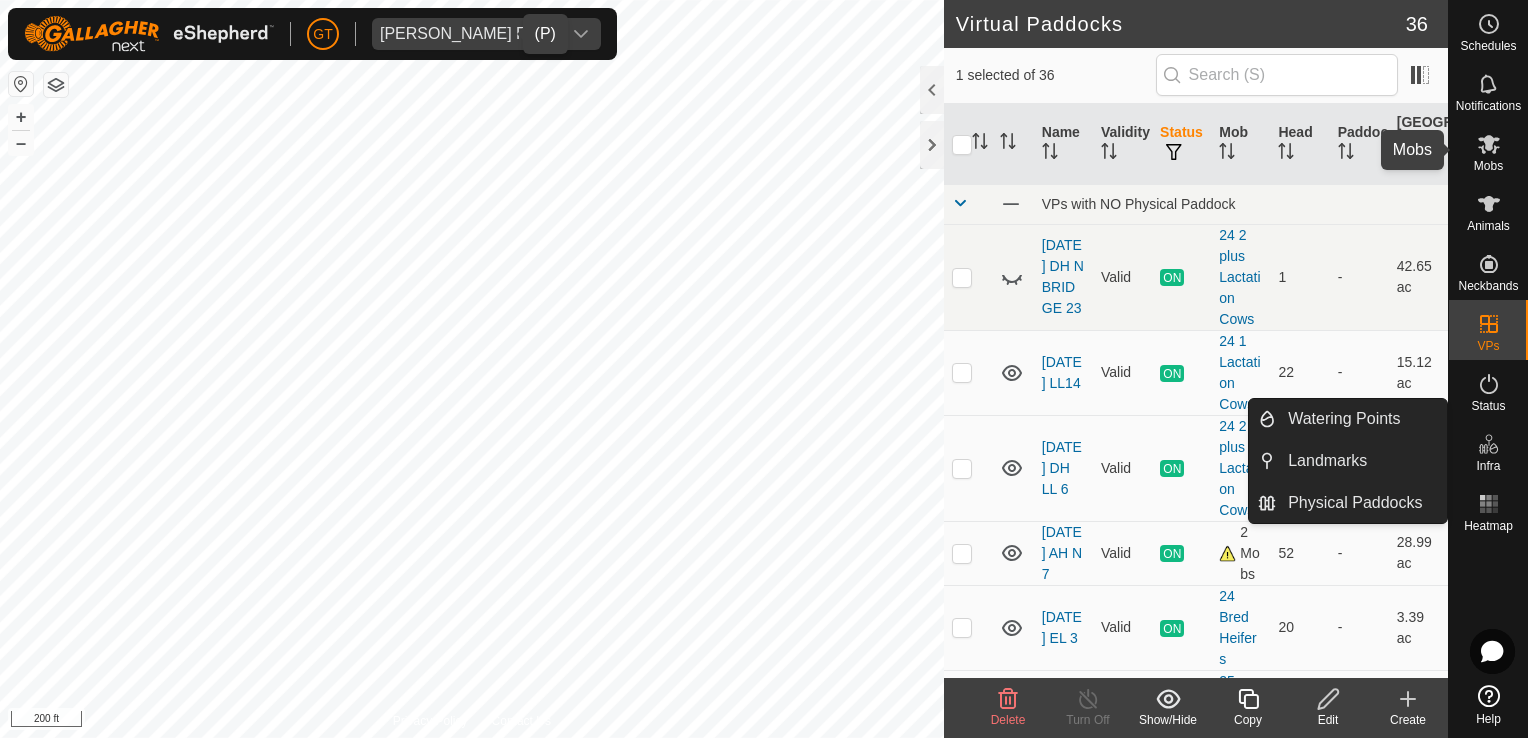 click 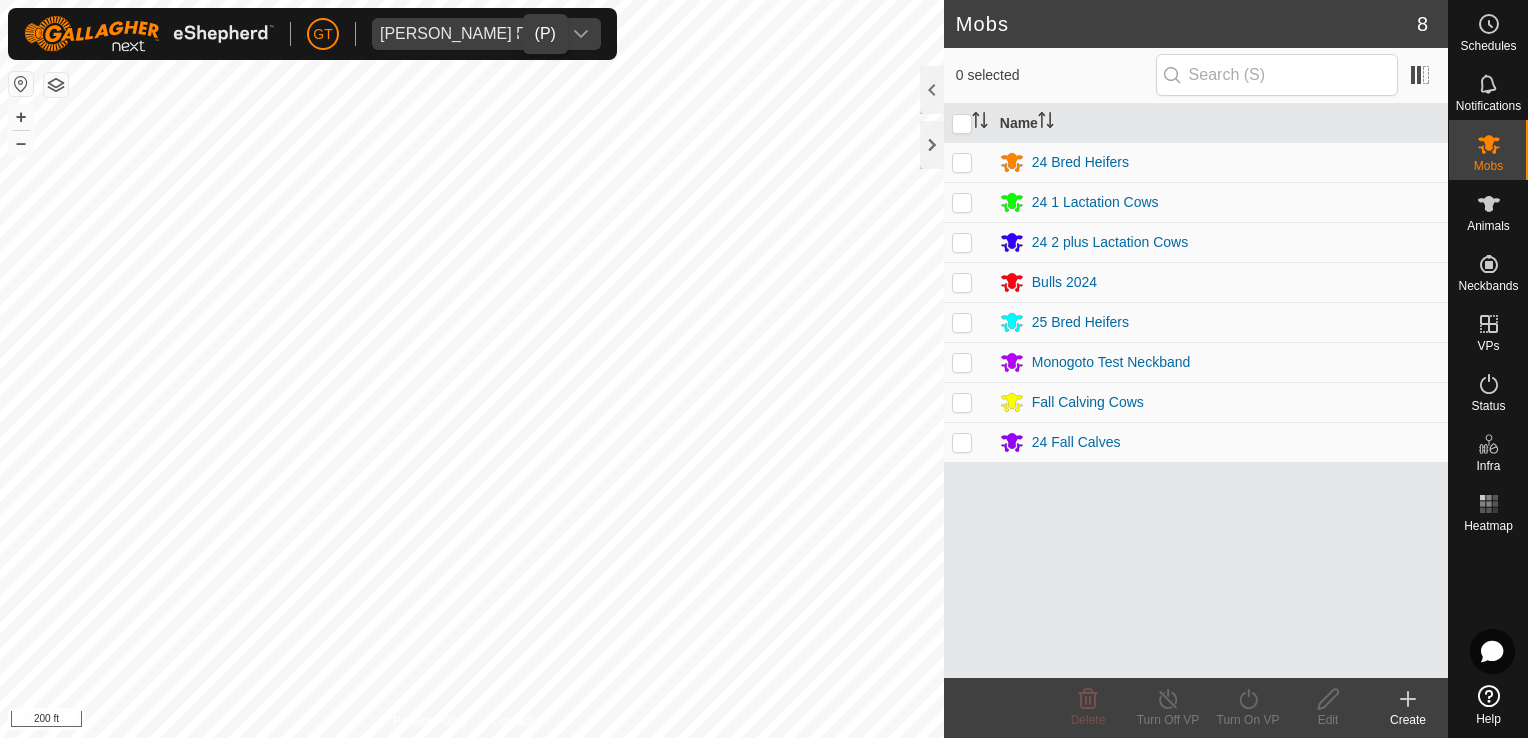 click at bounding box center (968, 402) 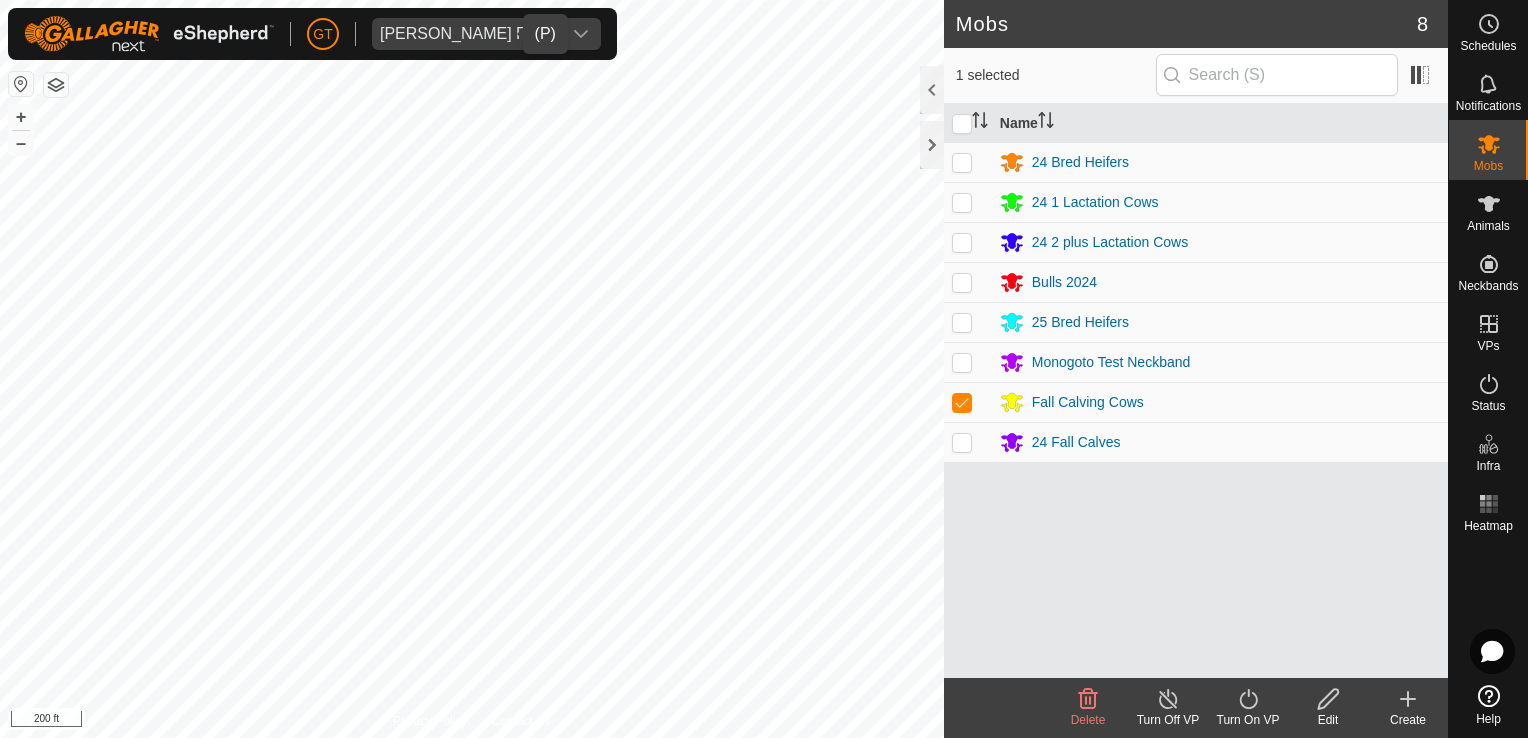 click at bounding box center [968, 442] 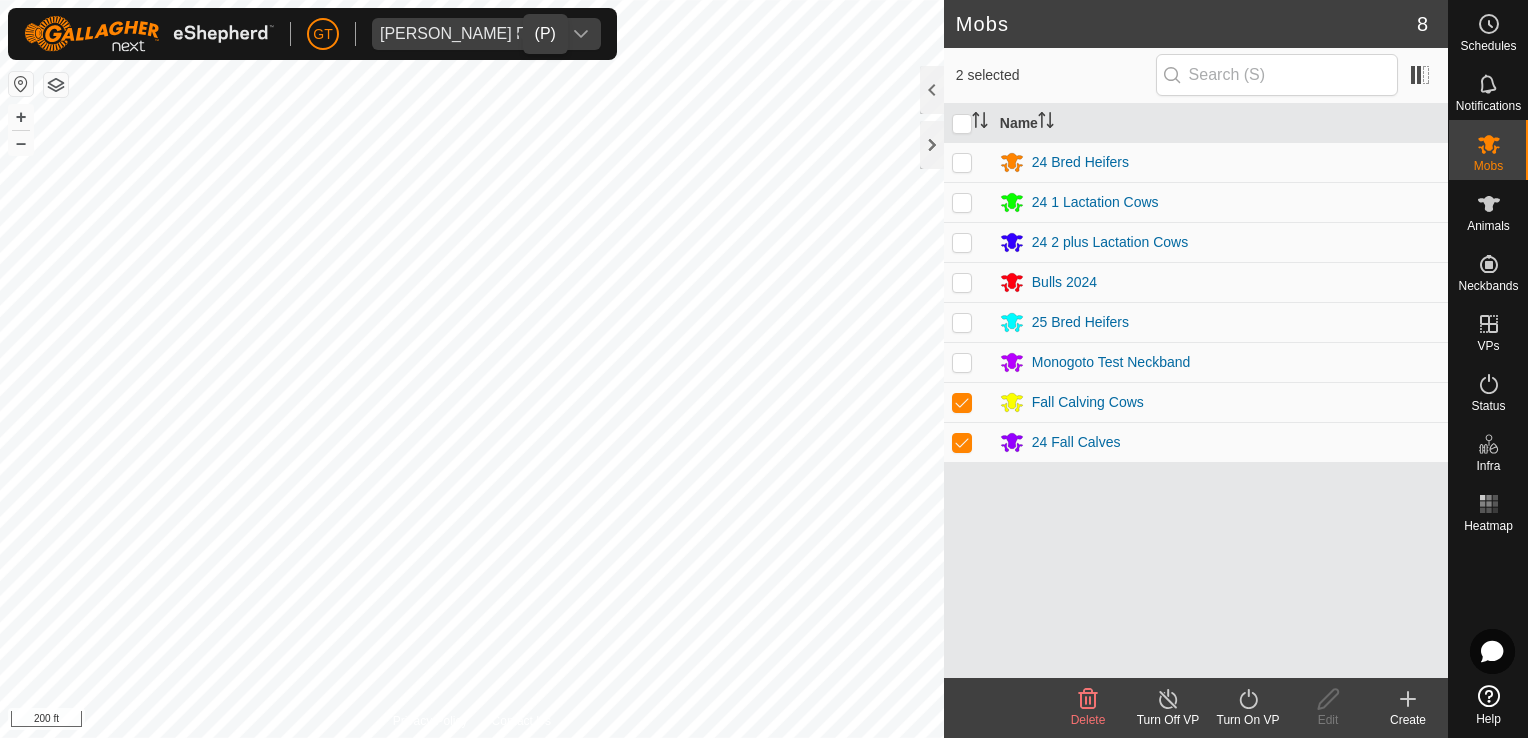 click 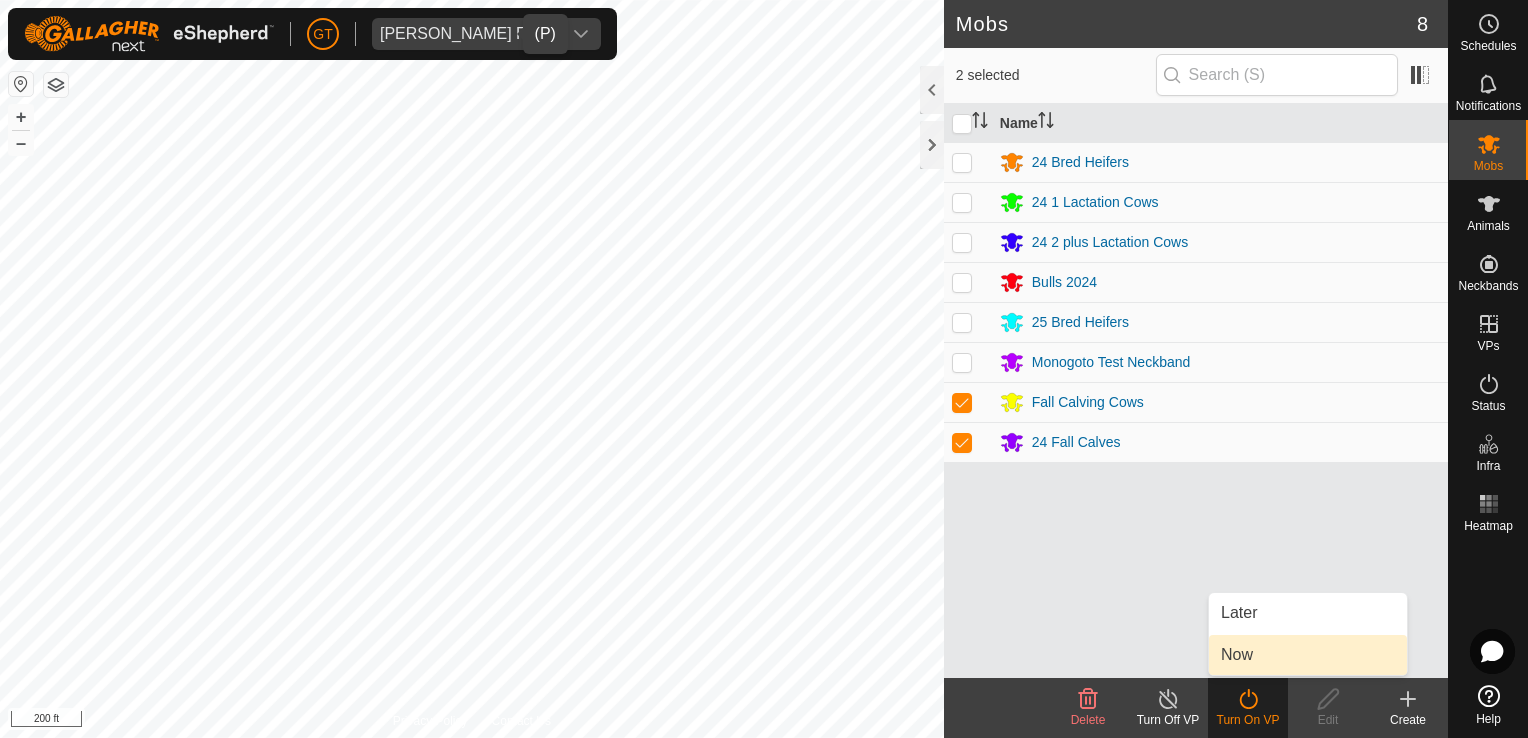 click on "Now" at bounding box center (1308, 655) 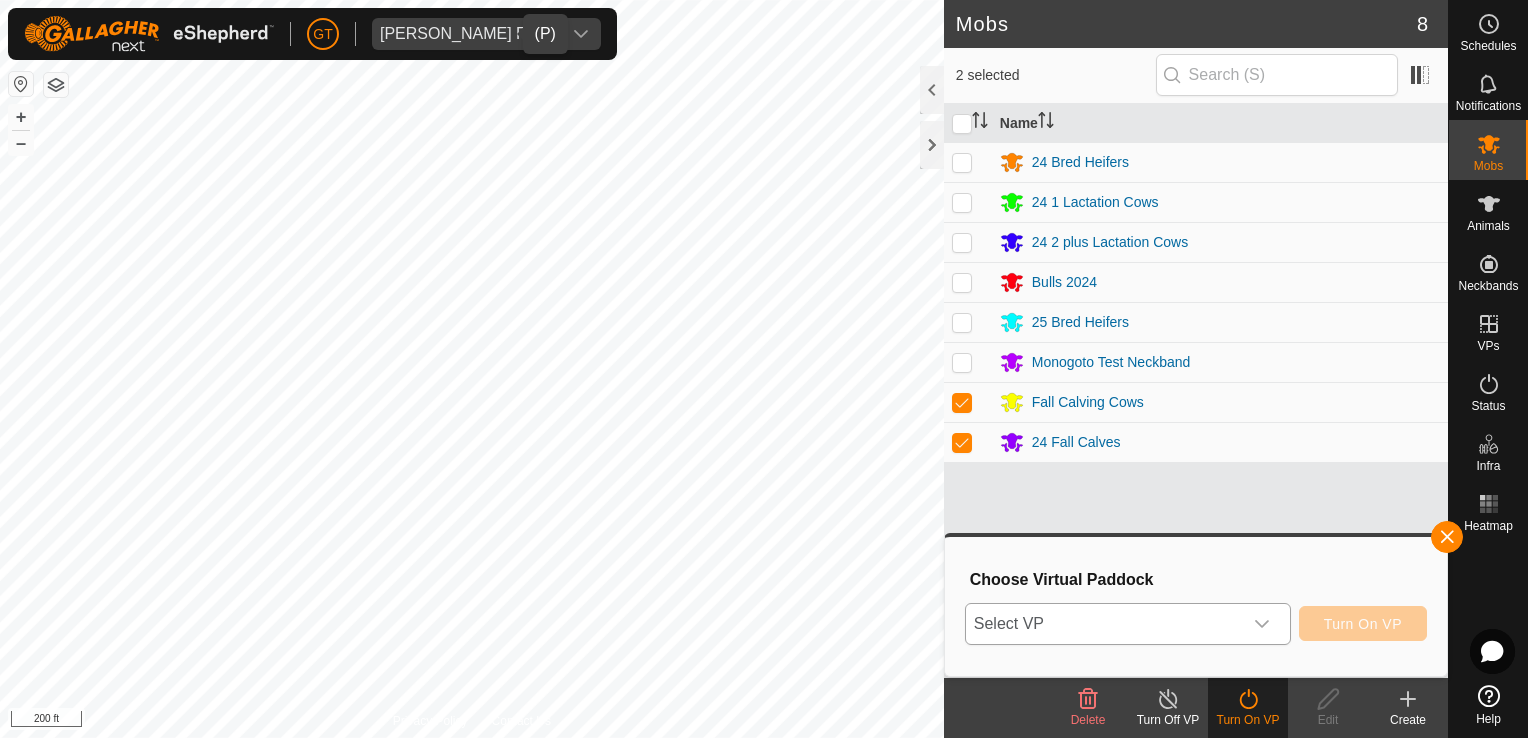 click 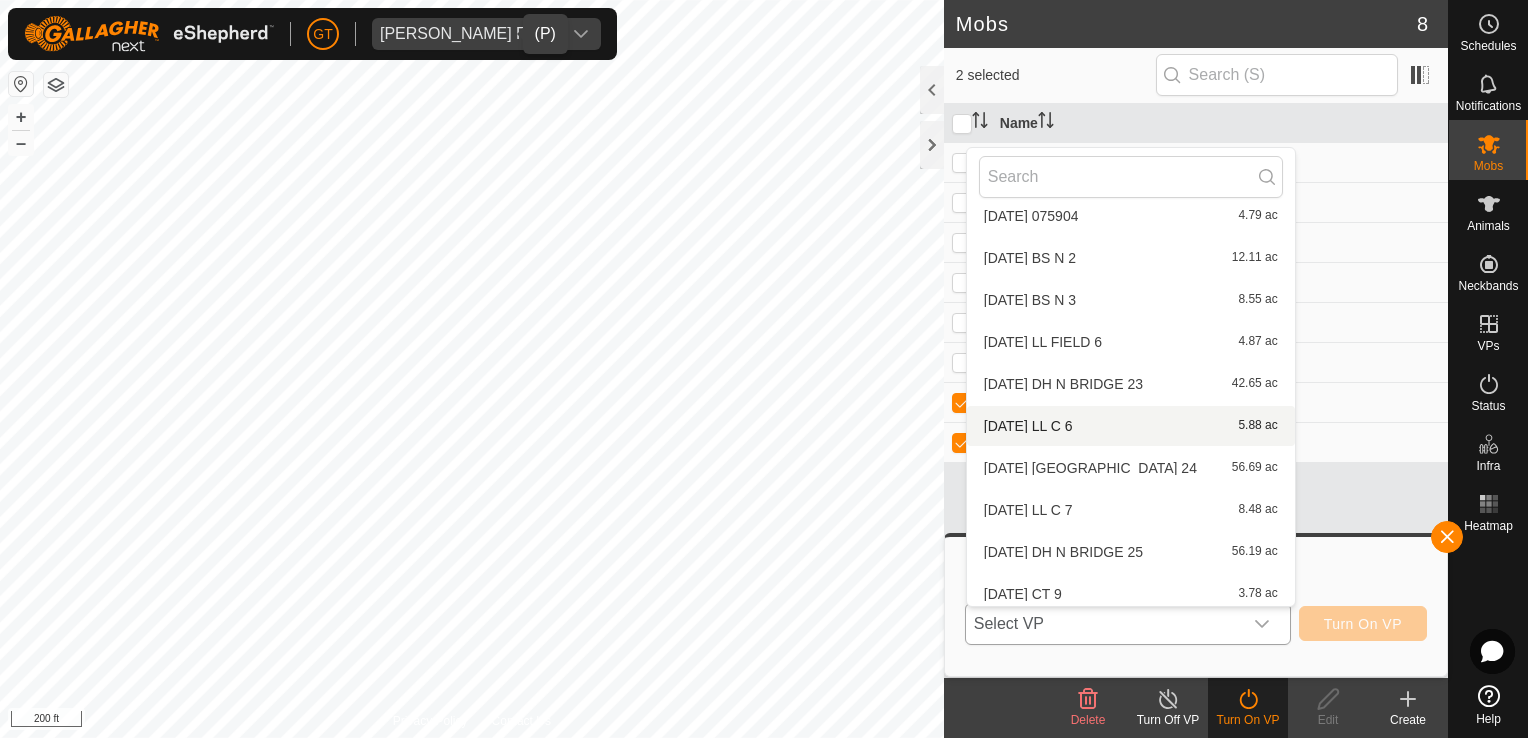 scroll, scrollTop: 222, scrollLeft: 0, axis: vertical 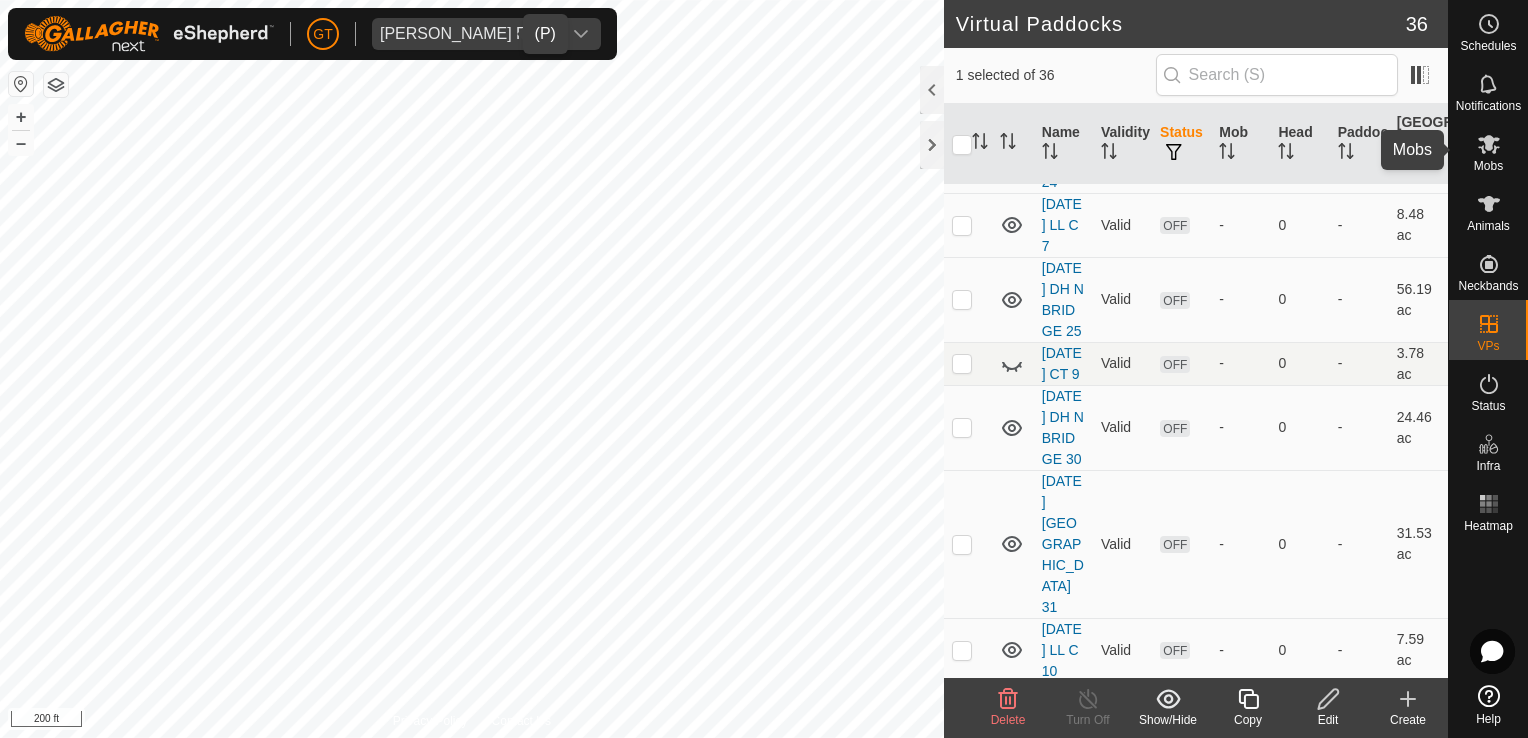 click at bounding box center (1489, 144) 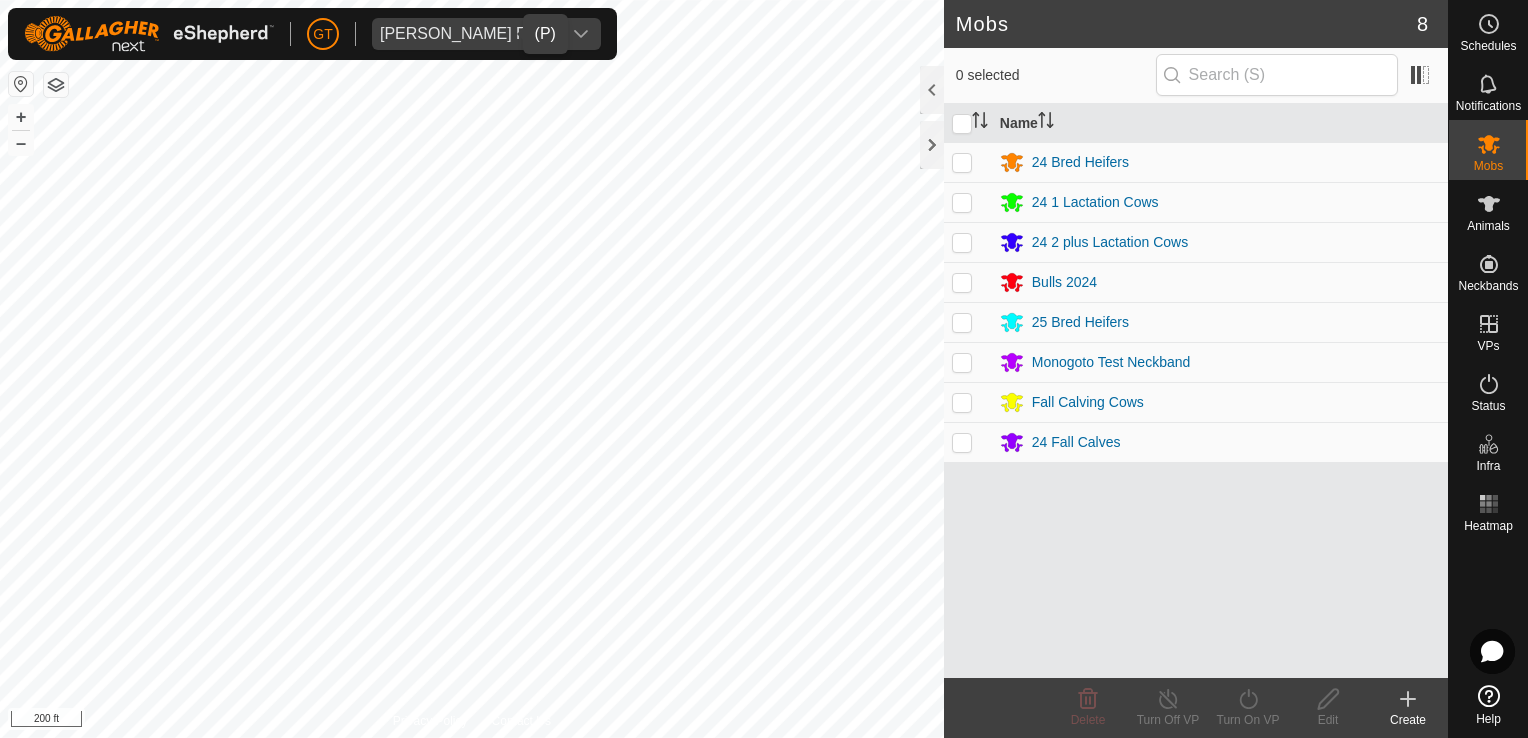 click at bounding box center [962, 402] 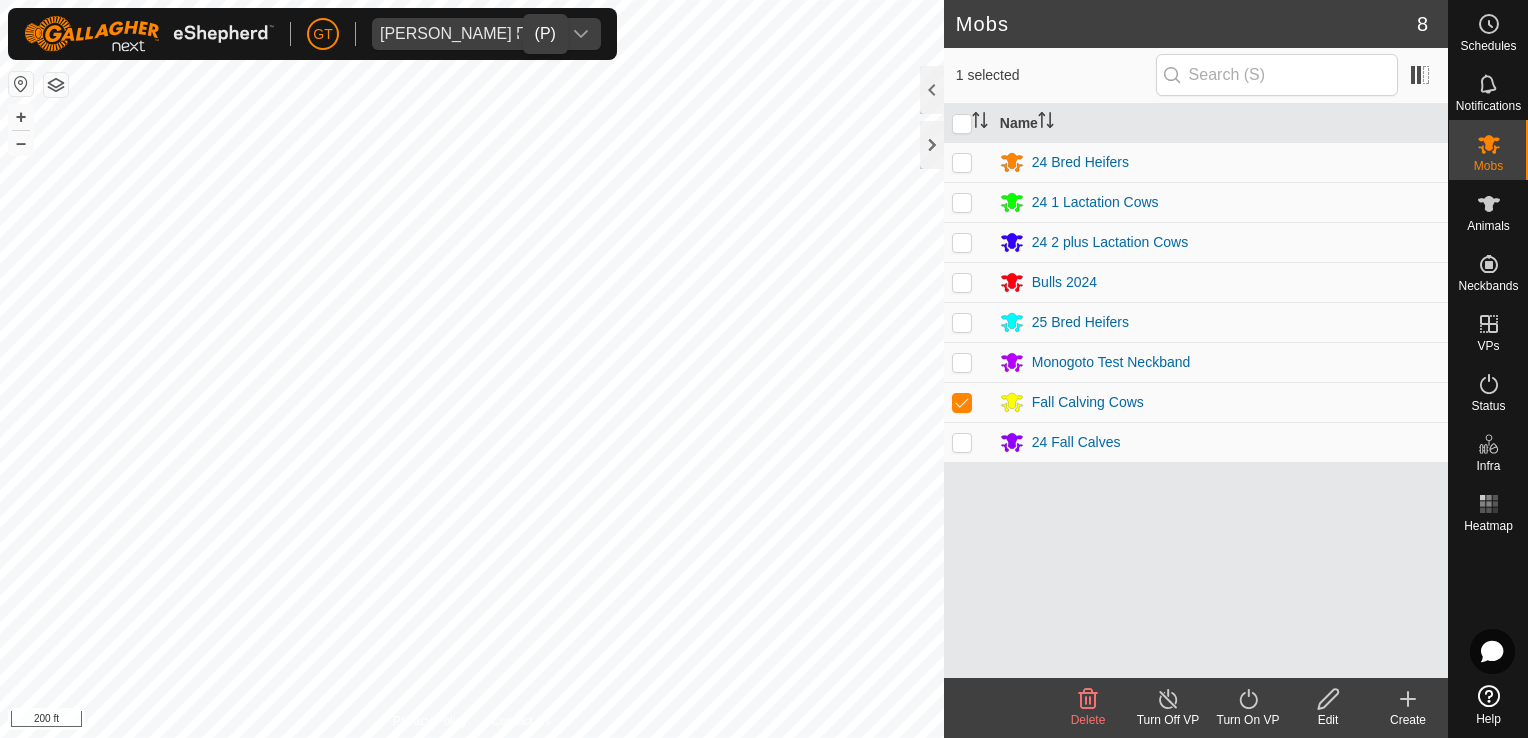 click at bounding box center (962, 442) 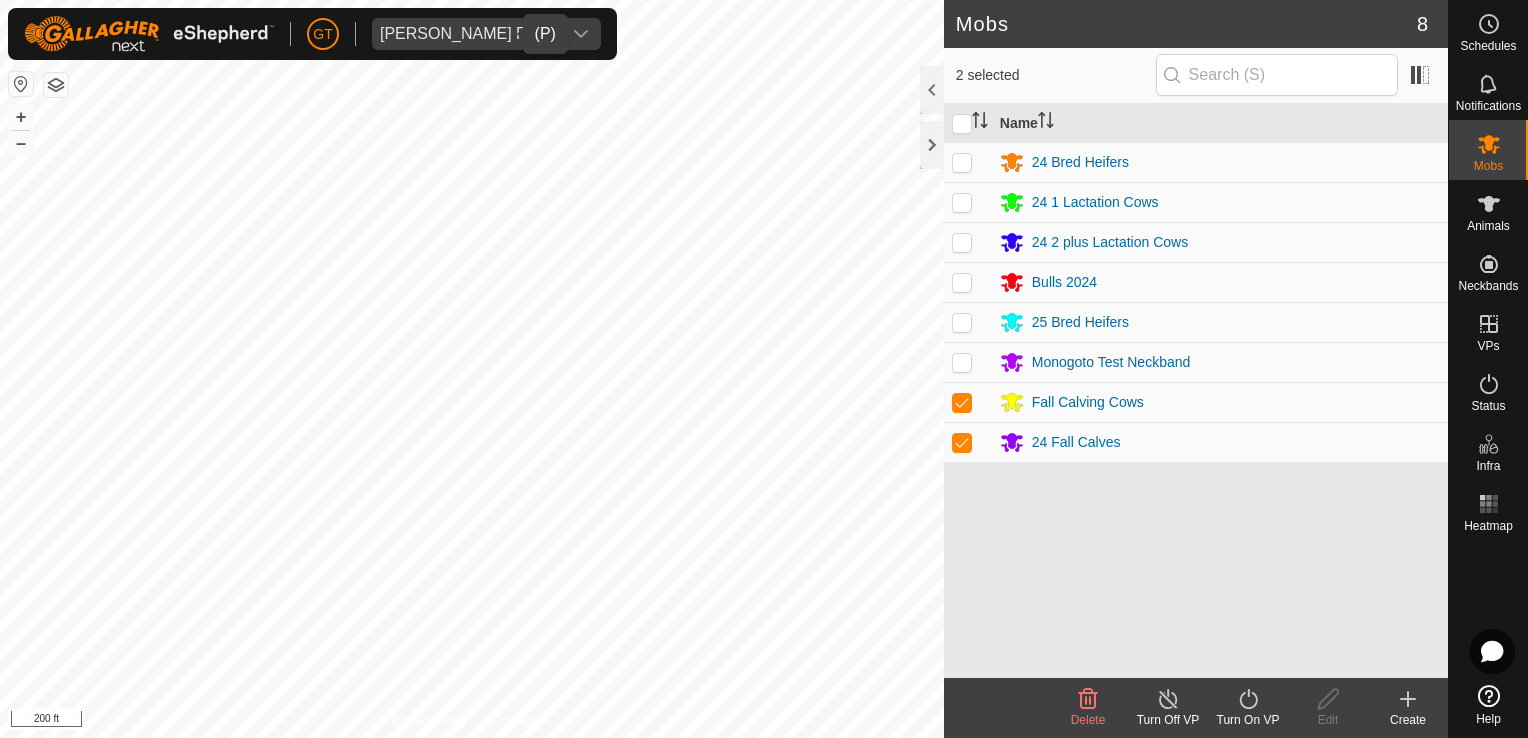 click 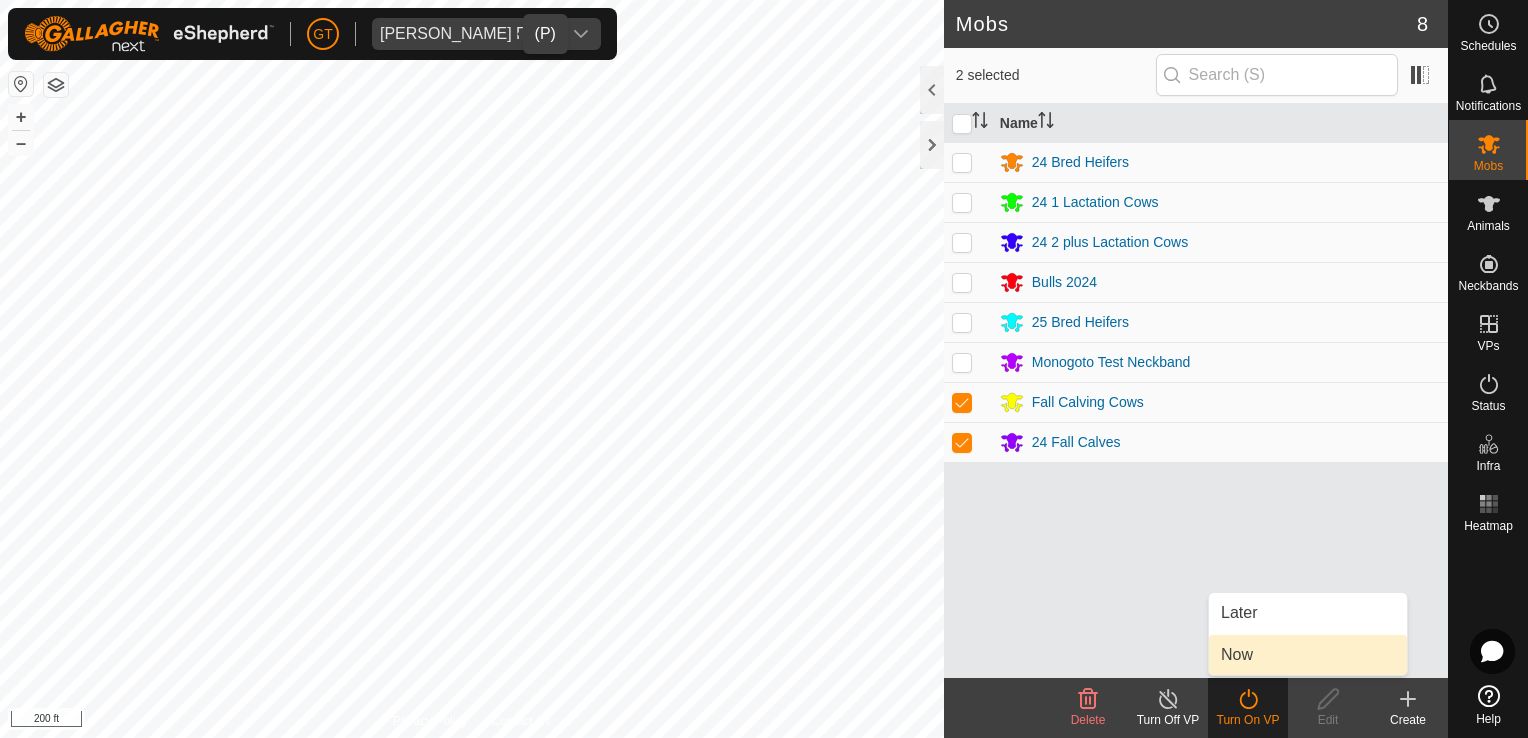 click on "Now" at bounding box center (1308, 655) 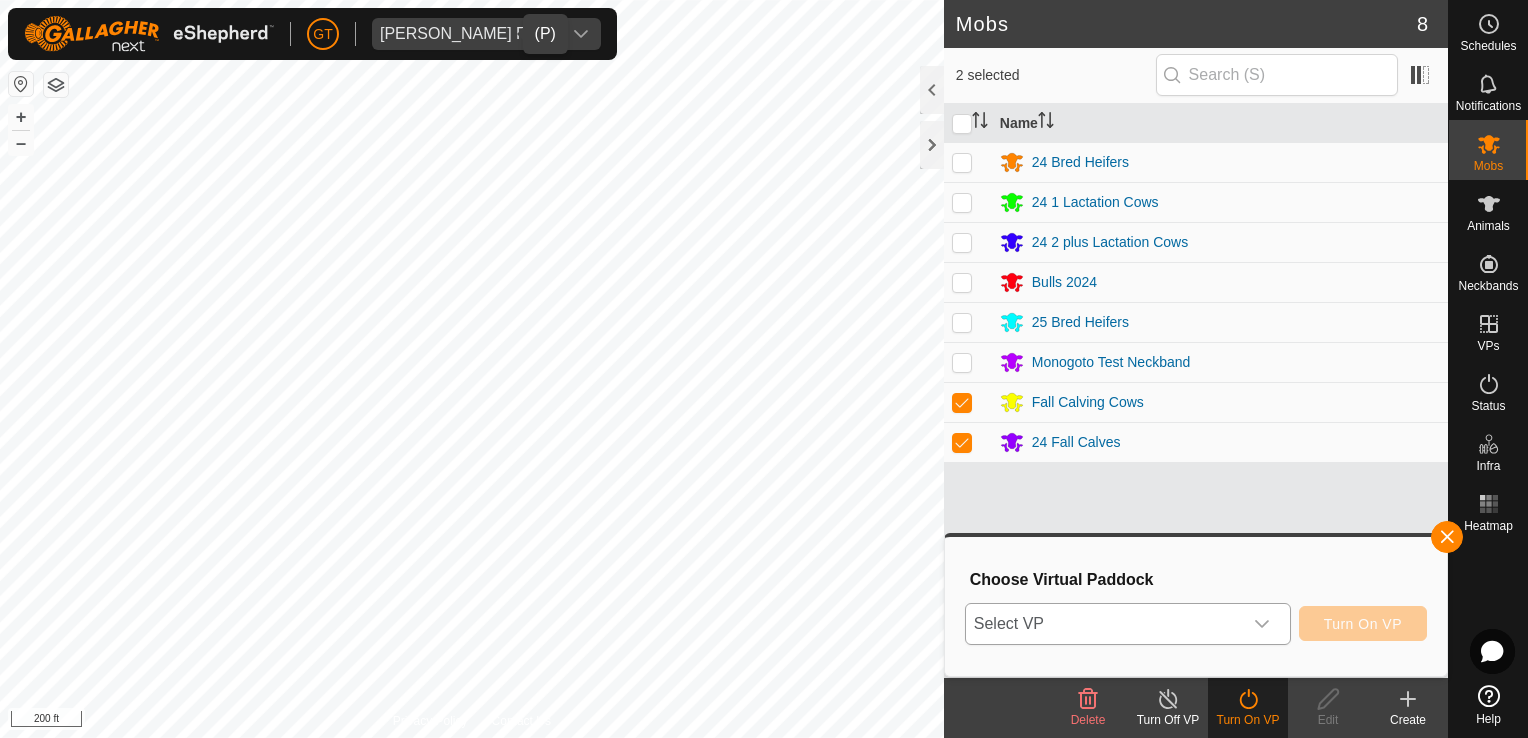 click 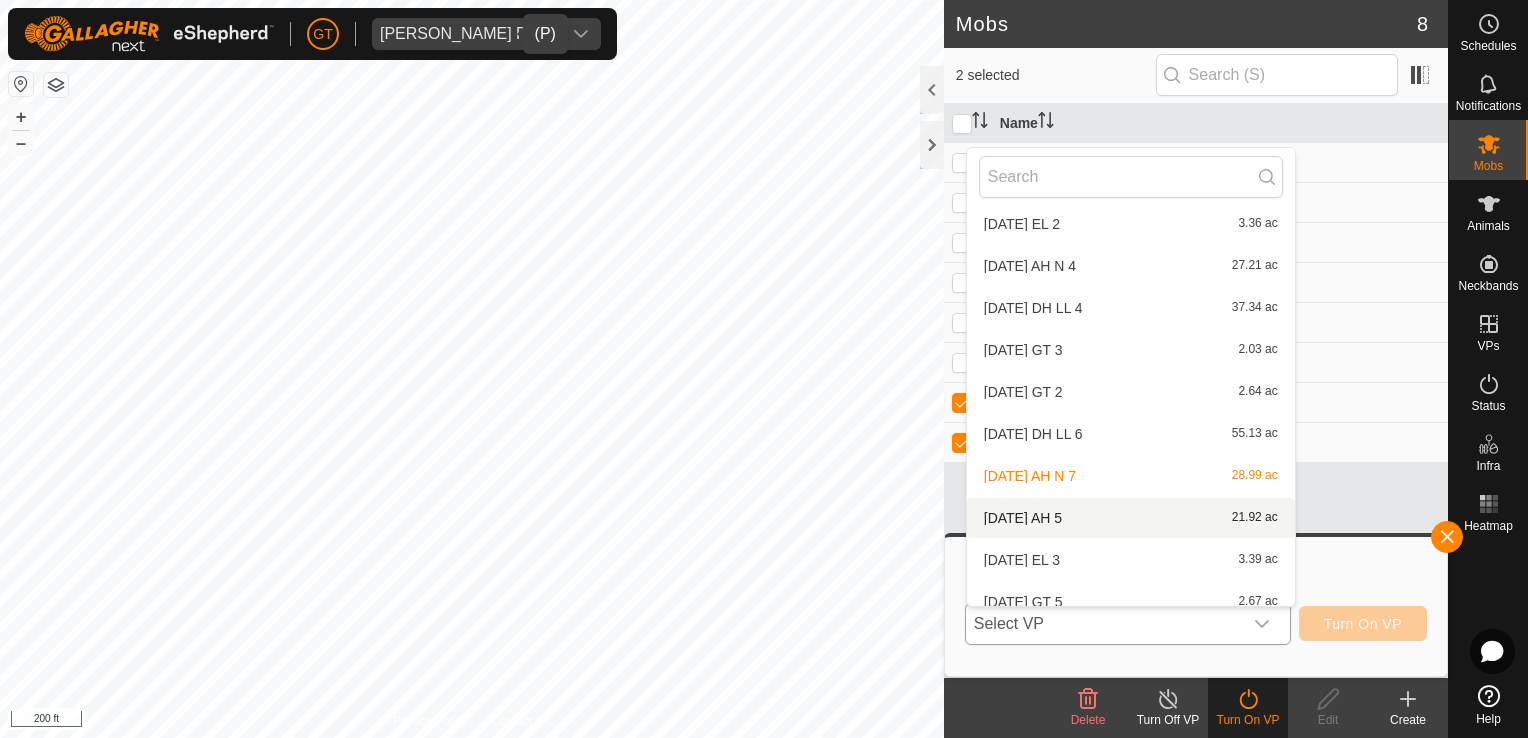 scroll, scrollTop: 1156, scrollLeft: 0, axis: vertical 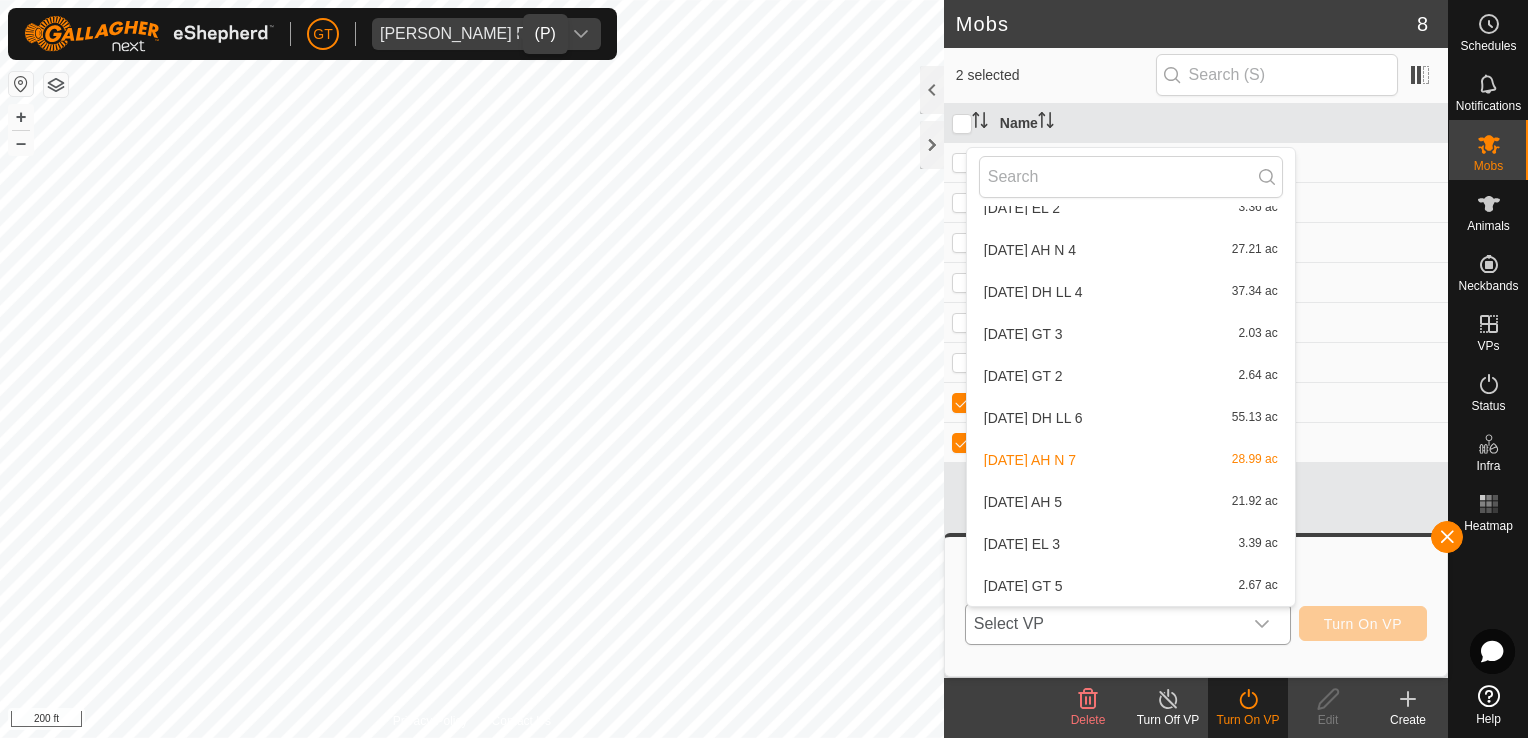 click on "[DATE]  GT 5  2.67 ac" at bounding box center [1131, 586] 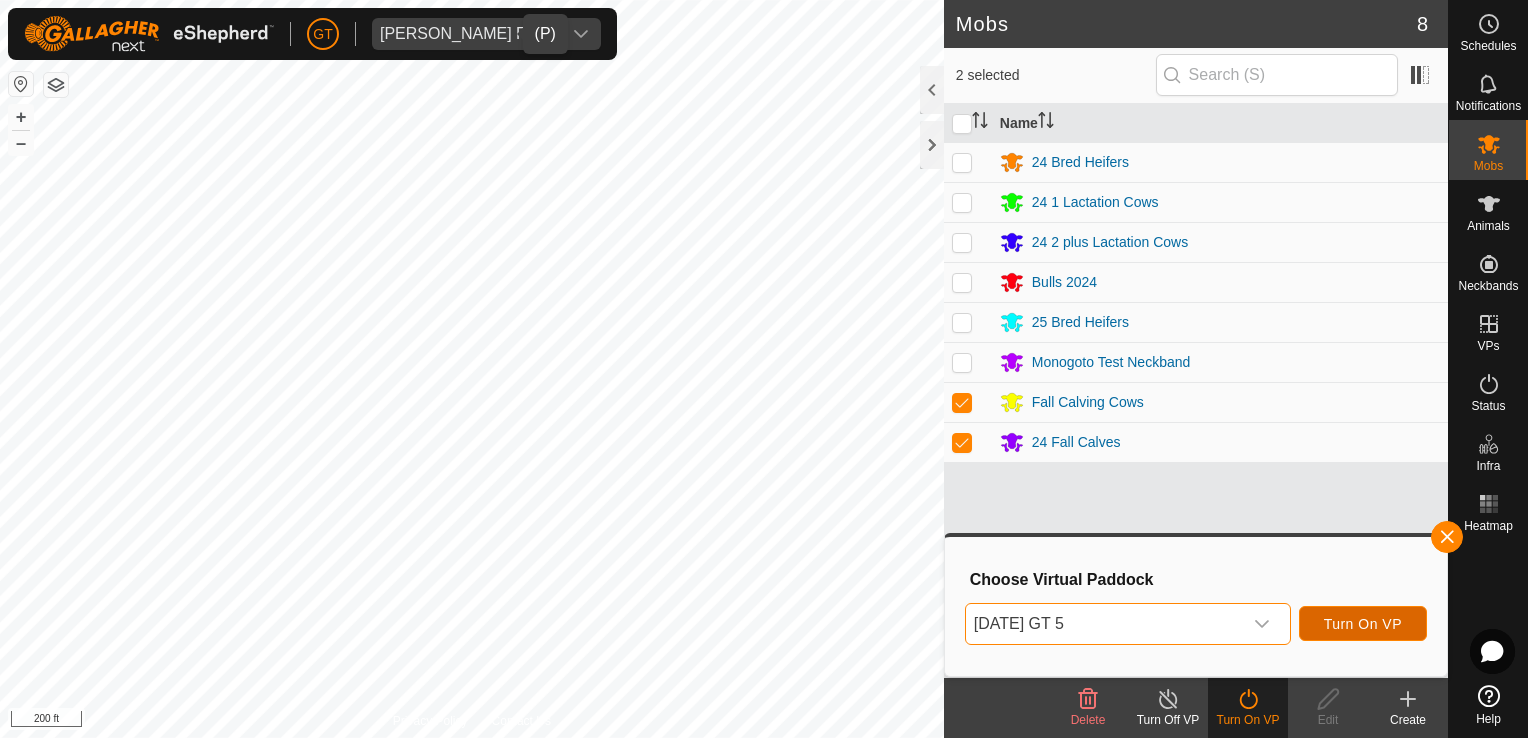 click on "Turn On VP" at bounding box center (1363, 624) 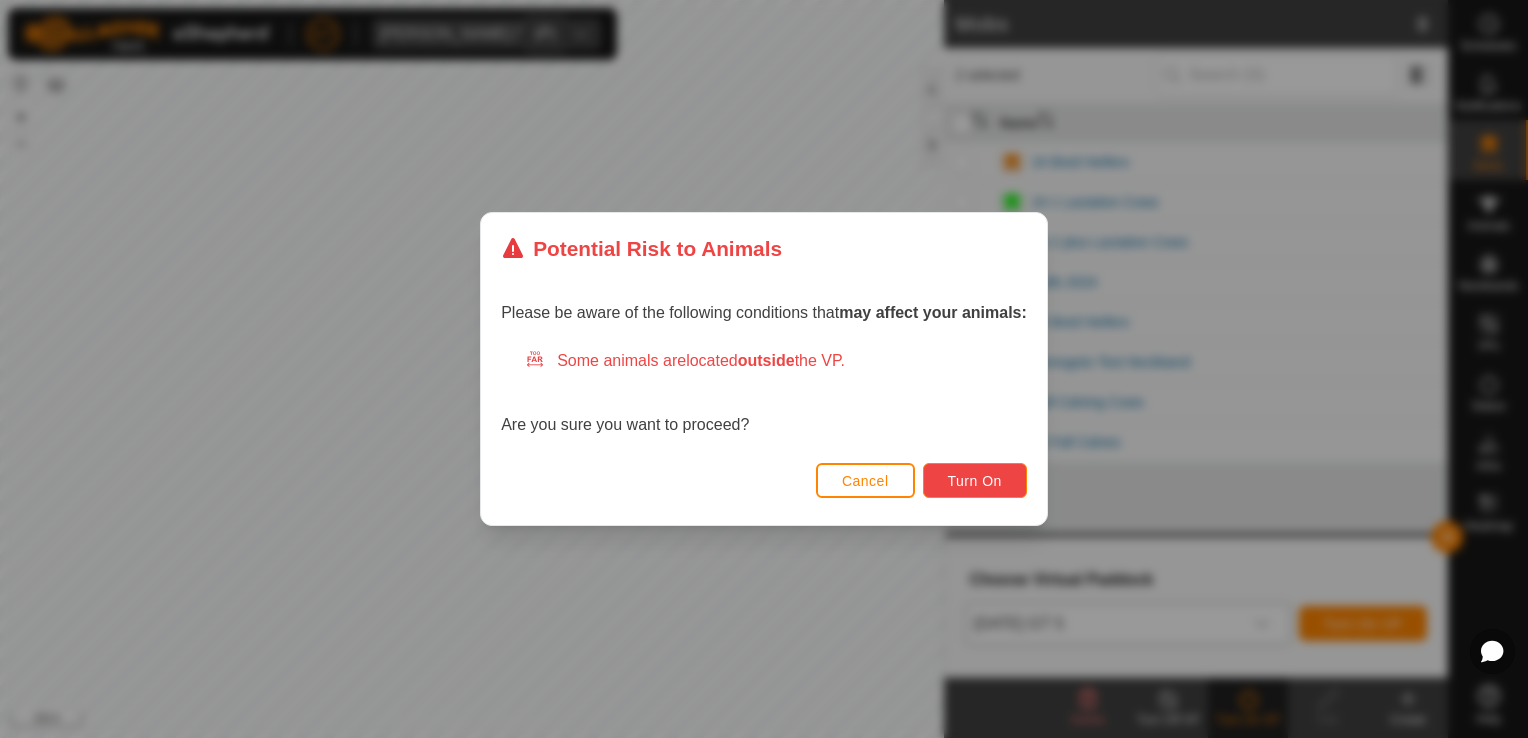 click on "Turn On" at bounding box center [975, 481] 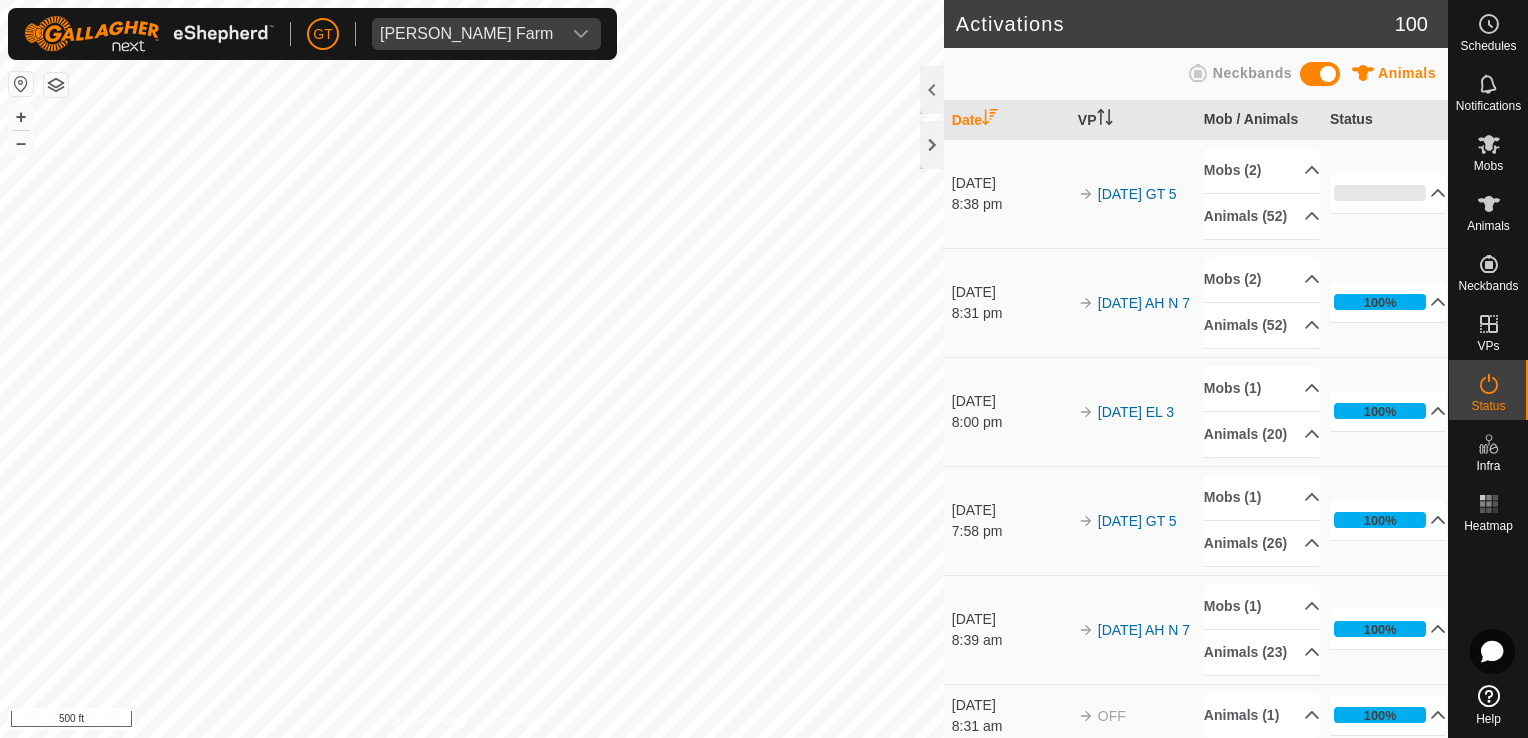 click on "Activations 100 Animals Neckbands   Date   VP   Mob / Animals   Status  [DATE] 8:38 pm 2025-07-09  GT 5 Mobs (2)  Fall Calving Cows   24 Fall Calves  Animals (52)  528FC   515   558FC   491   559   595   550   643FC   491FC   675   596   635   557   630FC   629FC   550FC   529FC   629   676FC   557FC   622   591FC   580   673FC   565   528   669   632FC   623FC   630   640   576   632   673   529   511   532FC   525   580FC   525FC   640FC   671   559FC   484   623   596FC   591   558   BLANKFC   622FC   576FC   643  0% In Progress Pending  52  Sent   0  Completed Confirmed   0  Overridden  0  Cancelled   0  [DATE] 8:31 pm 2025-07-09   AH   N 7 Mobs (2)  Fall Calving Cows   24 Fall Calves  Animals (52)  528FC   515   558FC   491   559   595   550   643FC   491FC   675   596   635   557   630FC   629FC   550FC   529FC   629   676FC   557FC   622   591FC   580   673FC   565   528   669   632FC   623FC   630   640   576   632   673   529   511   532FC   525   580FC   525FC   640FC   671   559FC   484" 